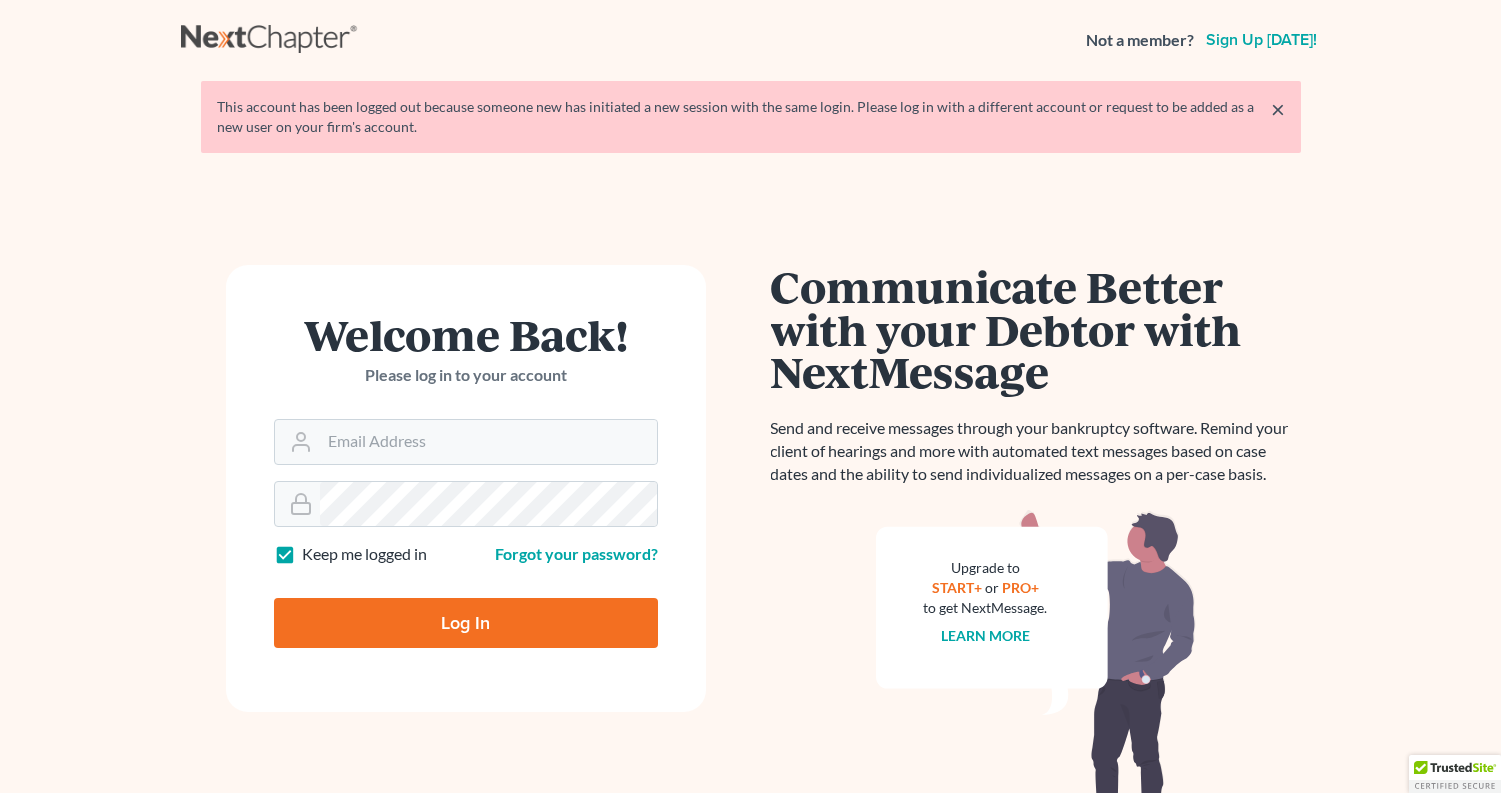 scroll, scrollTop: 0, scrollLeft: 0, axis: both 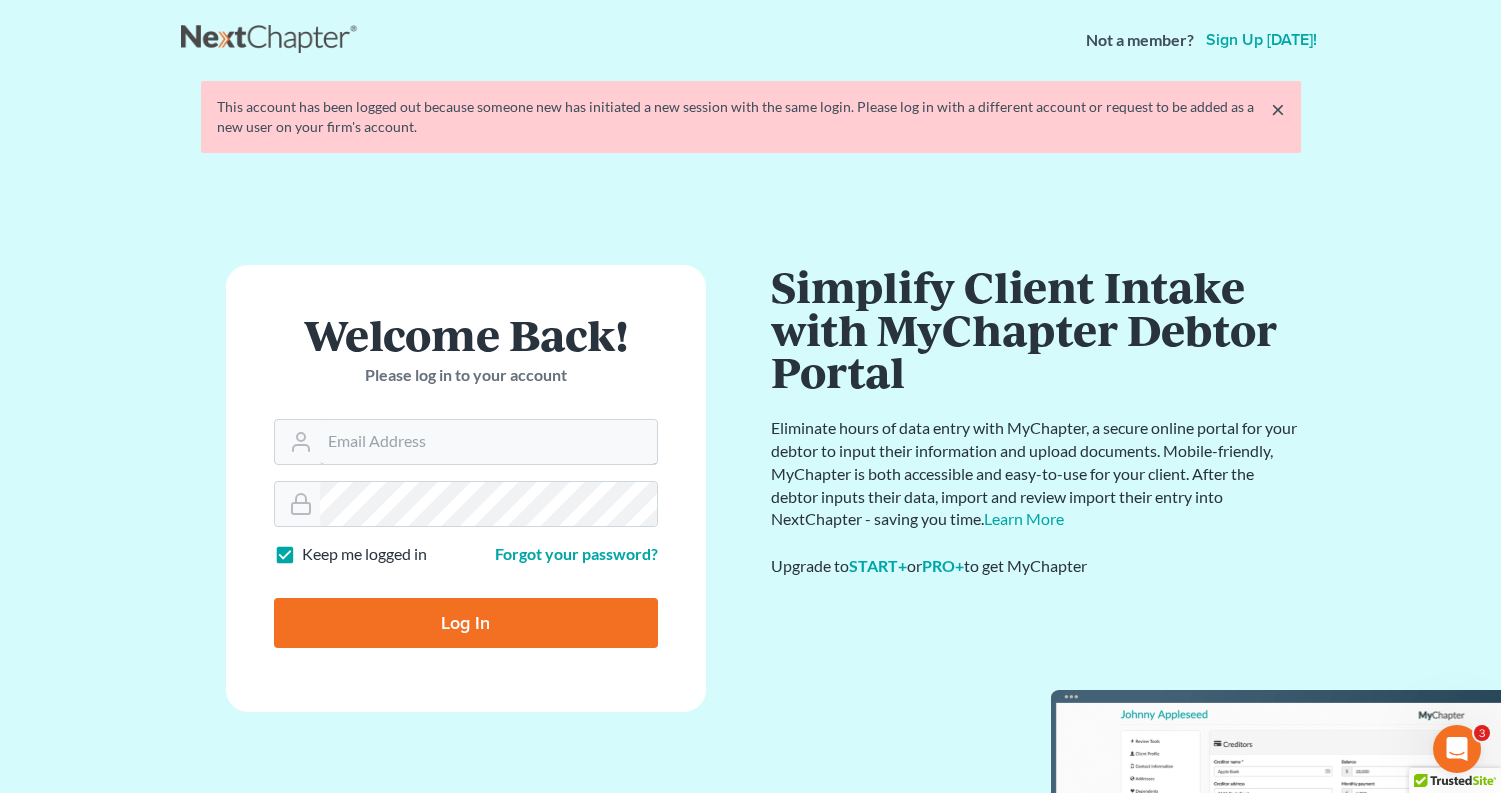 type on "[EMAIL_ADDRESS][DOMAIN_NAME]" 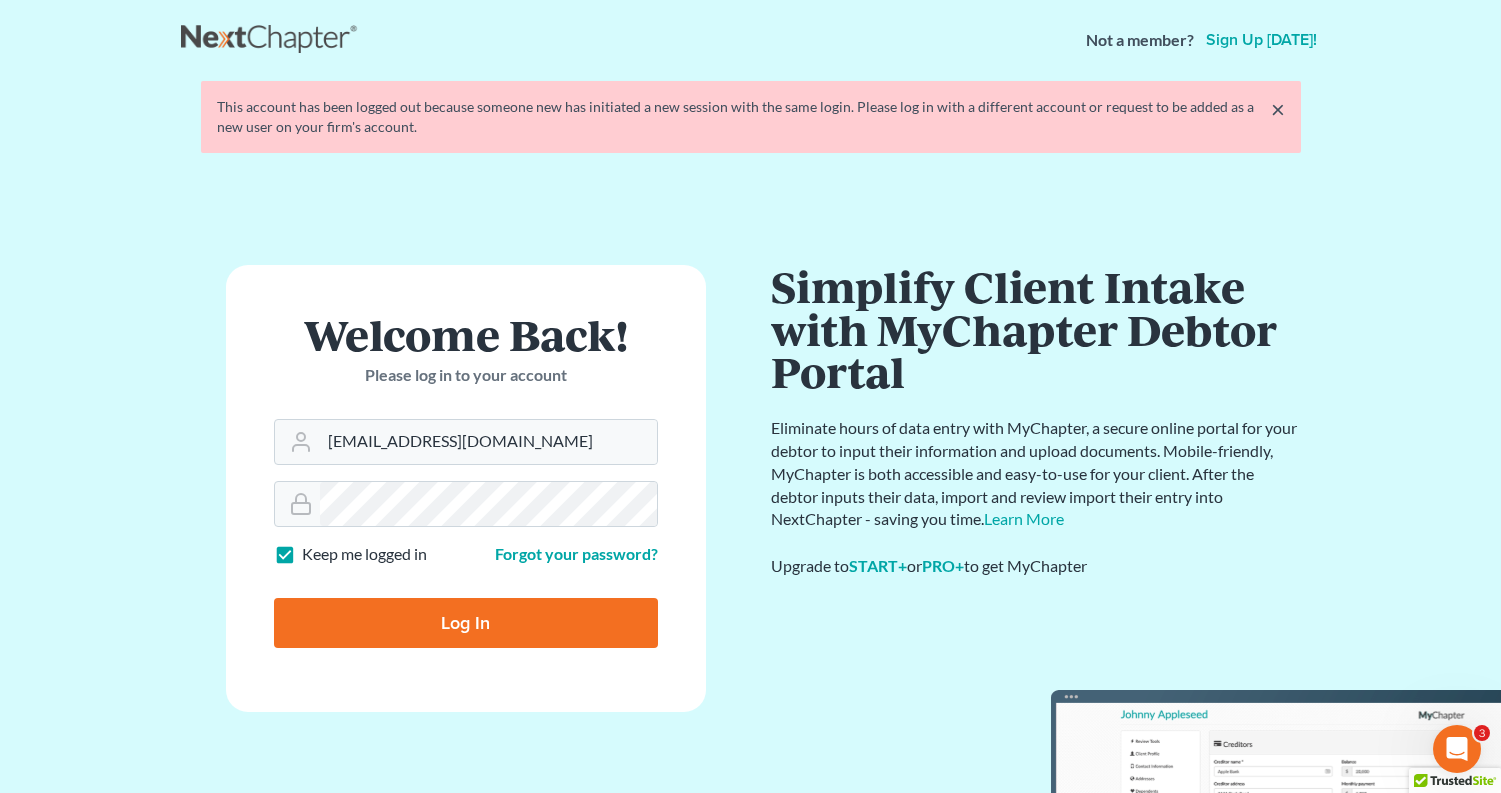click on "Log In" at bounding box center [466, 623] 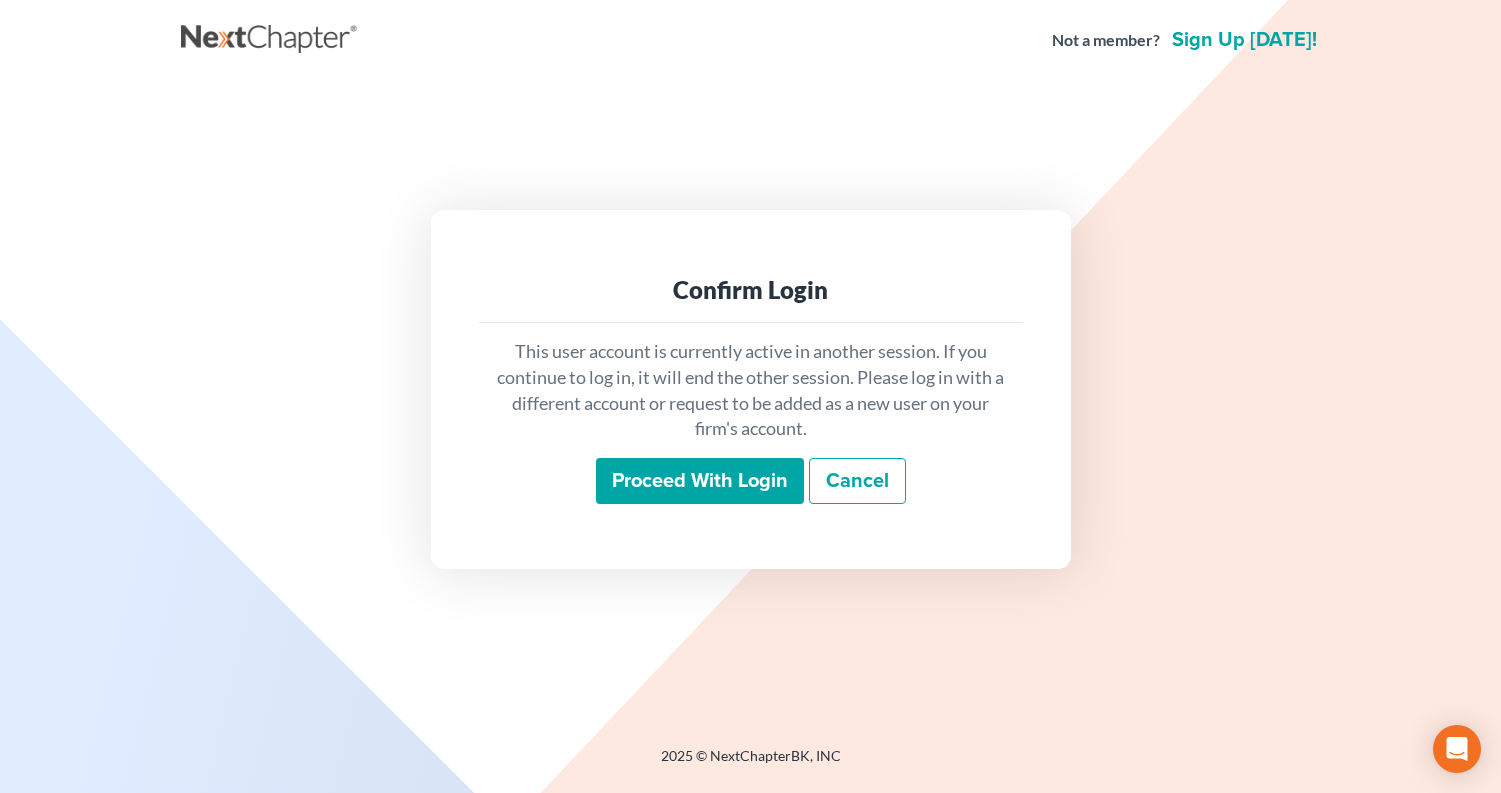 scroll, scrollTop: 0, scrollLeft: 0, axis: both 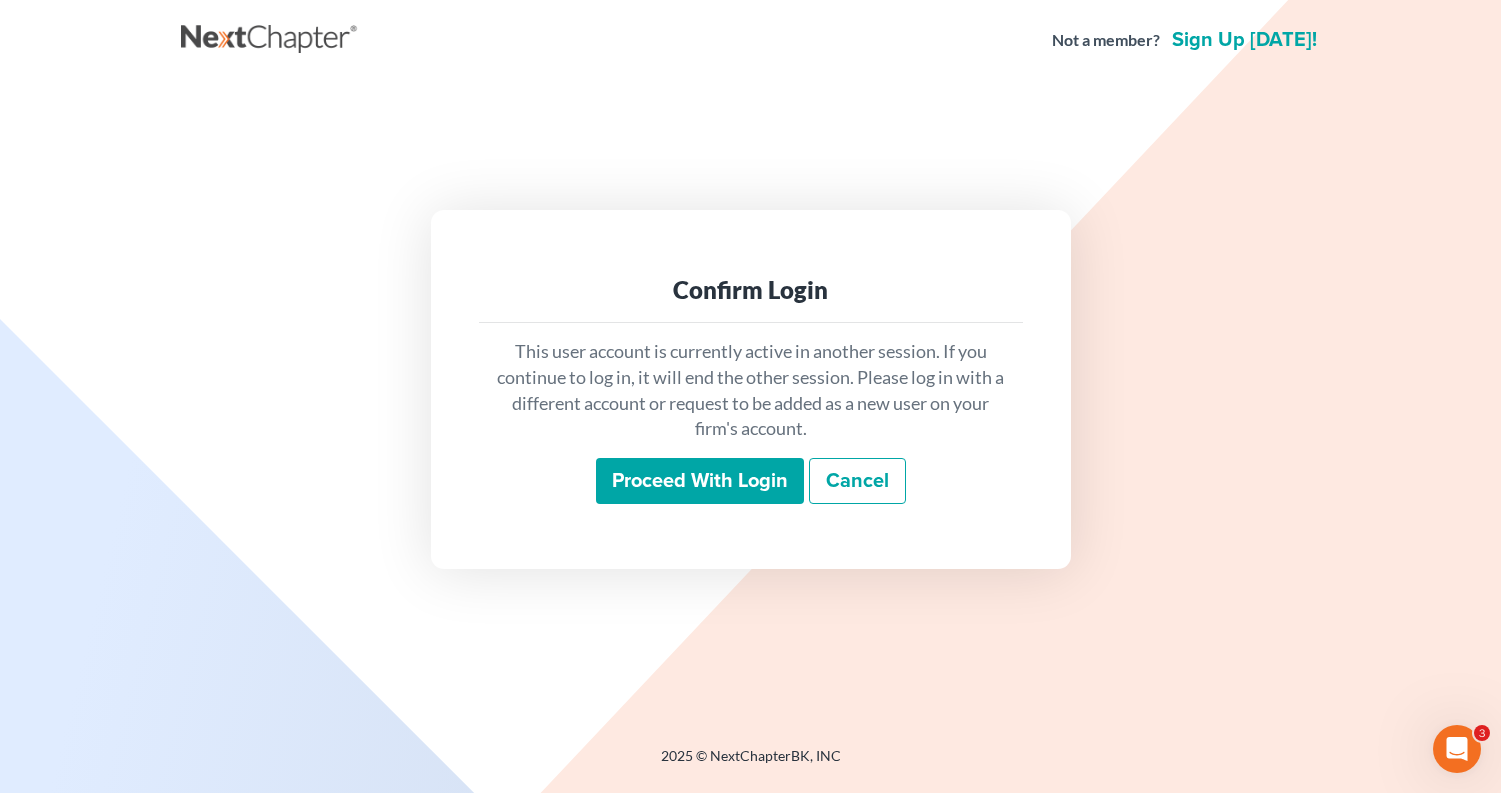 click on "Proceed with login" at bounding box center (700, 481) 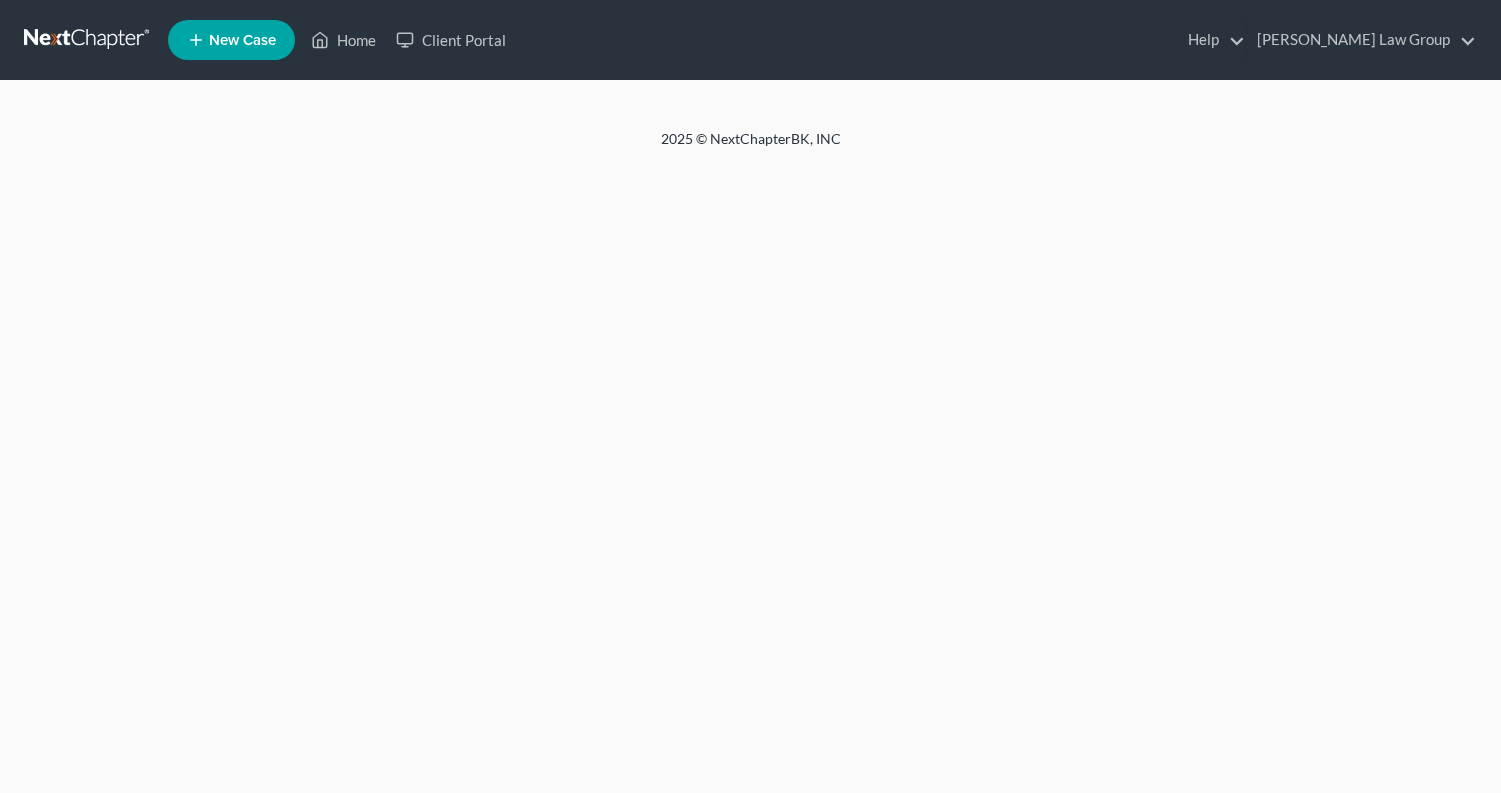 scroll, scrollTop: 0, scrollLeft: 0, axis: both 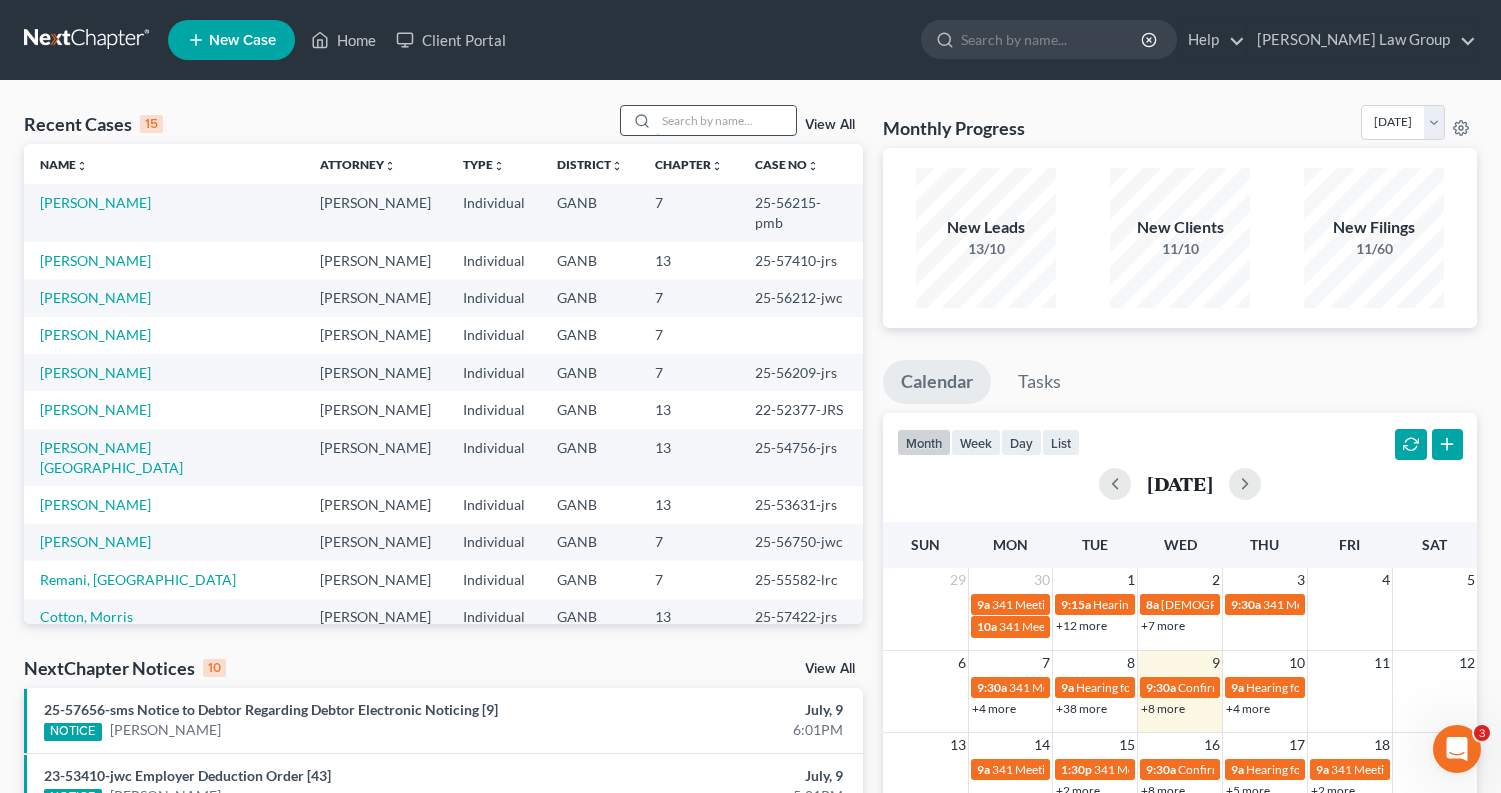click at bounding box center (726, 120) 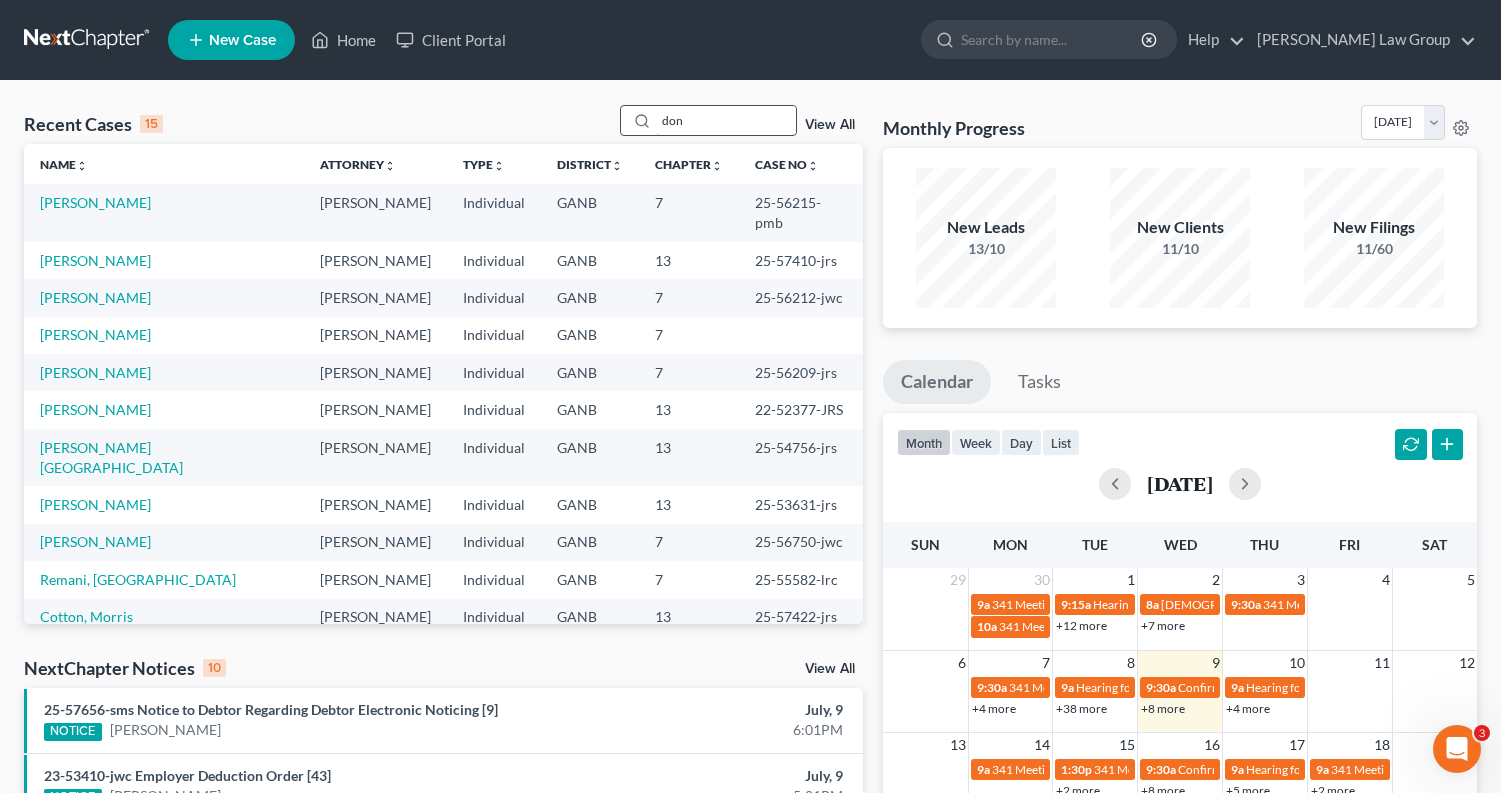 type on "don" 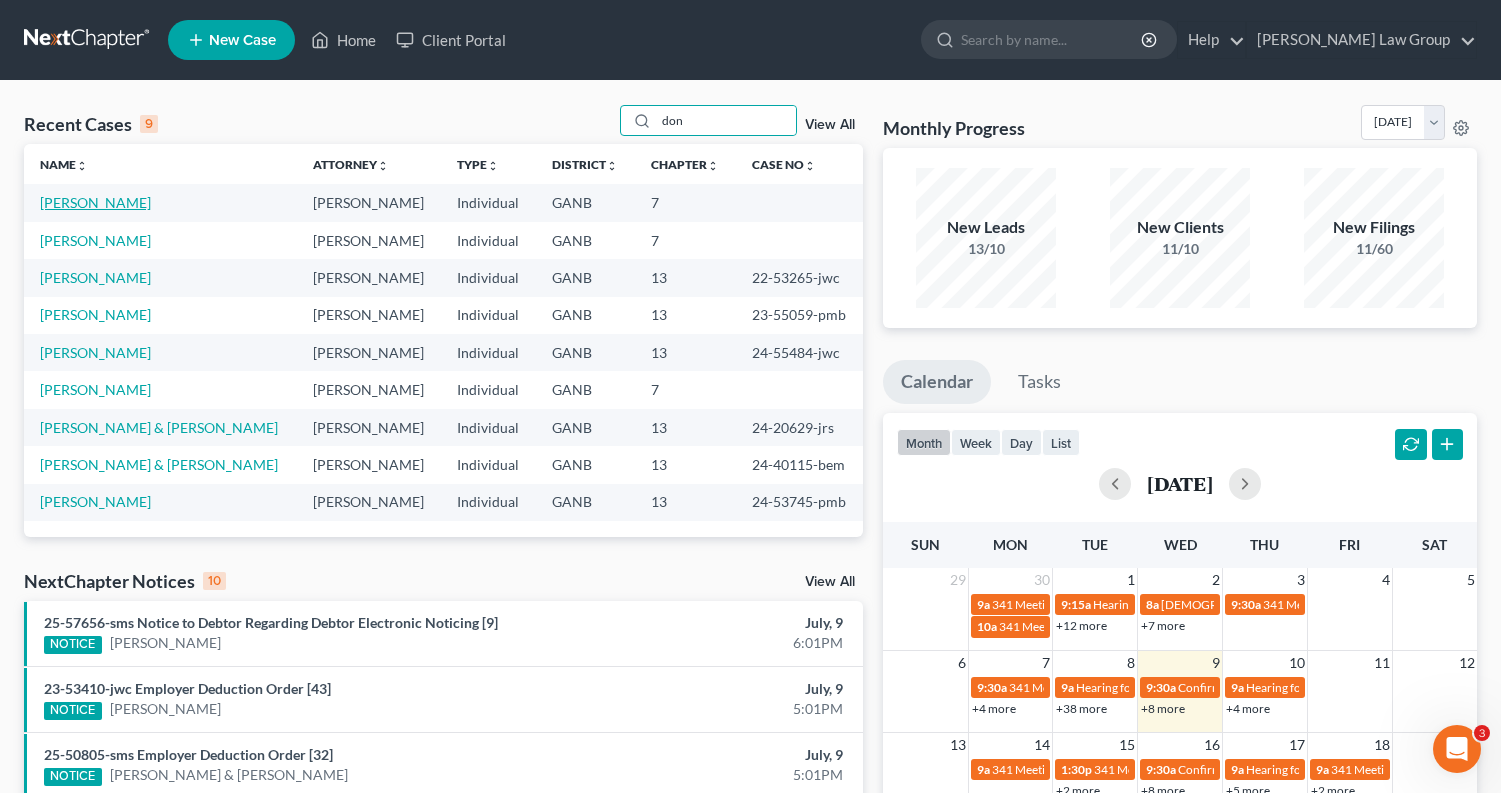 click on "[PERSON_NAME]" at bounding box center (95, 202) 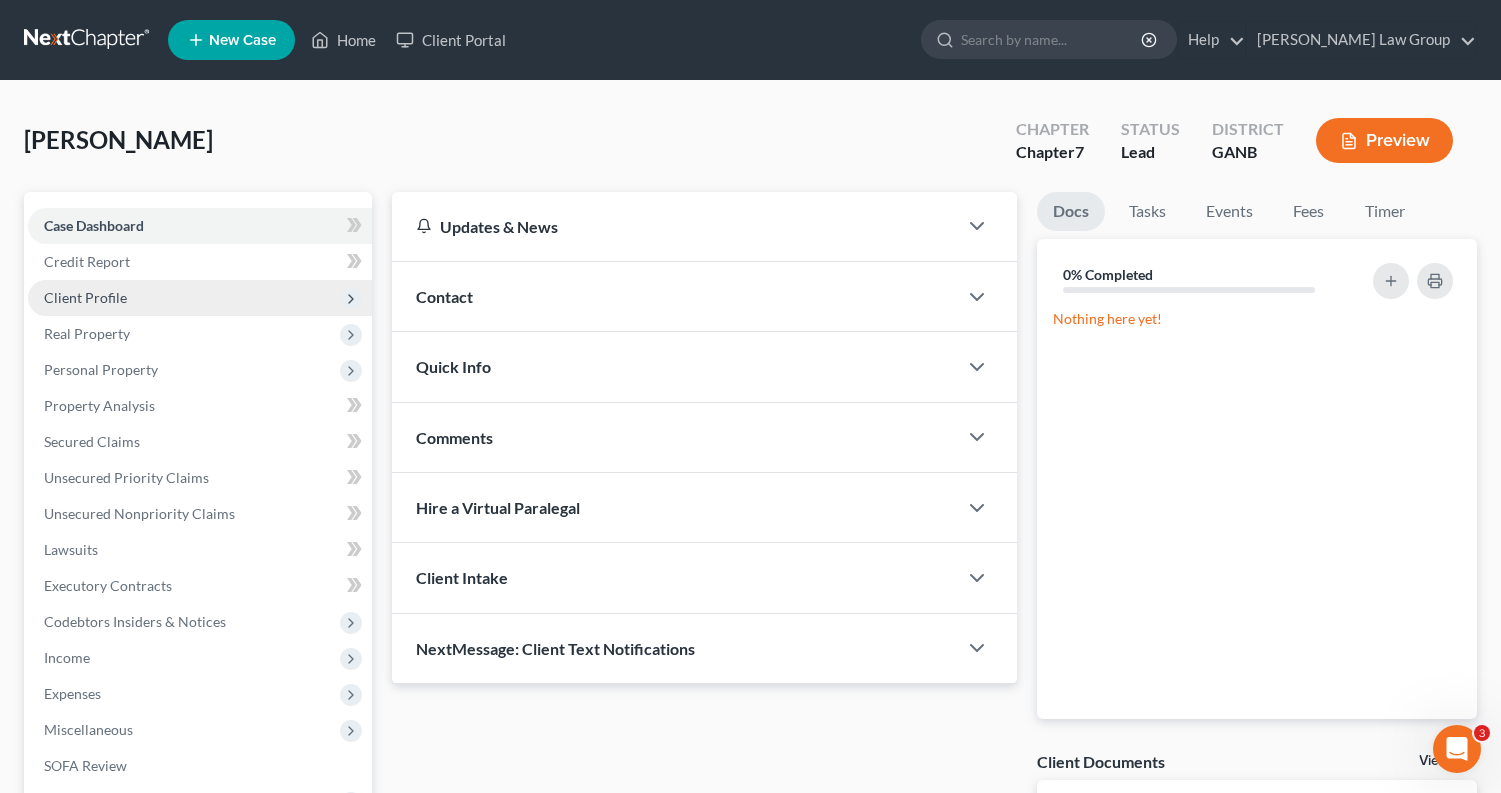 click on "Client Profile" at bounding box center (85, 297) 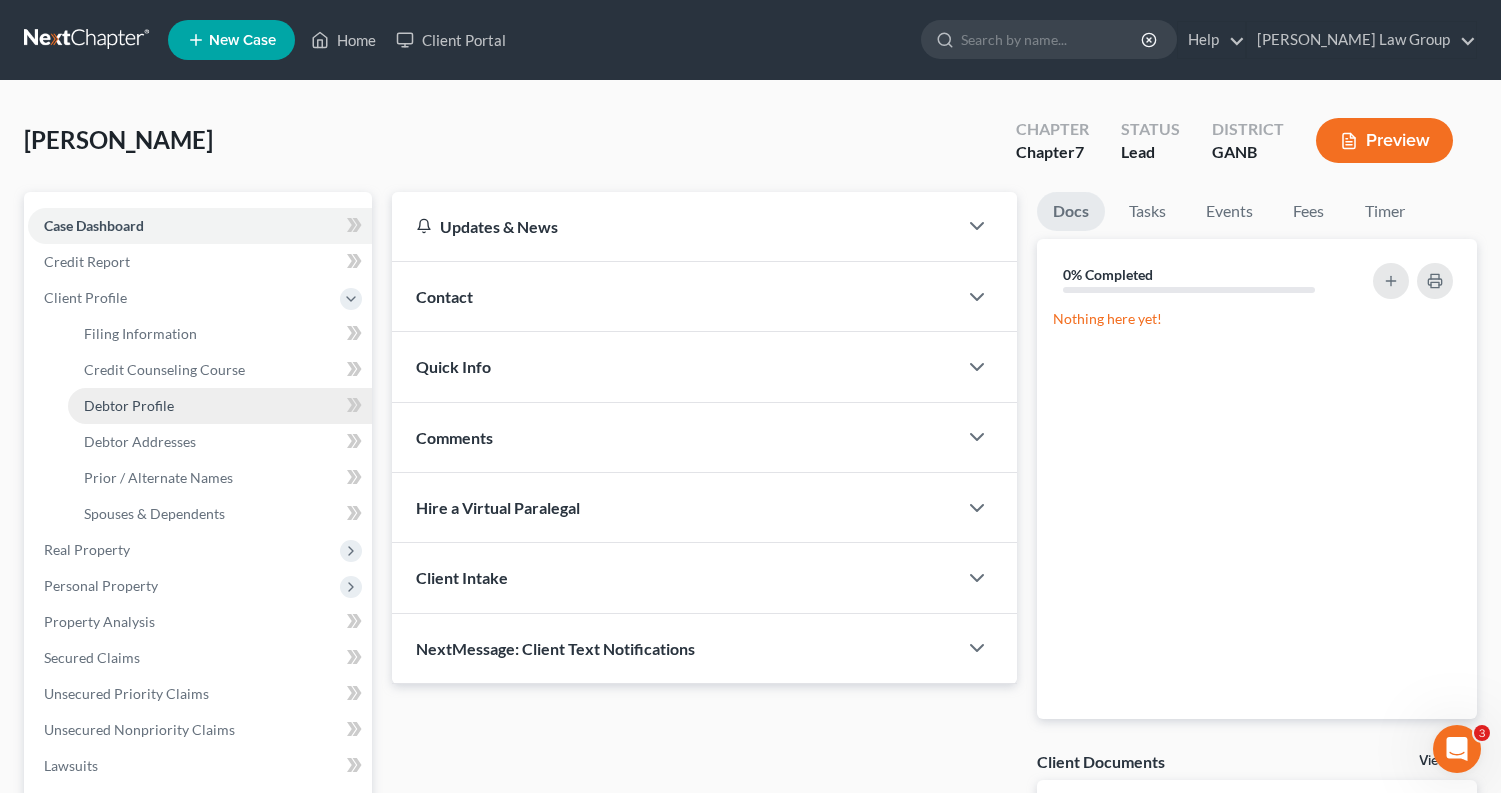 click on "Debtor Profile" at bounding box center [129, 405] 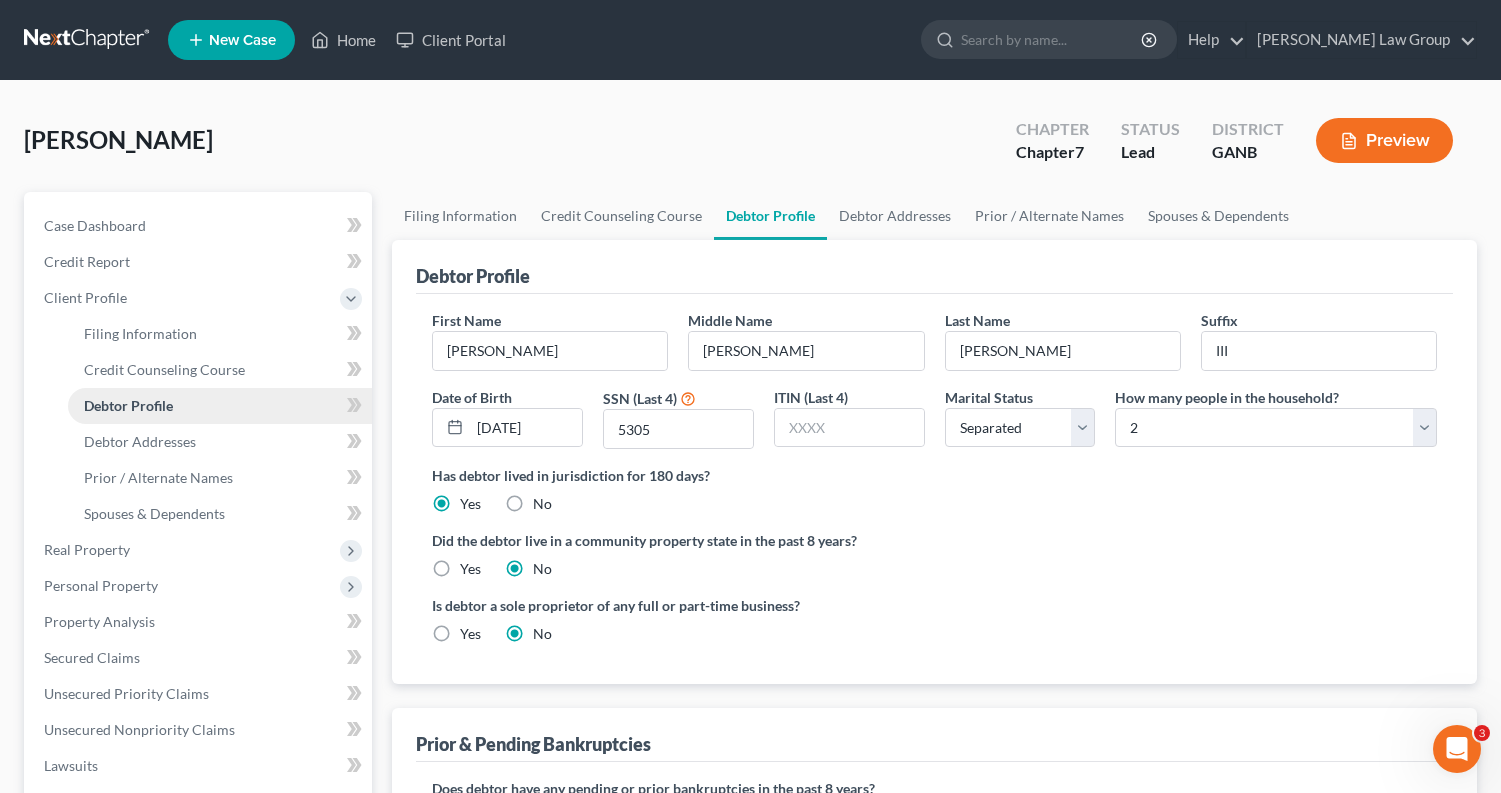 radio on "true" 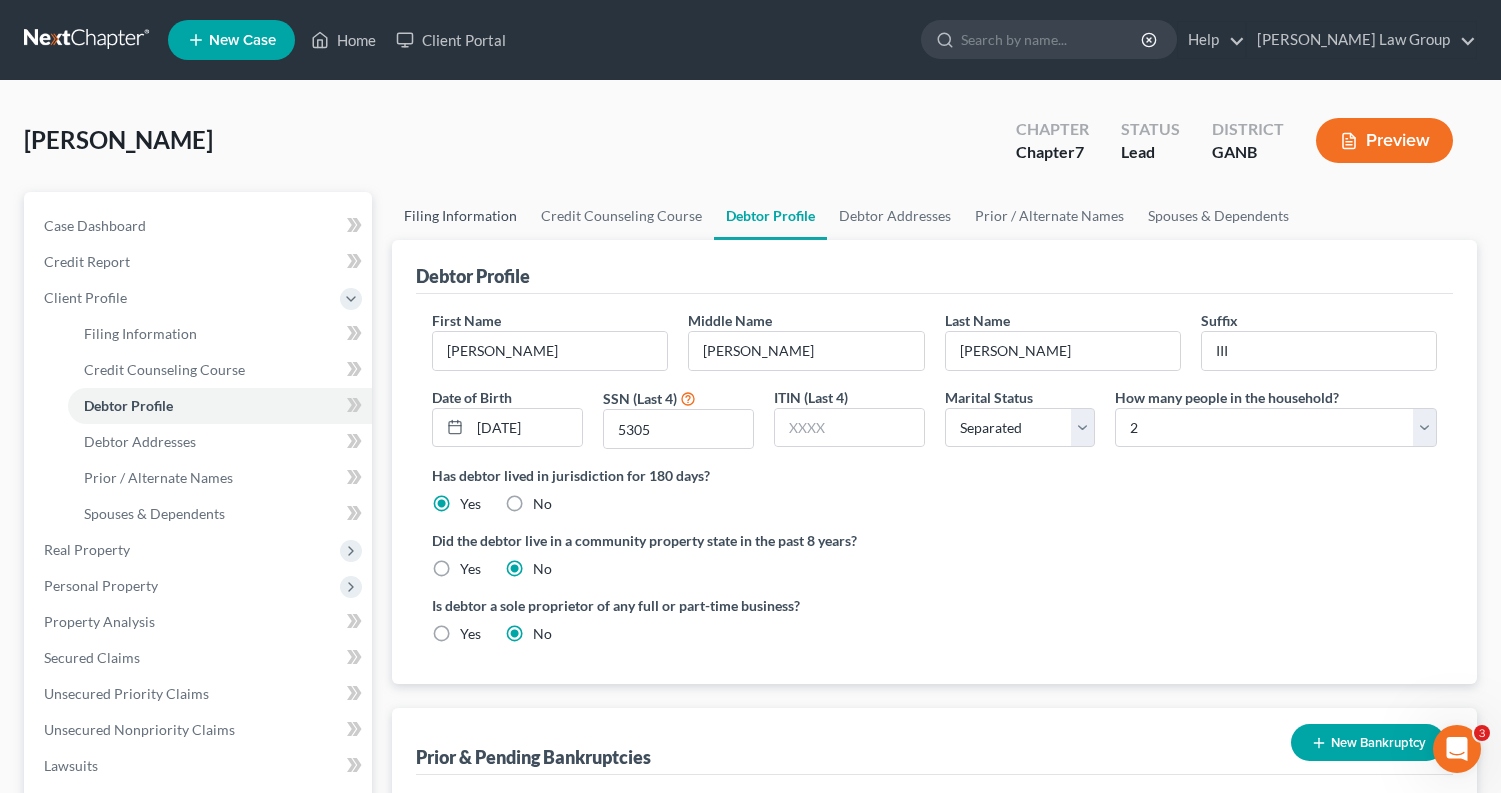 click on "Filing Information" at bounding box center [460, 216] 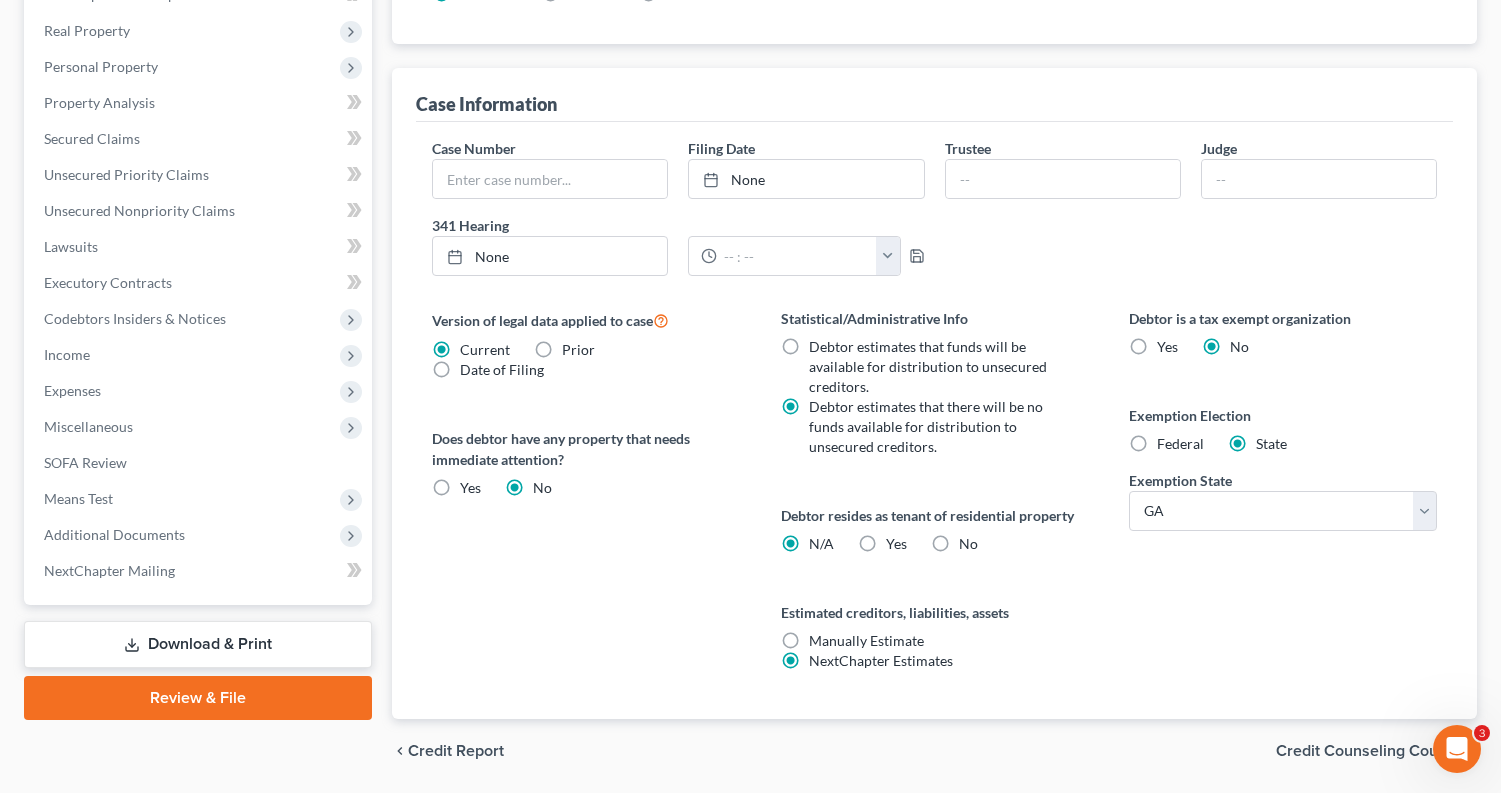 scroll, scrollTop: 534, scrollLeft: 0, axis: vertical 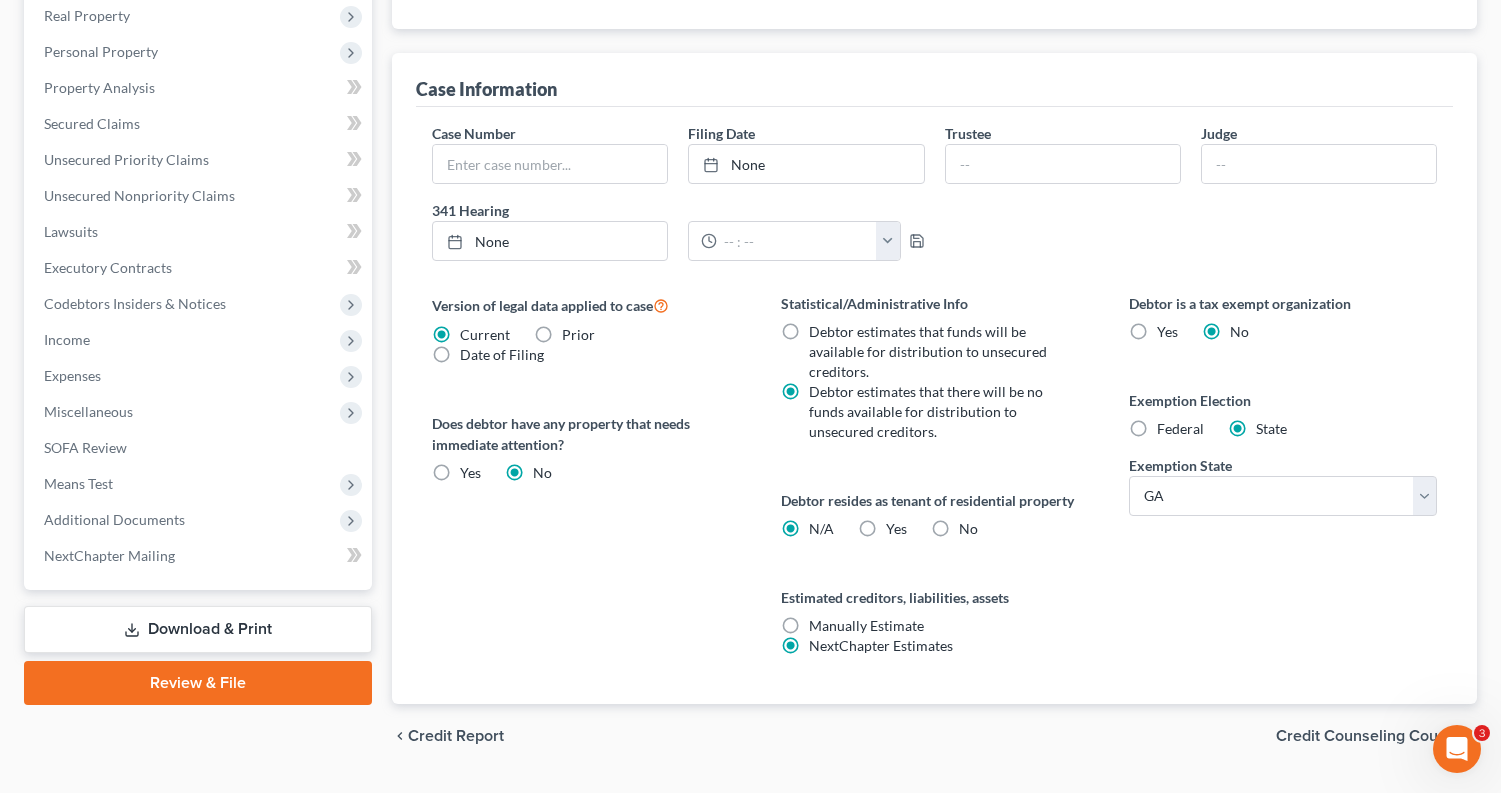 click on "Yes Yes" at bounding box center [896, 529] 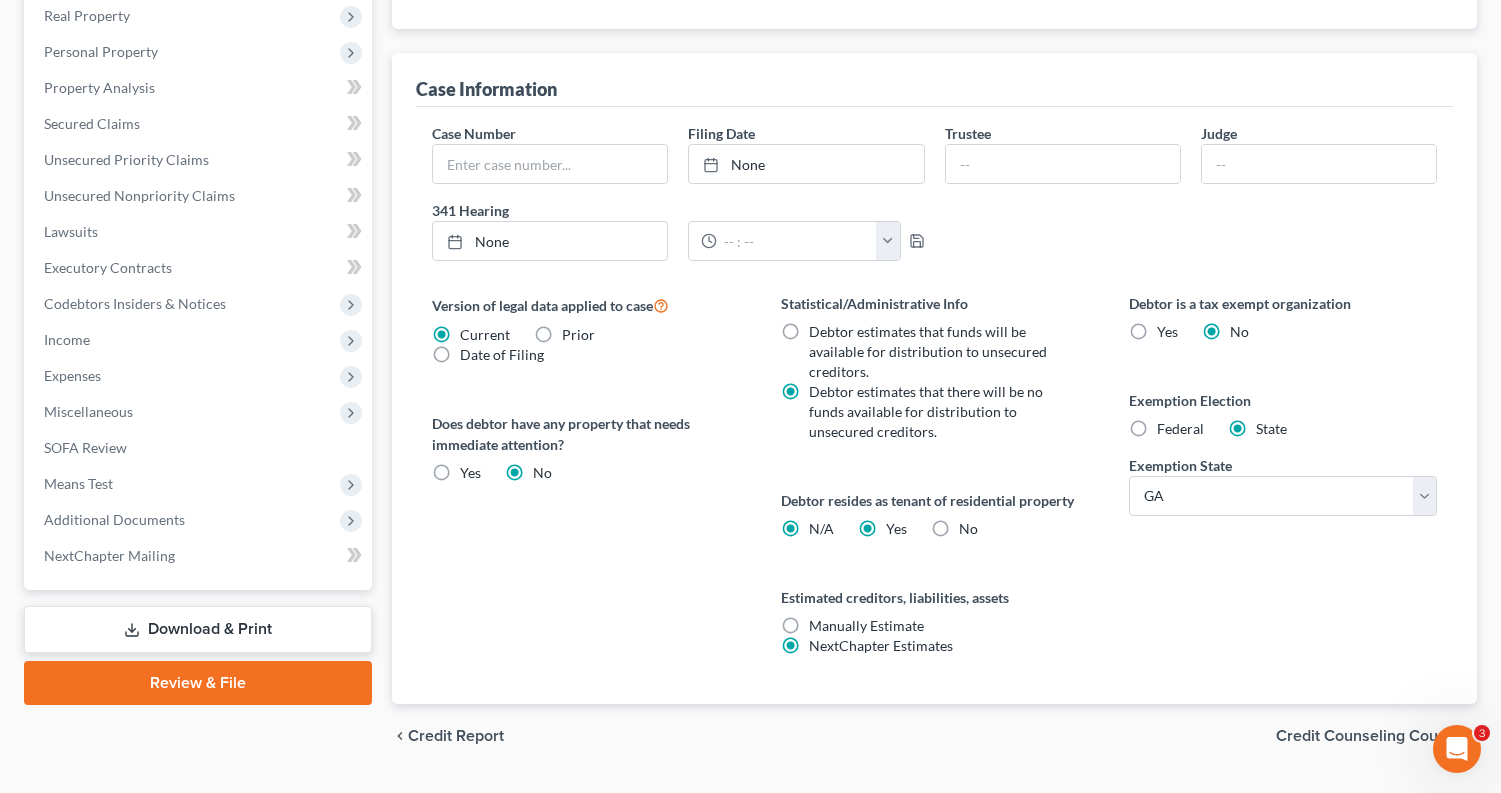 radio on "false" 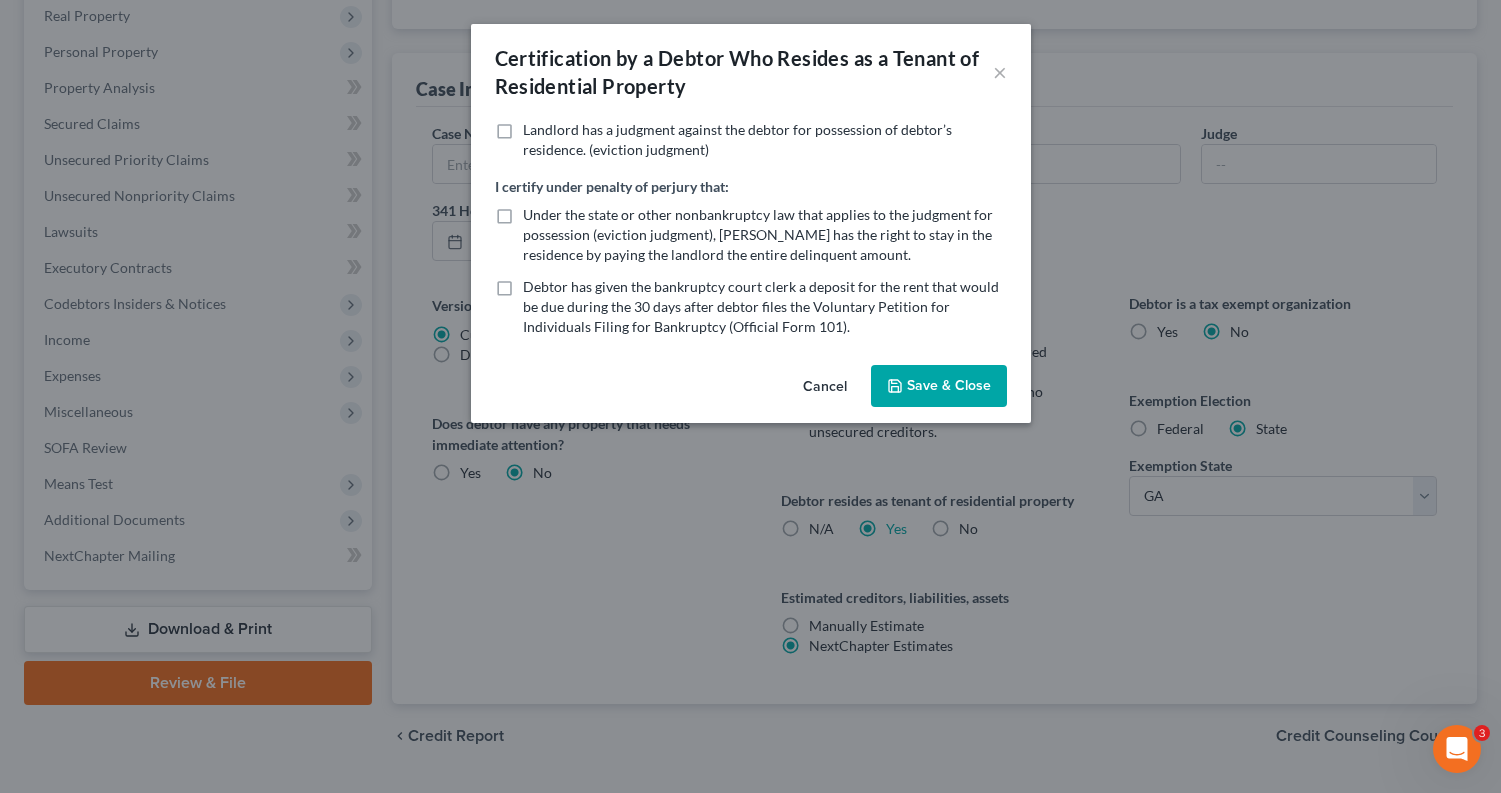 click on "Save & Close" at bounding box center [939, 386] 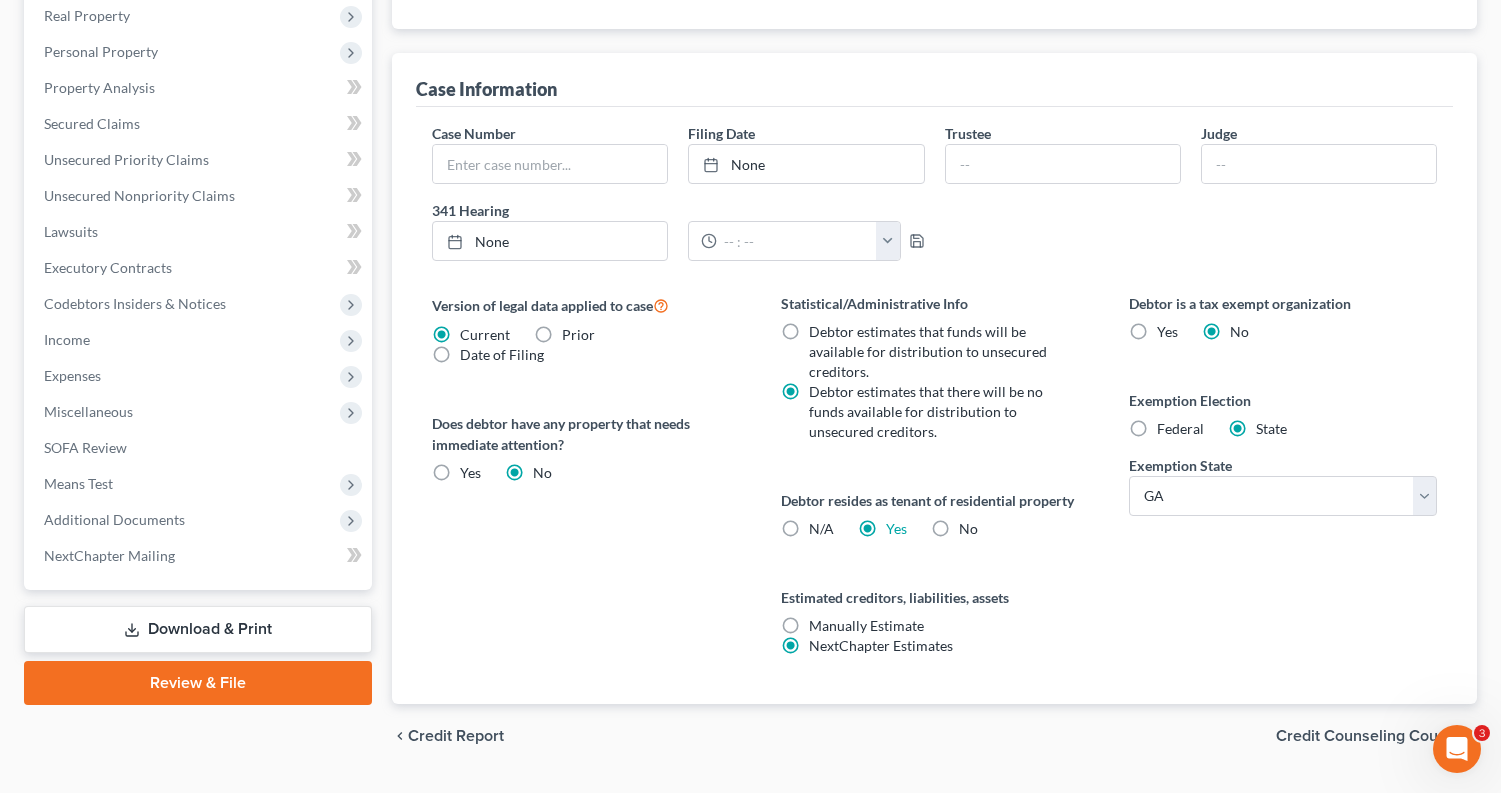 click on "Version of legal data applied to case  Current Prior Date of Filing Legal data version date range Select [DATE] - [DATE] [DATE] - [DATE] [DATE] - [DATE] [DATE] - [DATE] [DATE] - [DATE] [DATE] - [DATE] [DATE] - [DATE] [DATE] - [DATE] [DATE] - [DATE] [DATE] - [DATE] [DATE] - [DATE] [DATE] - [DATE] [DATE] - [DATE] [DATE] - [DATE] [DATE] - [DATE] [DATE] - [DATE] [DATE] - [DATE] [DATE] - [DATE] [DATE] - [DATE] [DATE] - [DATE] [DATE] - [DATE] [DATE] - [DATE] [DATE] - [DATE] [DATE] - [DATE] [DATE] - [DATE] [DATE] - [DATE] [DATE] - [DATE] [DATE] - [DATE] [DATE] - [DATE] [DATE] - [DATE] [DATE] - [DATE] [DATE] - [DATE] [DATE] - [DATE] [DATE] - [DATE] [DATE] - [DATE] Does debtor have any property that needs immediate attention? Yes Yes No" at bounding box center [586, 498] 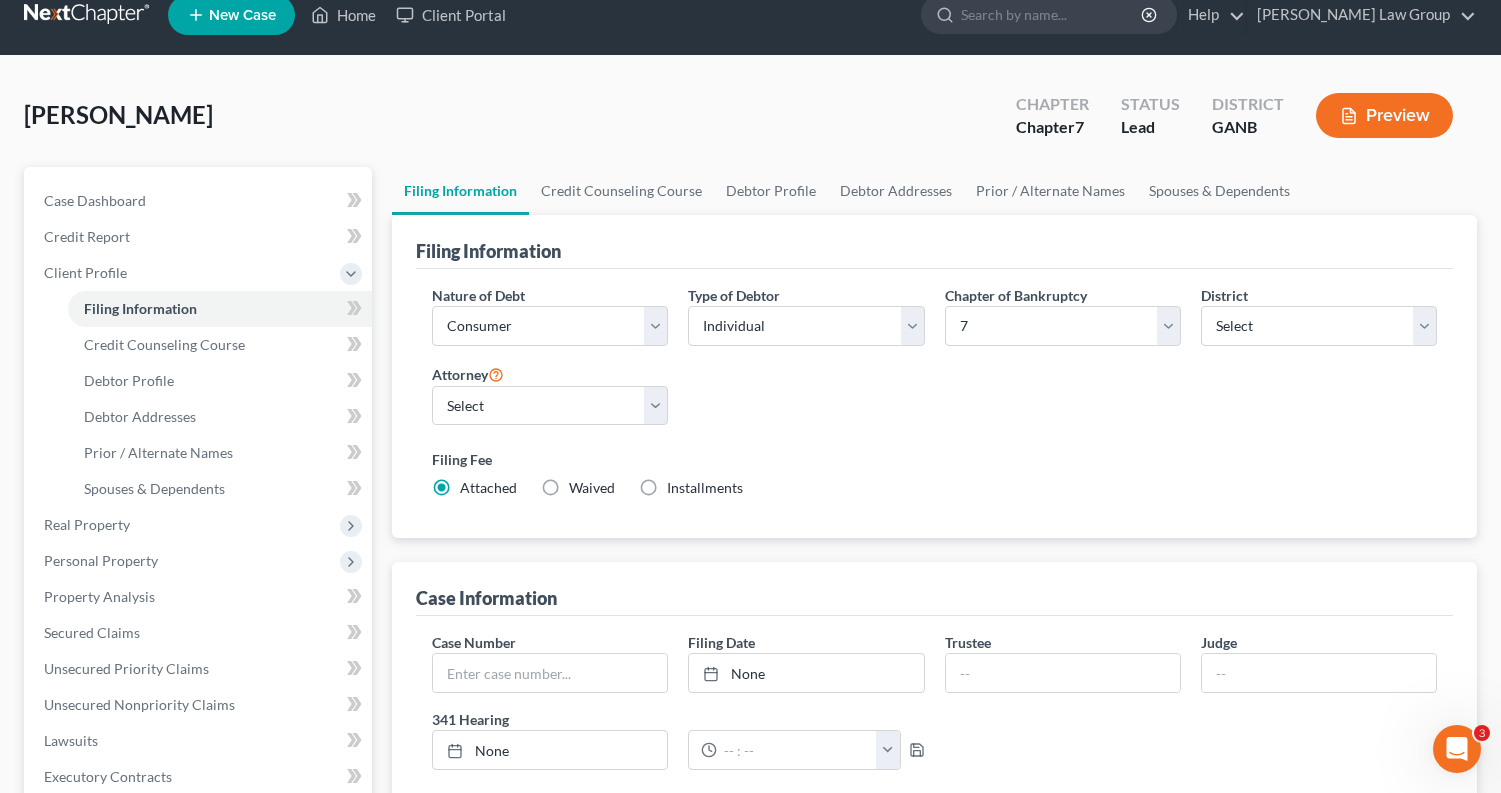 scroll, scrollTop: 0, scrollLeft: 0, axis: both 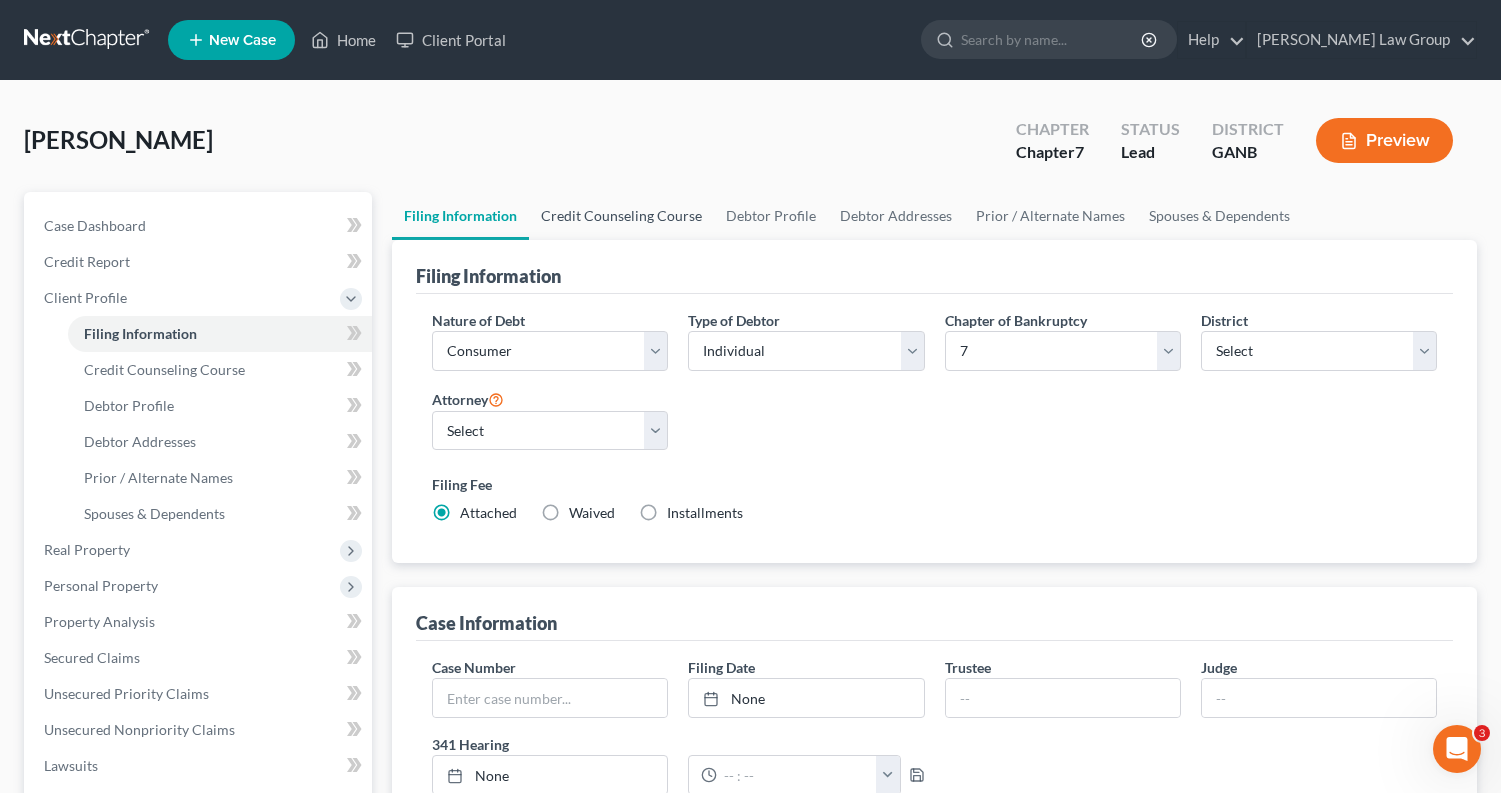 click on "Credit Counseling Course" at bounding box center [621, 216] 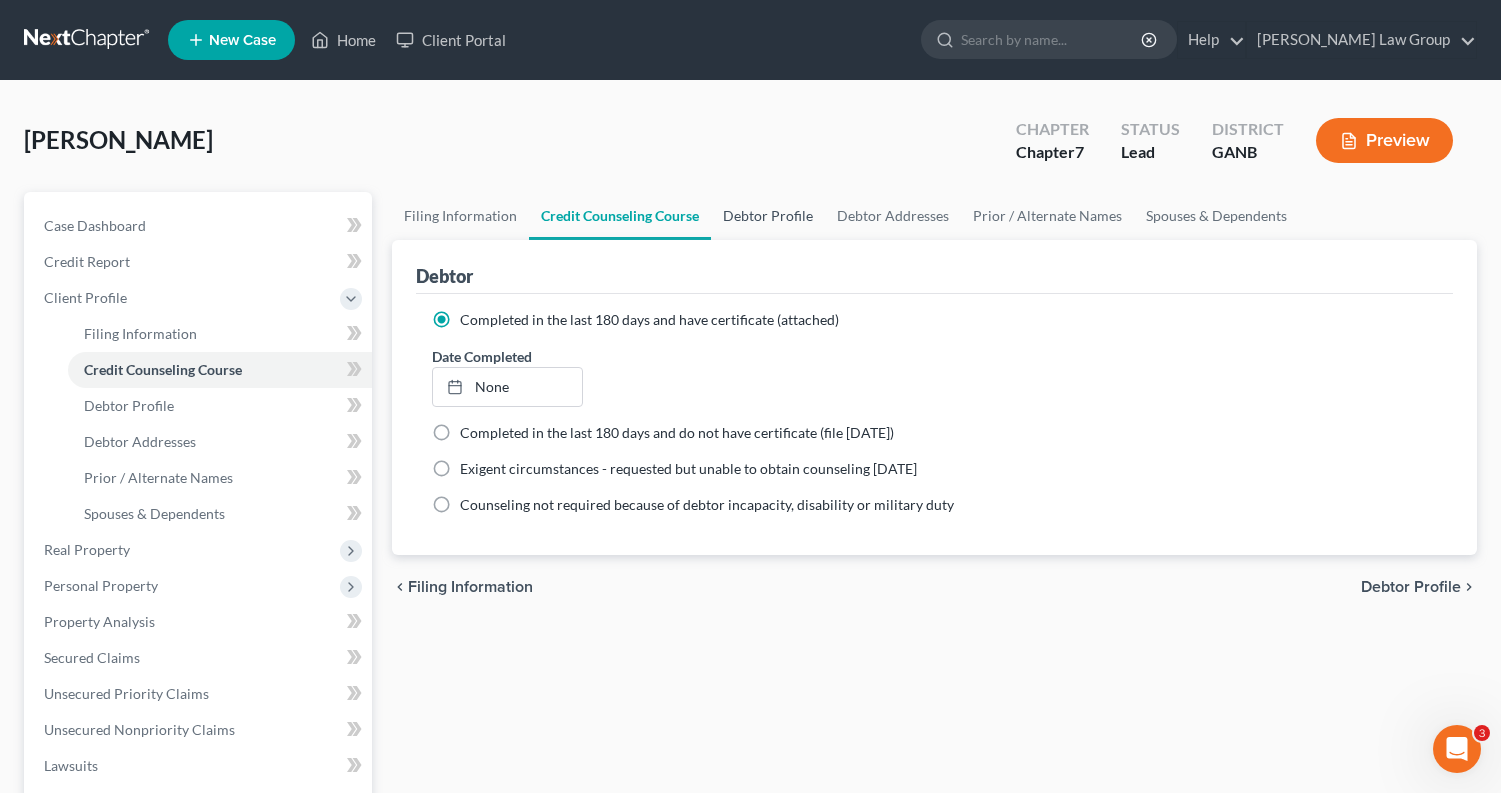click on "Debtor Profile" at bounding box center (768, 216) 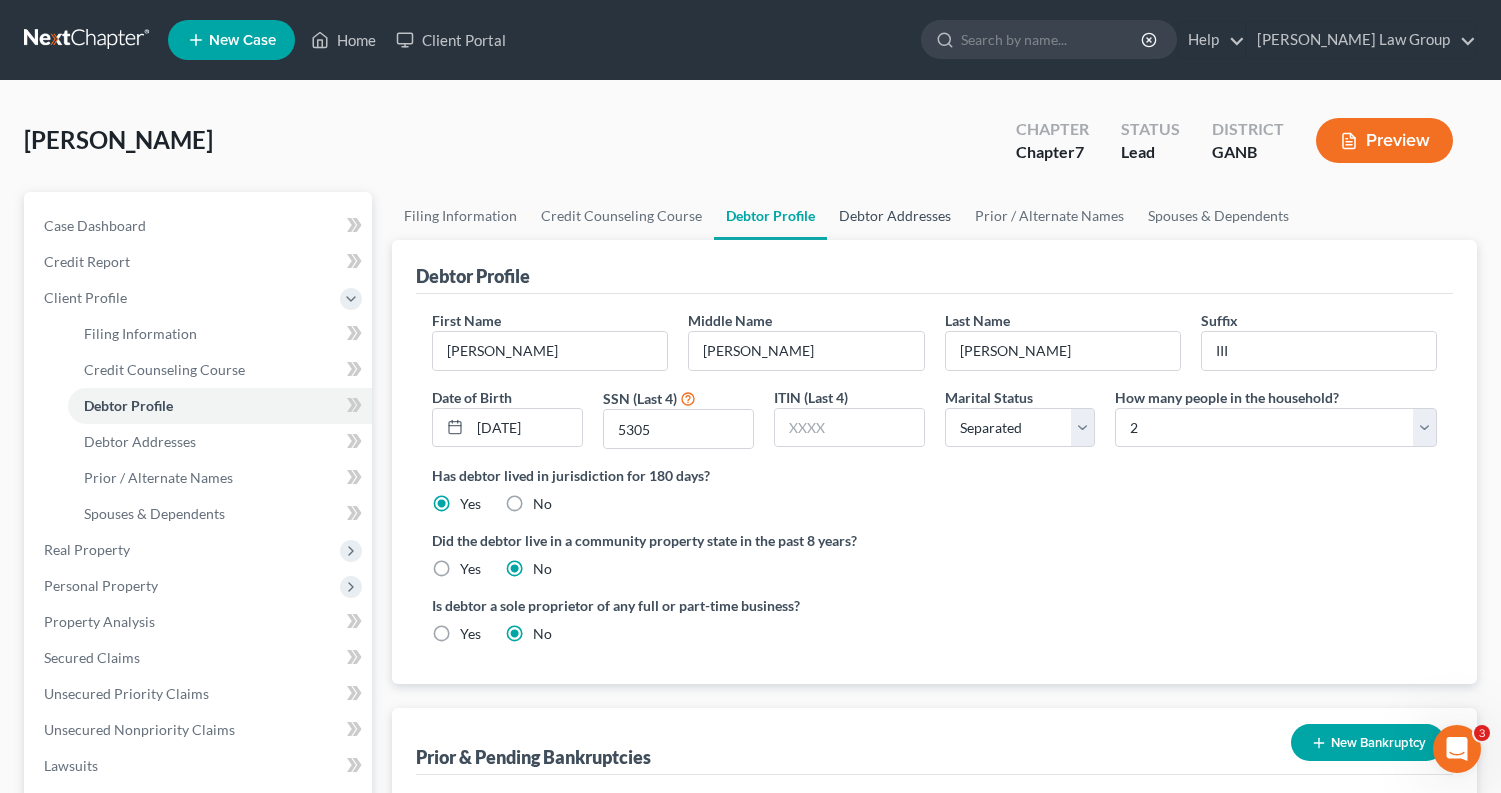 click on "Debtor Addresses" at bounding box center (895, 216) 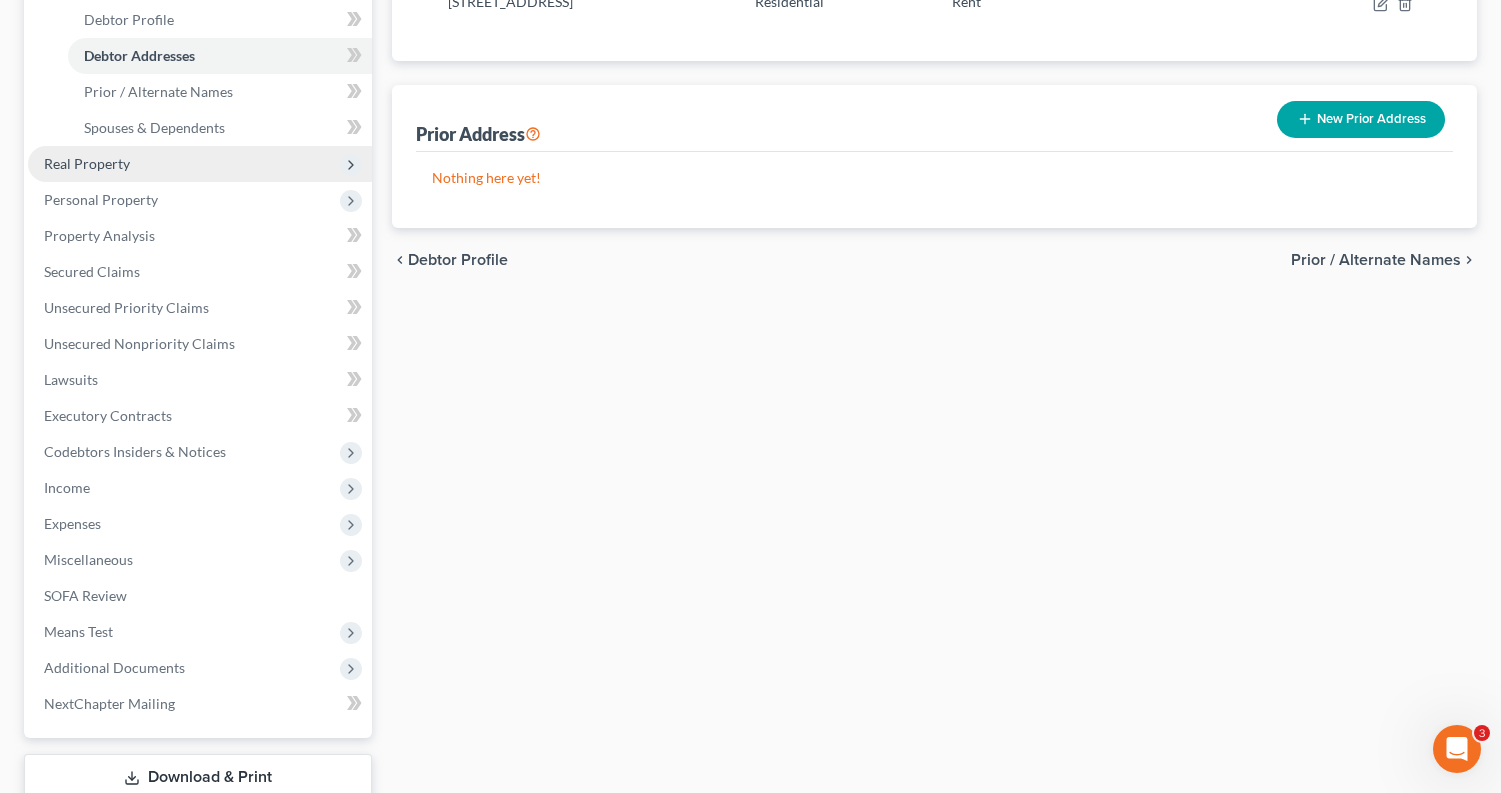 scroll, scrollTop: 422, scrollLeft: 0, axis: vertical 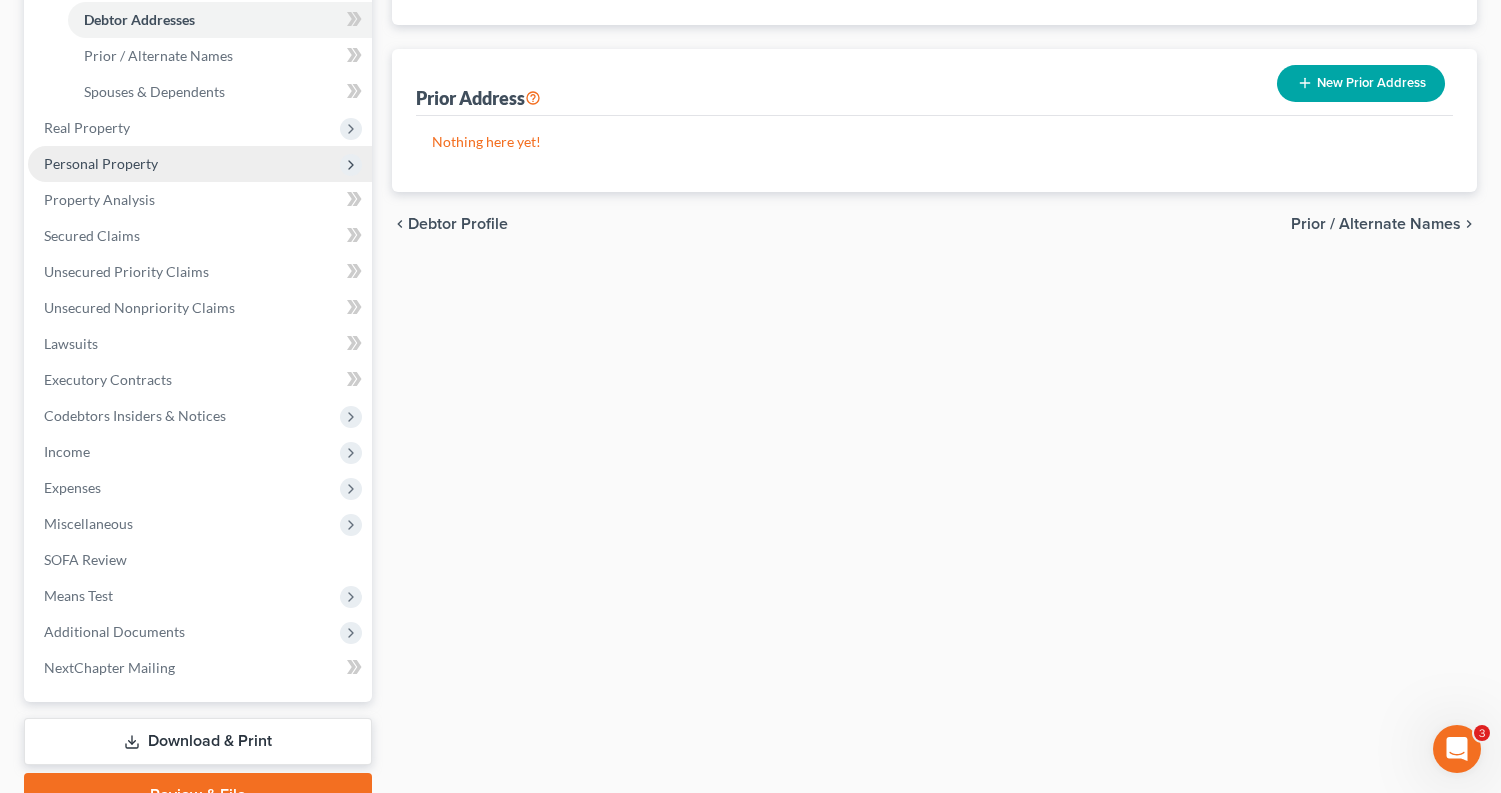 click on "Personal Property" at bounding box center [101, 163] 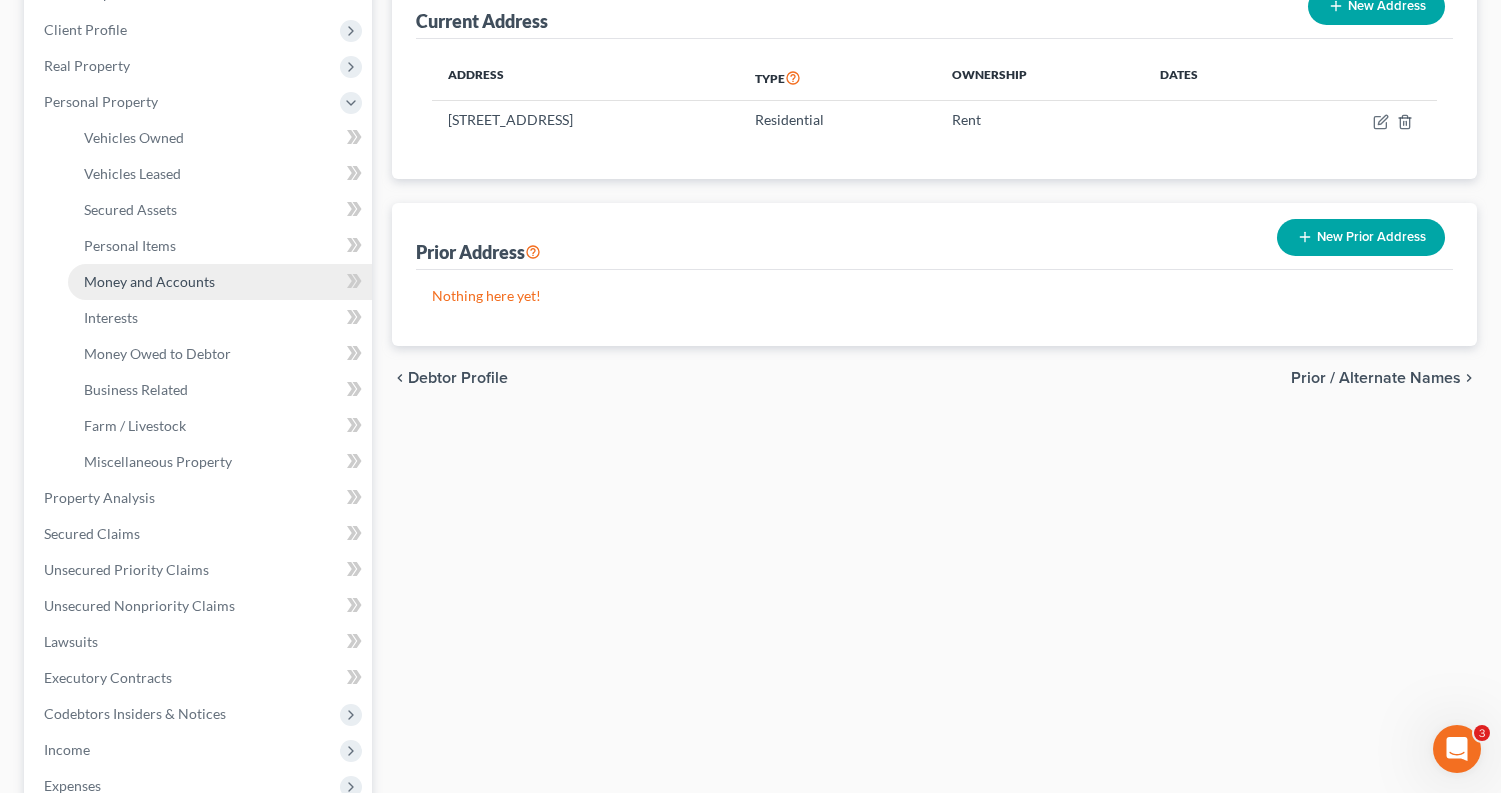 scroll, scrollTop: 262, scrollLeft: 0, axis: vertical 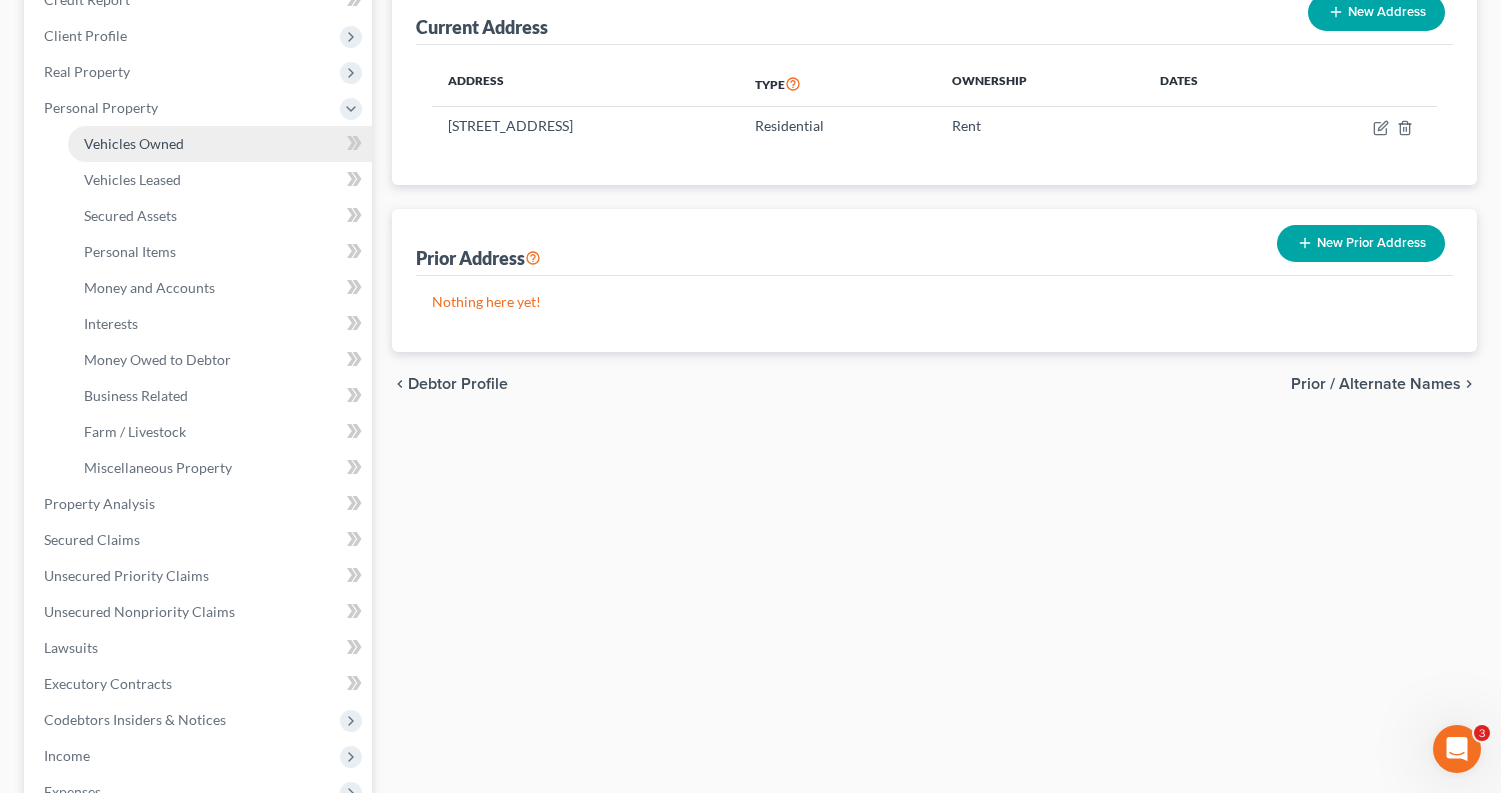 click on "Vehicles Owned" at bounding box center (134, 143) 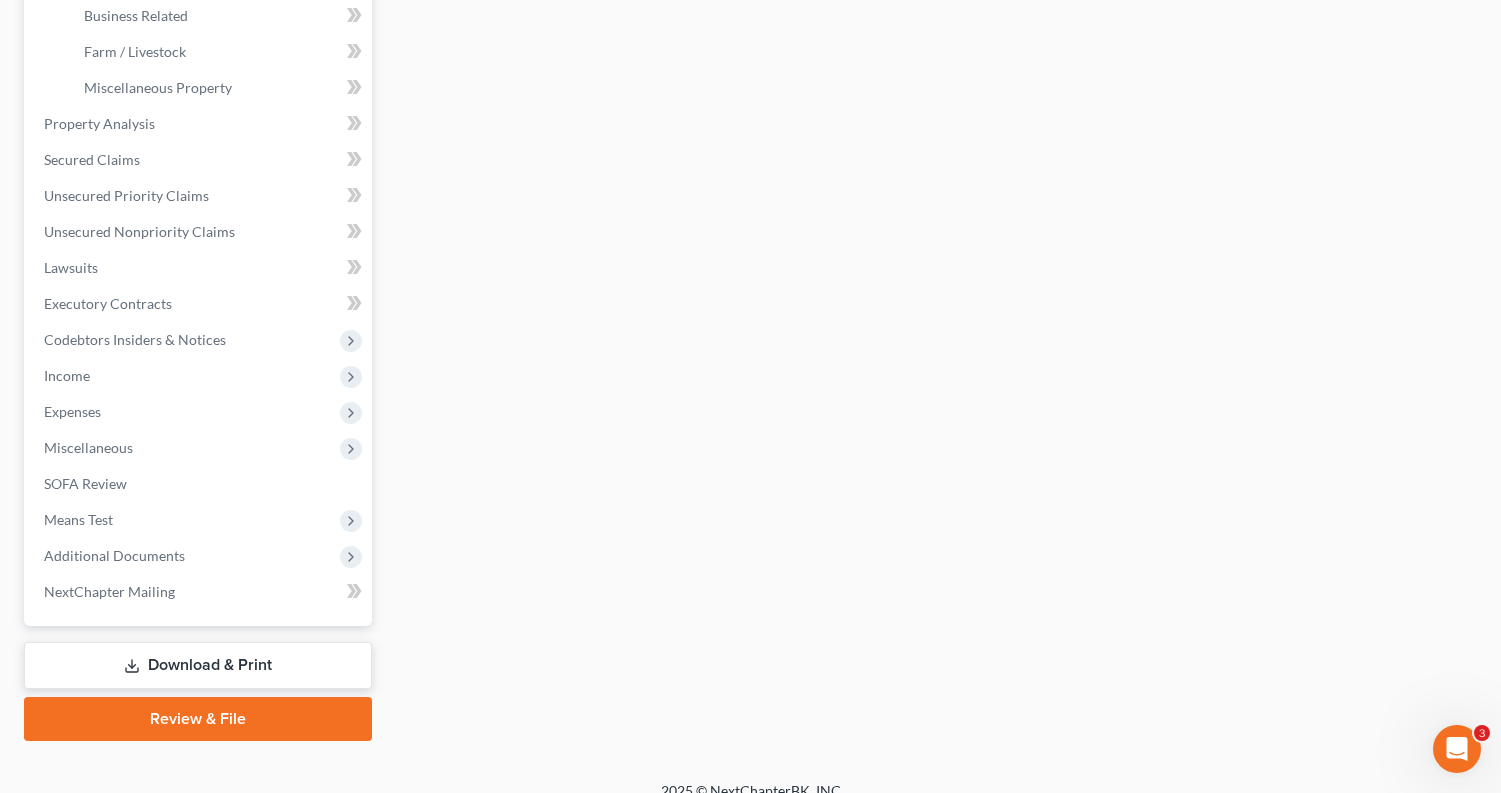 scroll, scrollTop: 664, scrollLeft: 0, axis: vertical 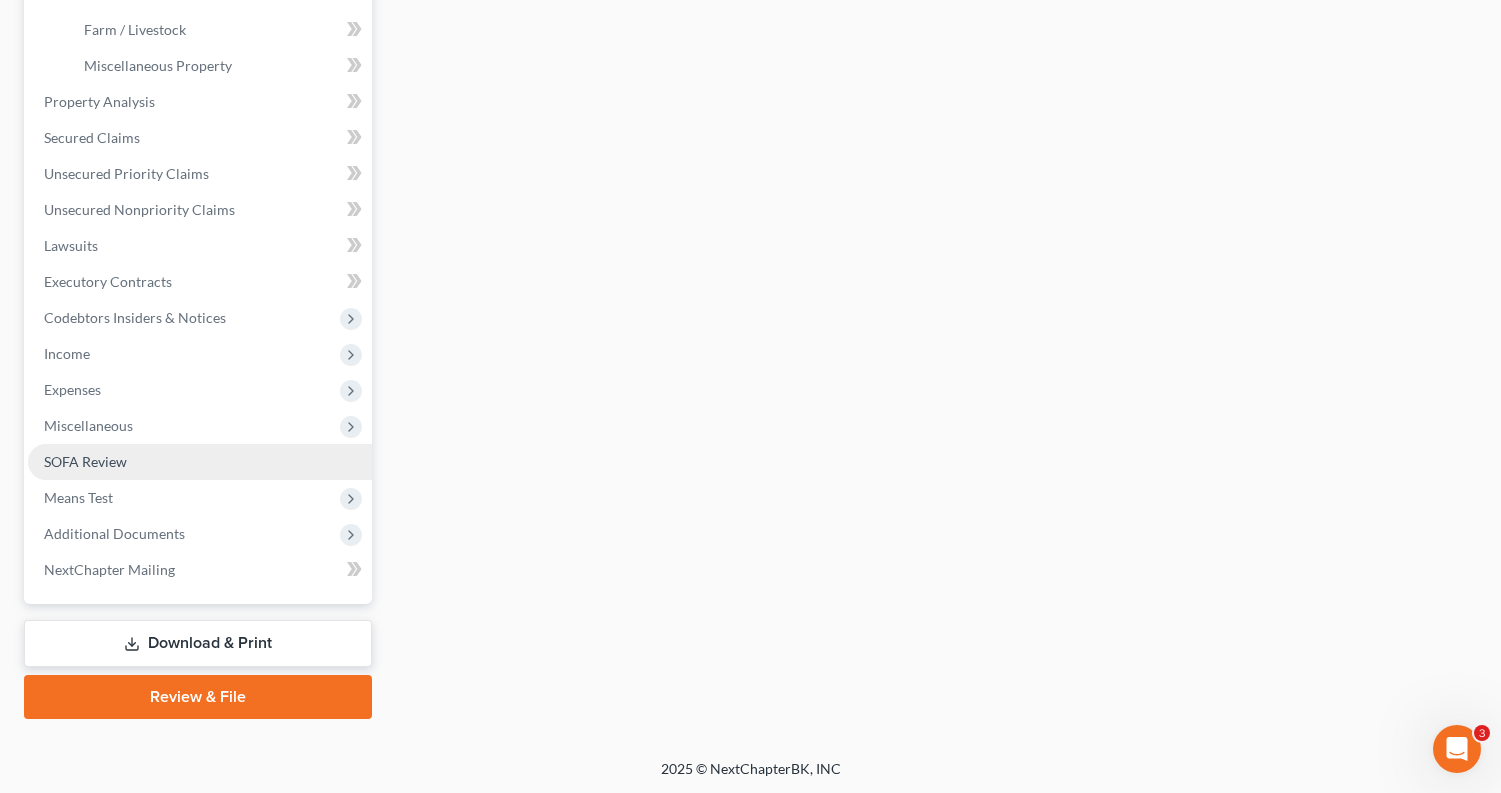 click on "SOFA Review" at bounding box center (200, 462) 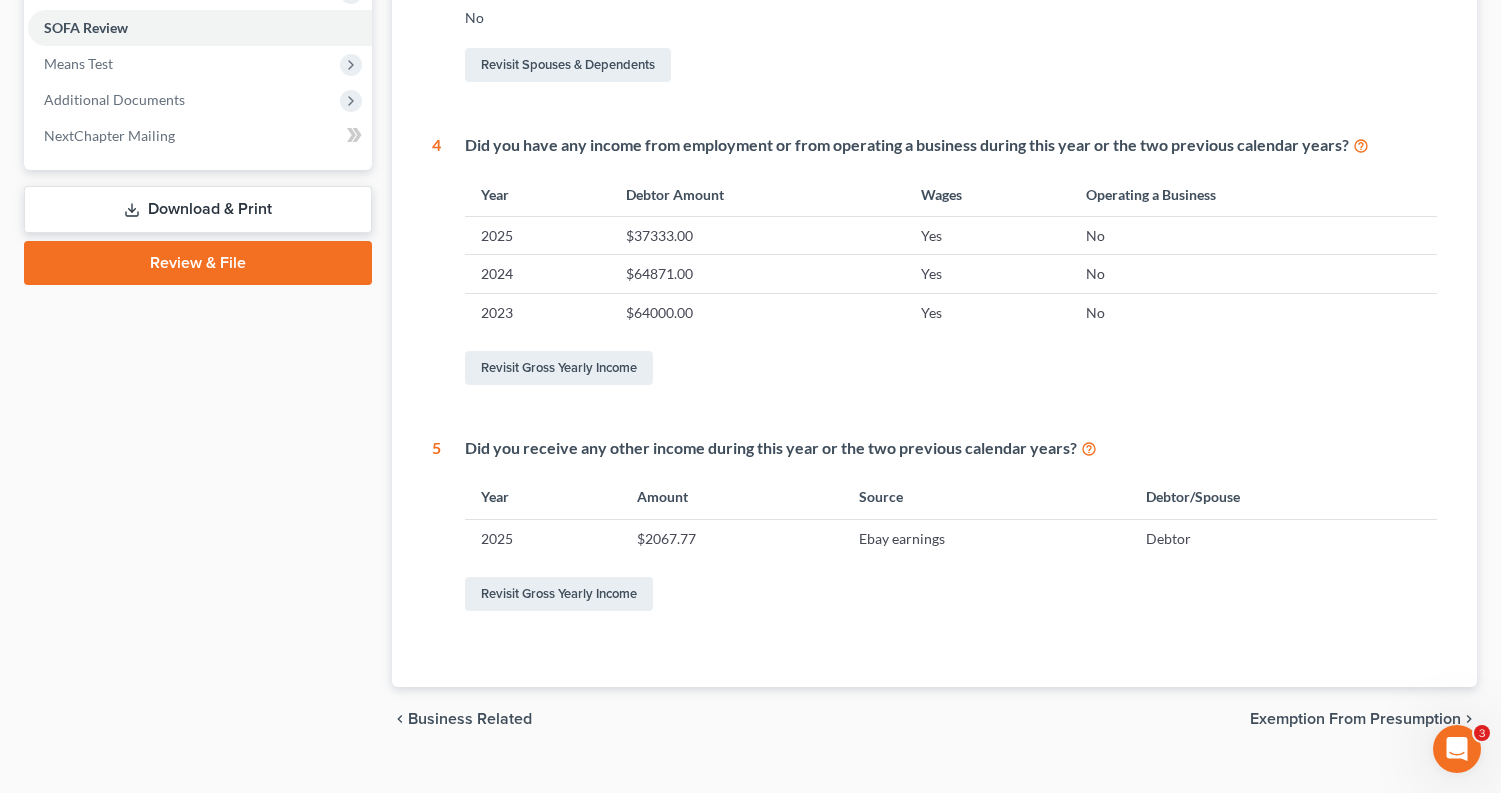 scroll, scrollTop: 771, scrollLeft: 0, axis: vertical 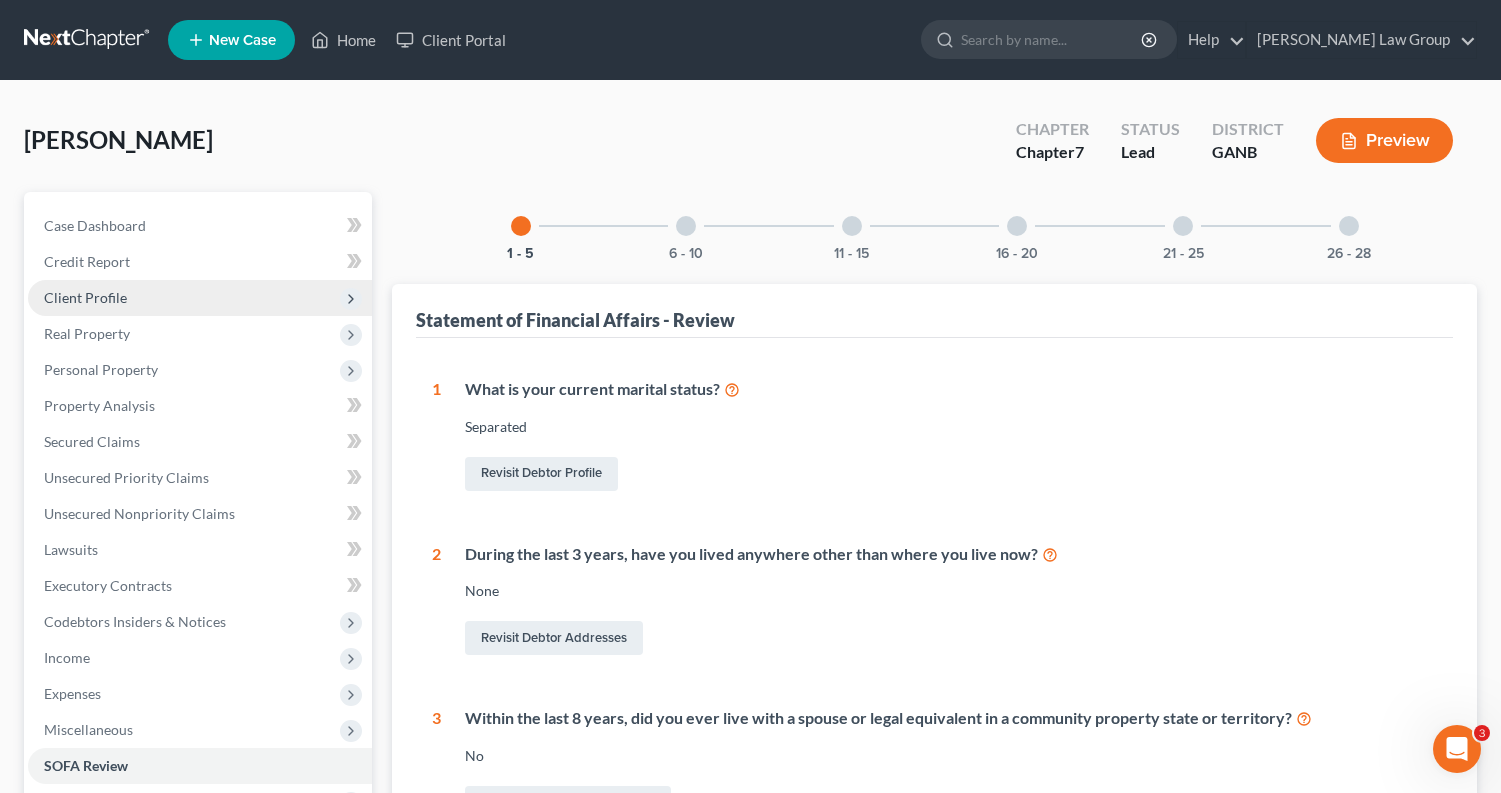 click on "Client Profile" at bounding box center [200, 298] 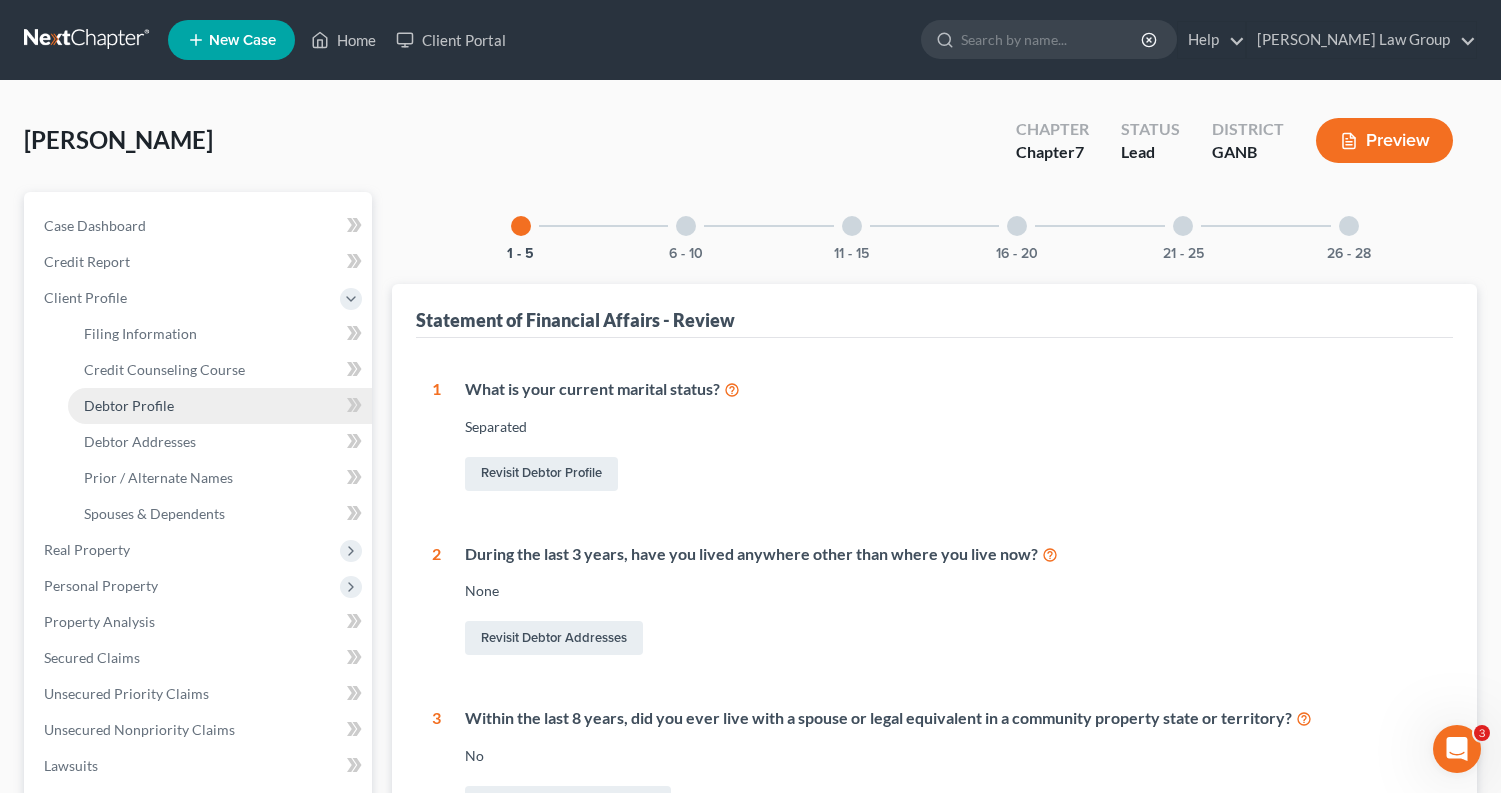 click on "Debtor Profile" at bounding box center (129, 405) 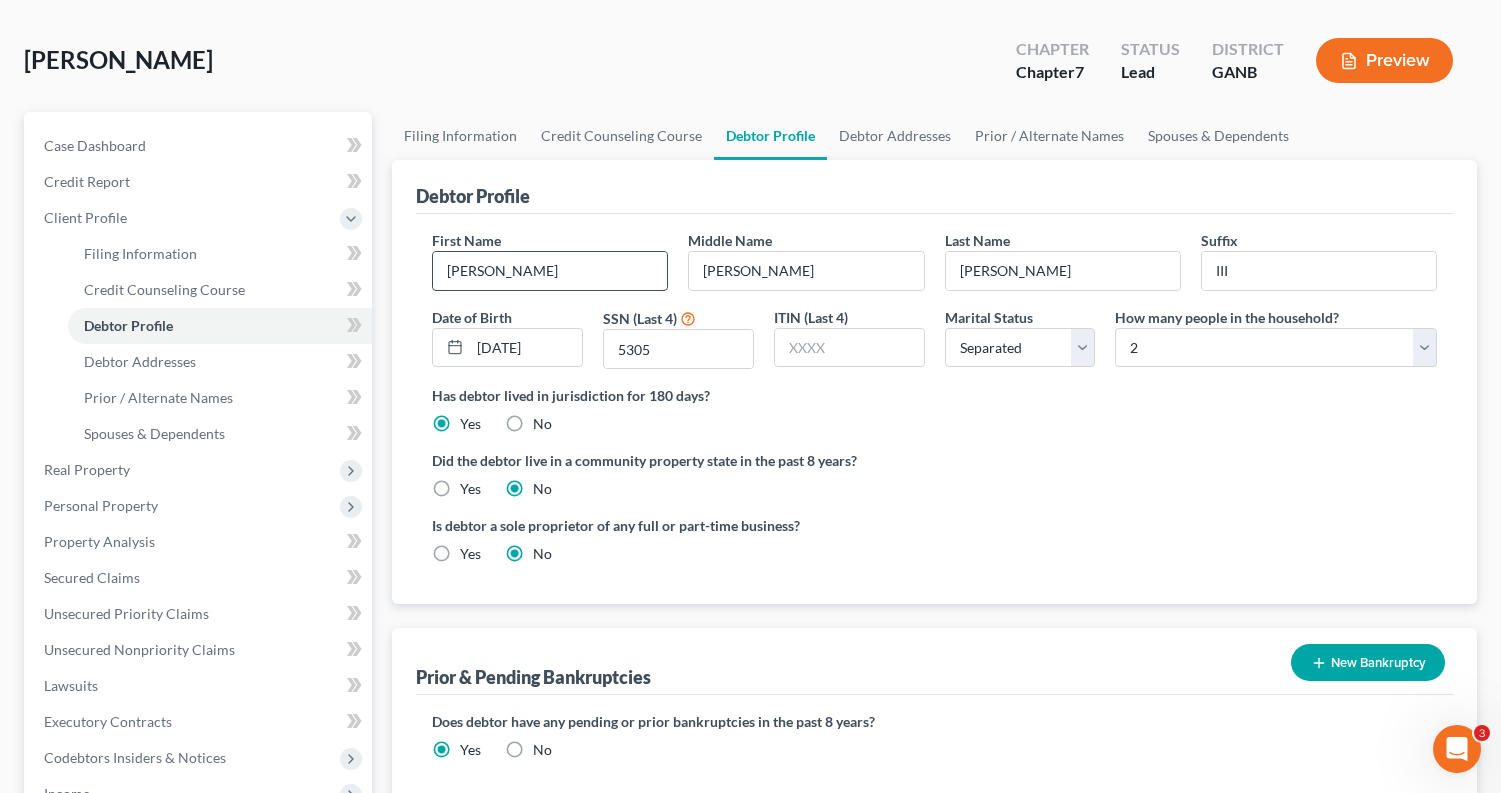 scroll, scrollTop: 0, scrollLeft: 0, axis: both 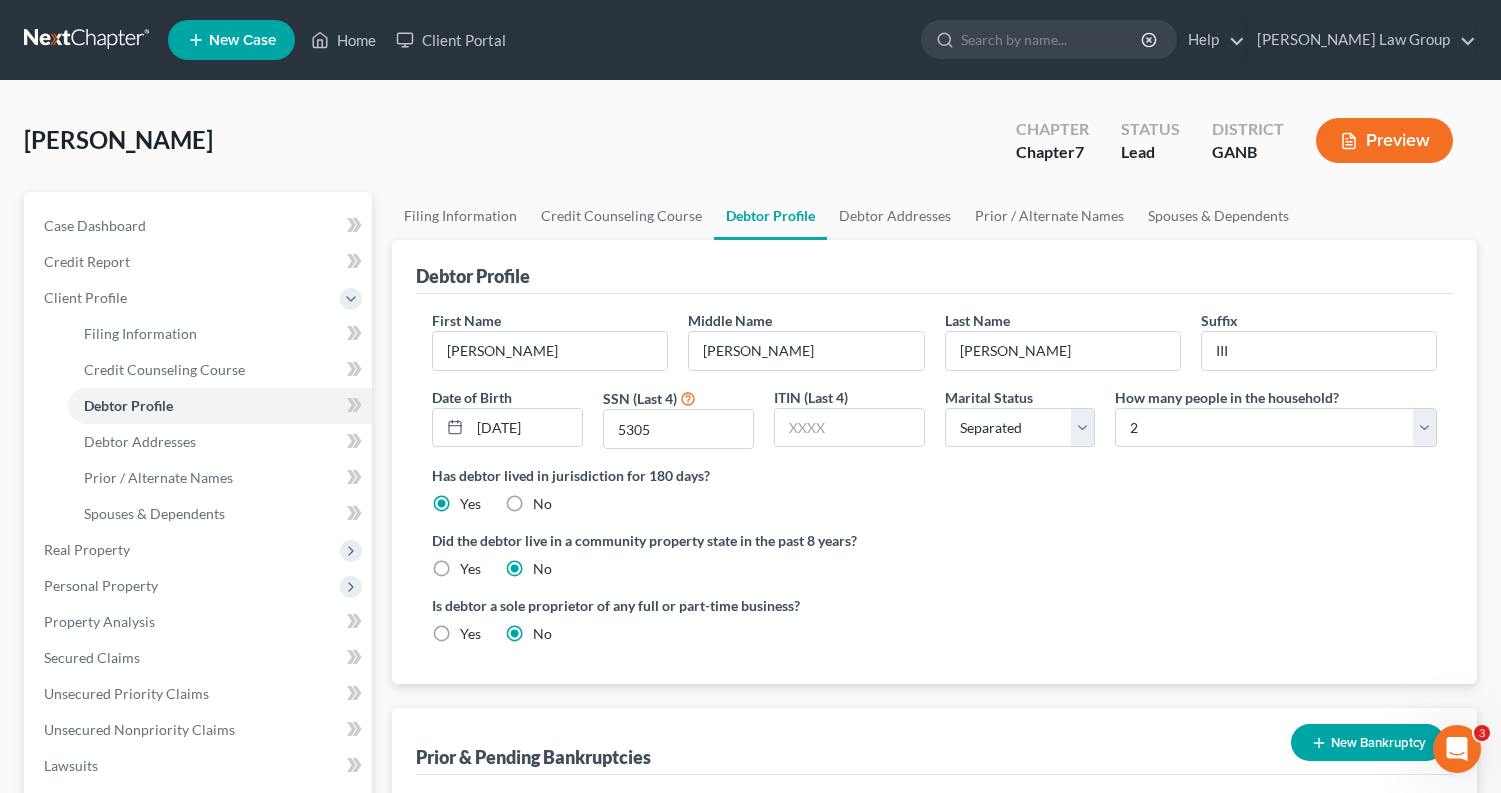 click on "Debtor Profile" at bounding box center (934, 267) 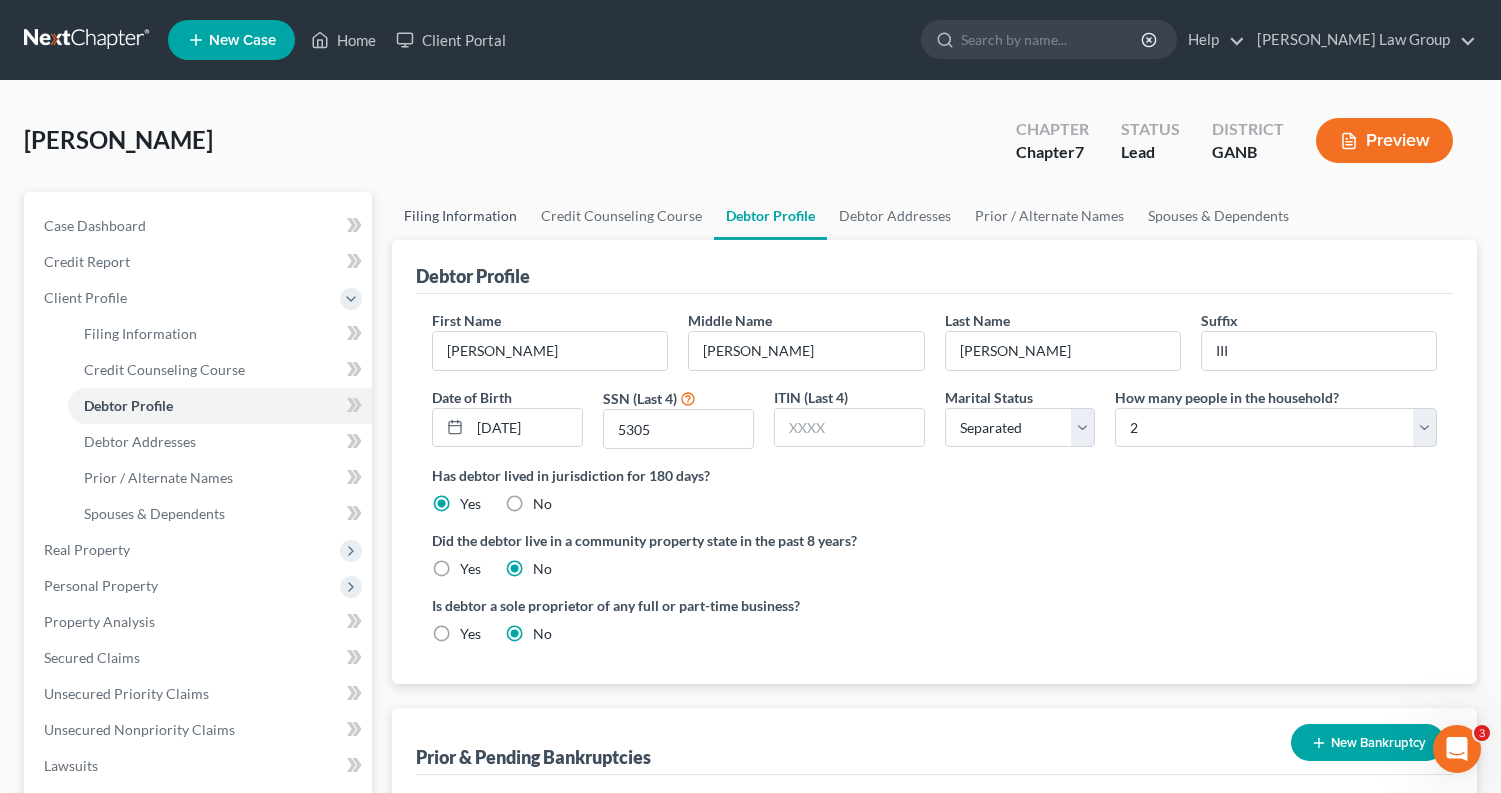 click on "Filing Information" at bounding box center (460, 216) 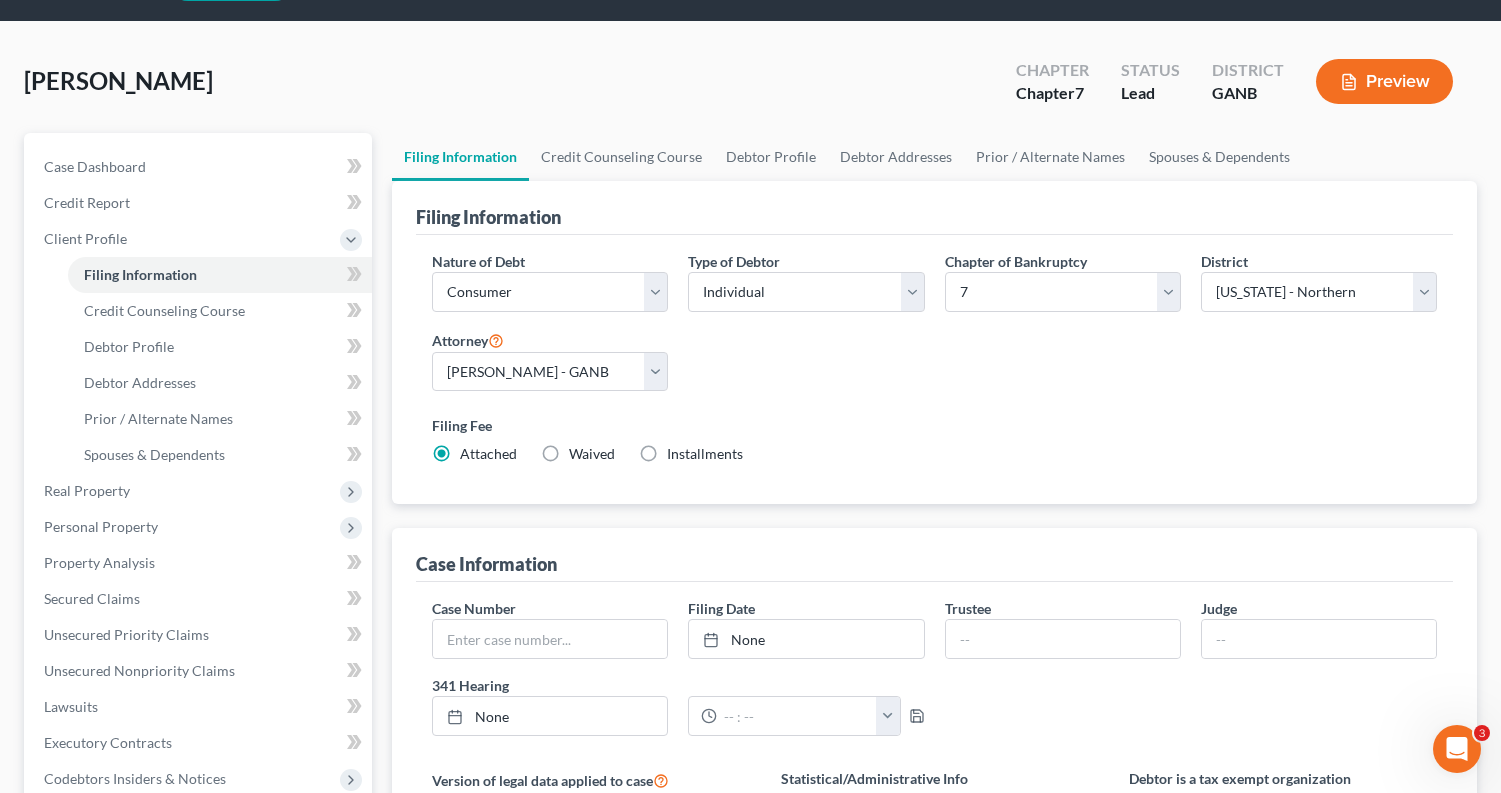 scroll, scrollTop: 43, scrollLeft: 0, axis: vertical 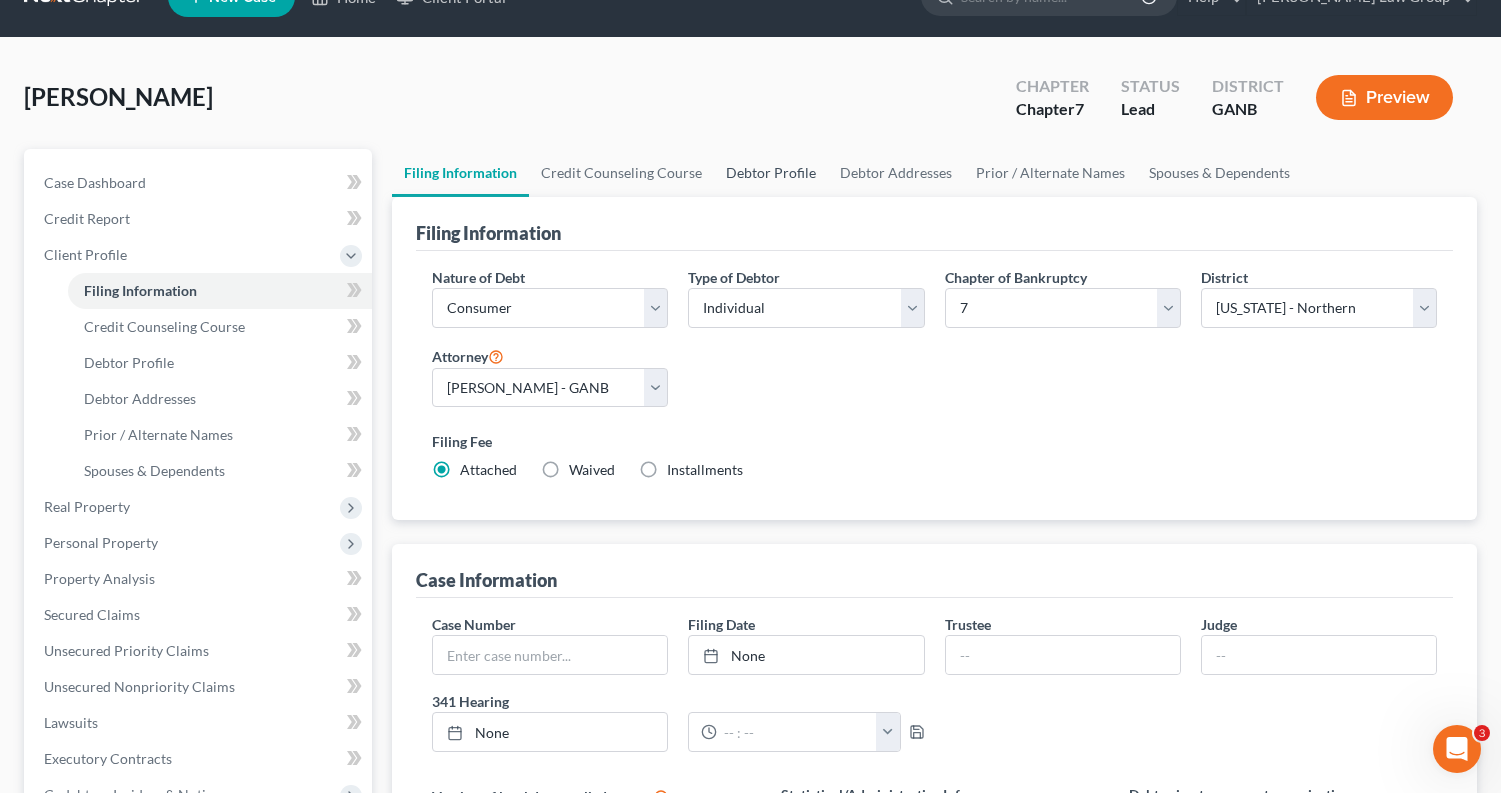 click on "Debtor Profile" at bounding box center [771, 173] 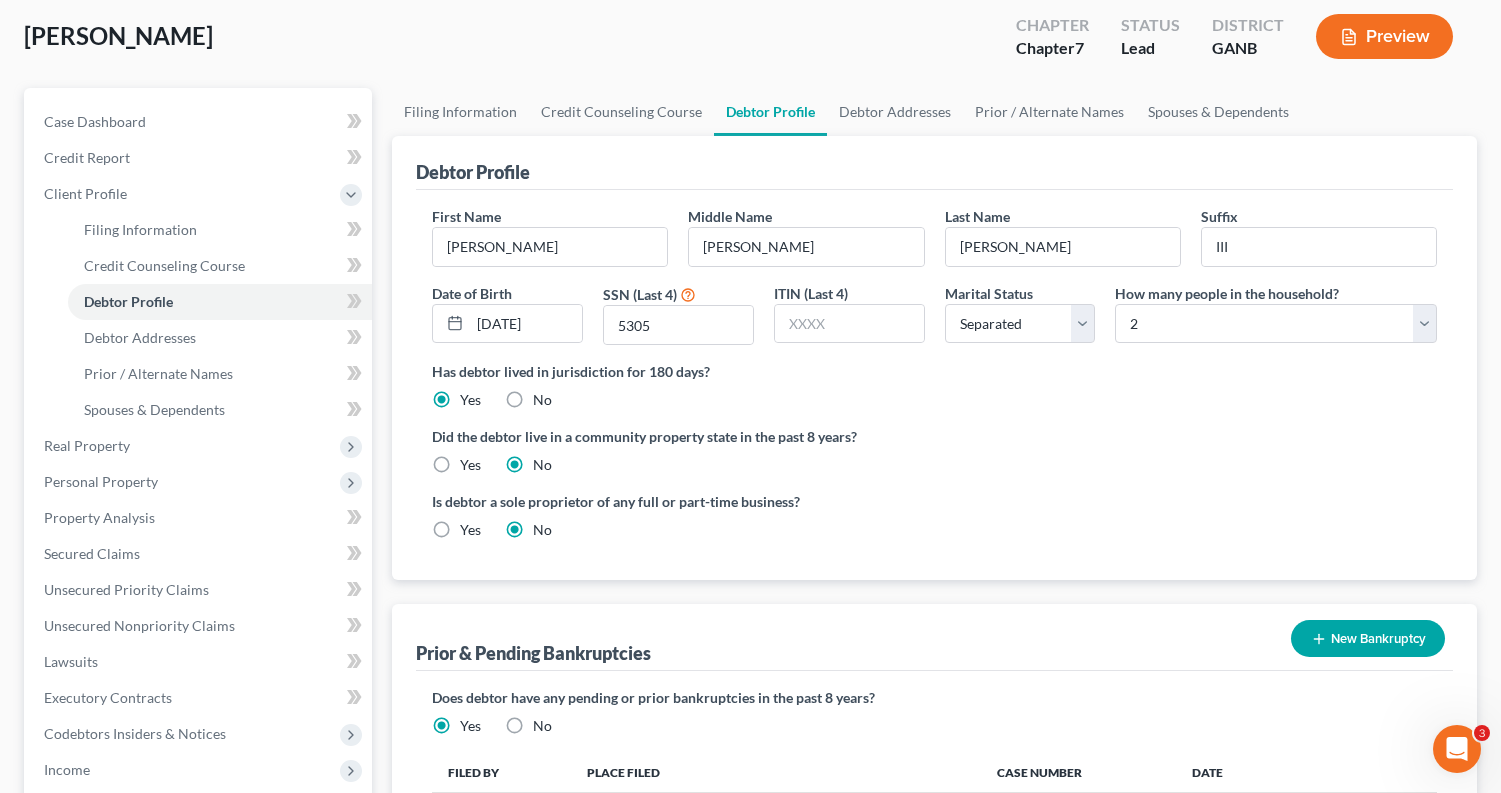 scroll, scrollTop: 88, scrollLeft: 0, axis: vertical 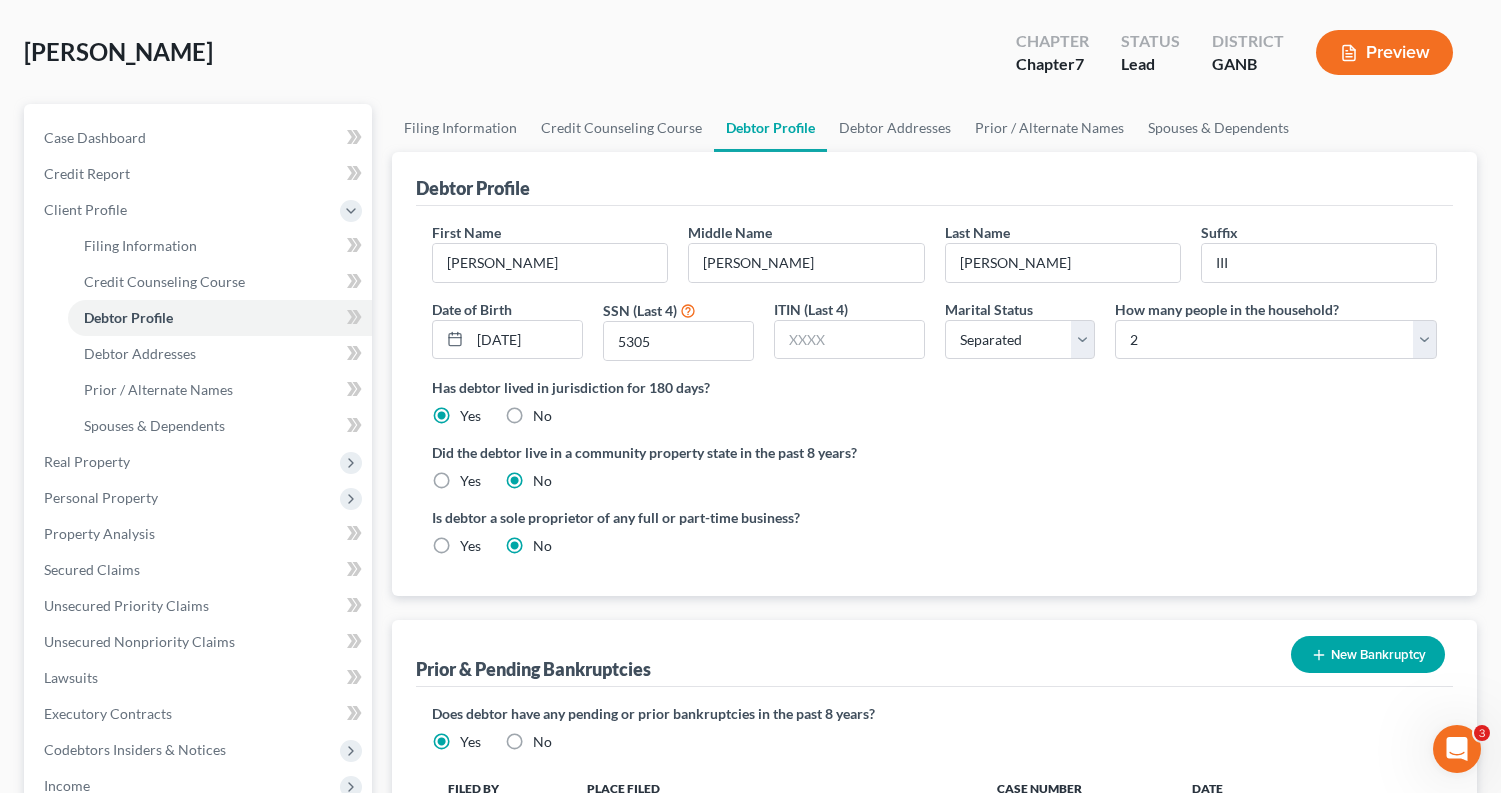 click on "Yes" at bounding box center [470, 546] 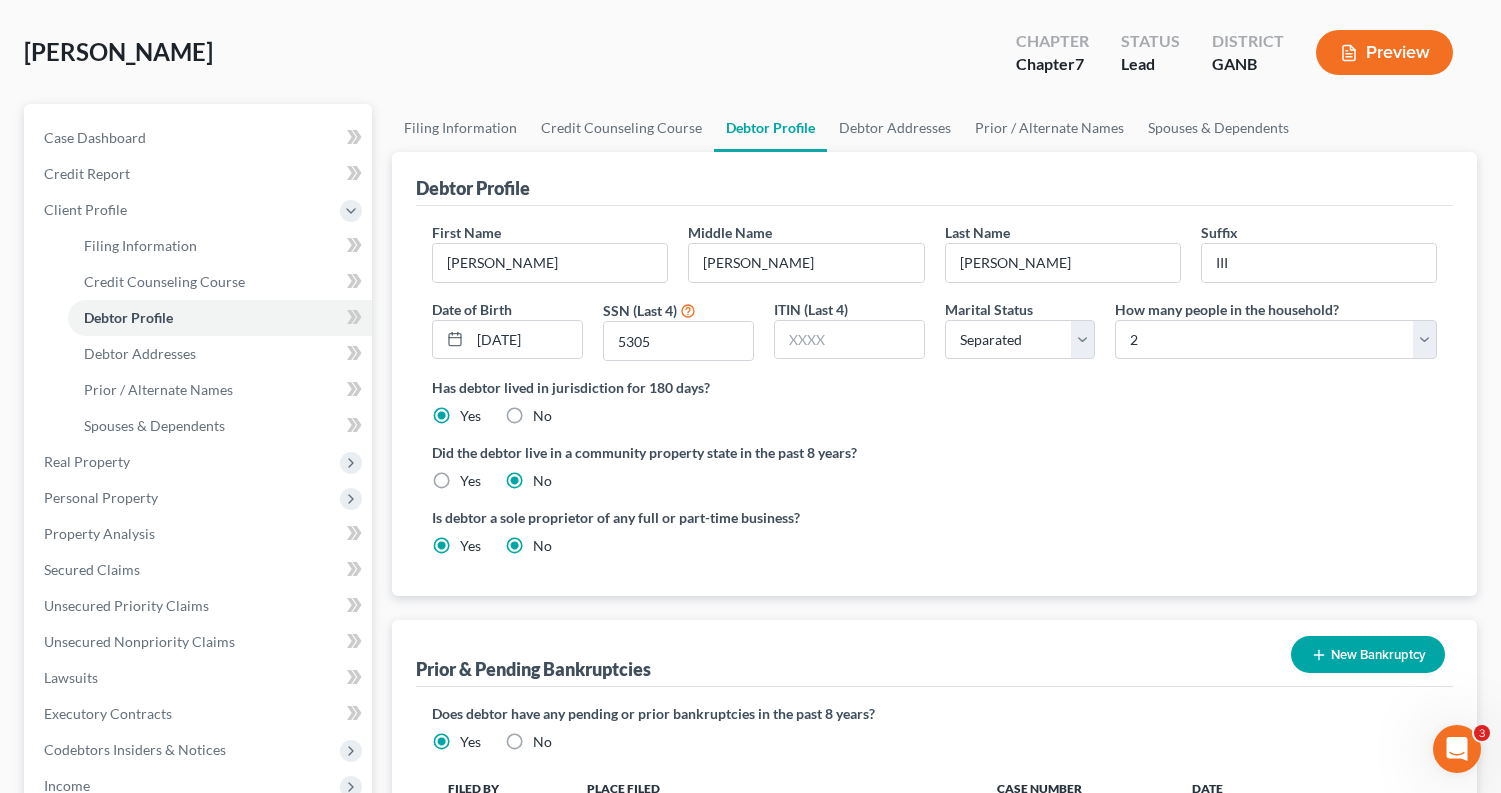 radio on "false" 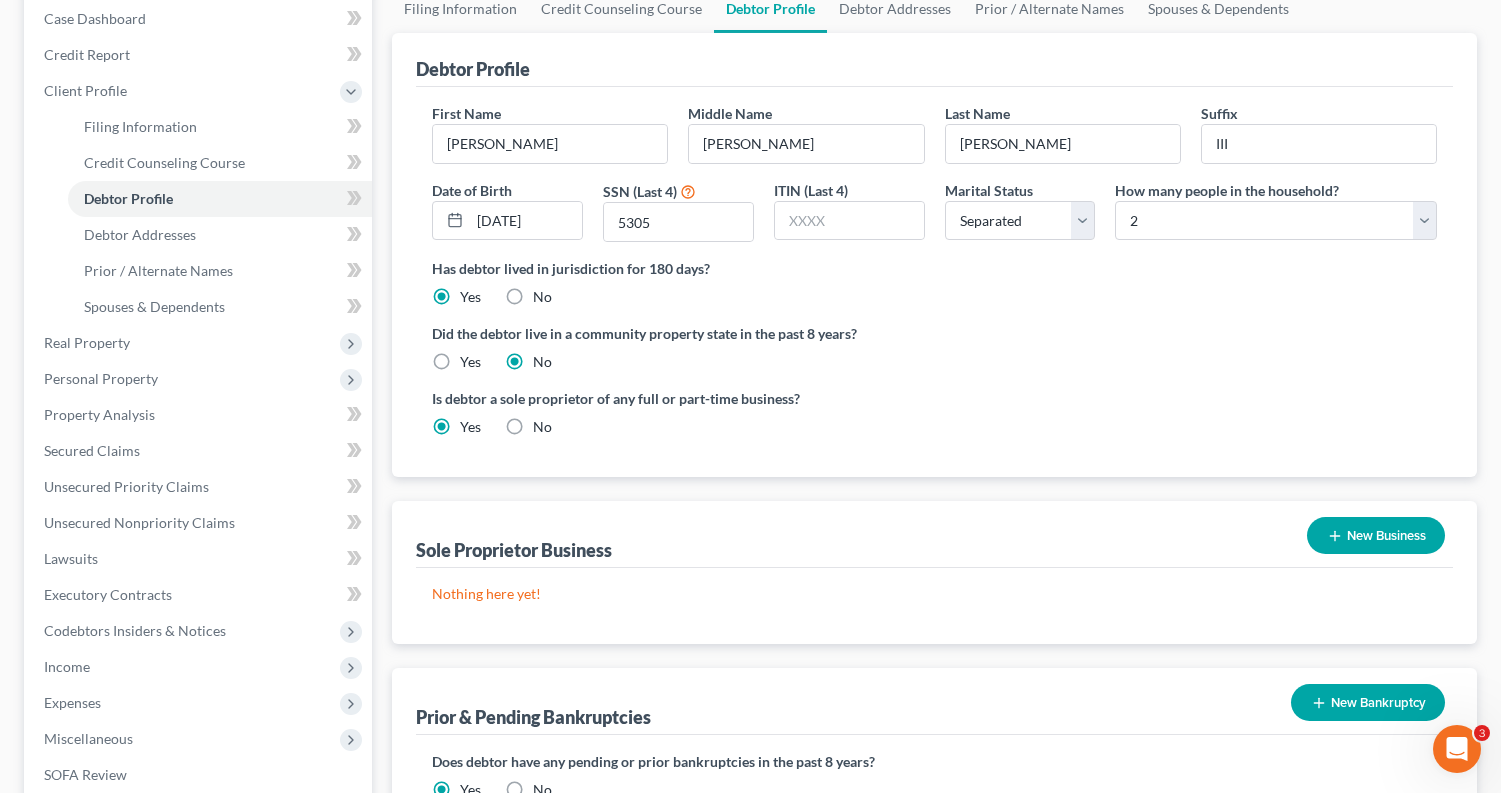 scroll, scrollTop: 269, scrollLeft: 0, axis: vertical 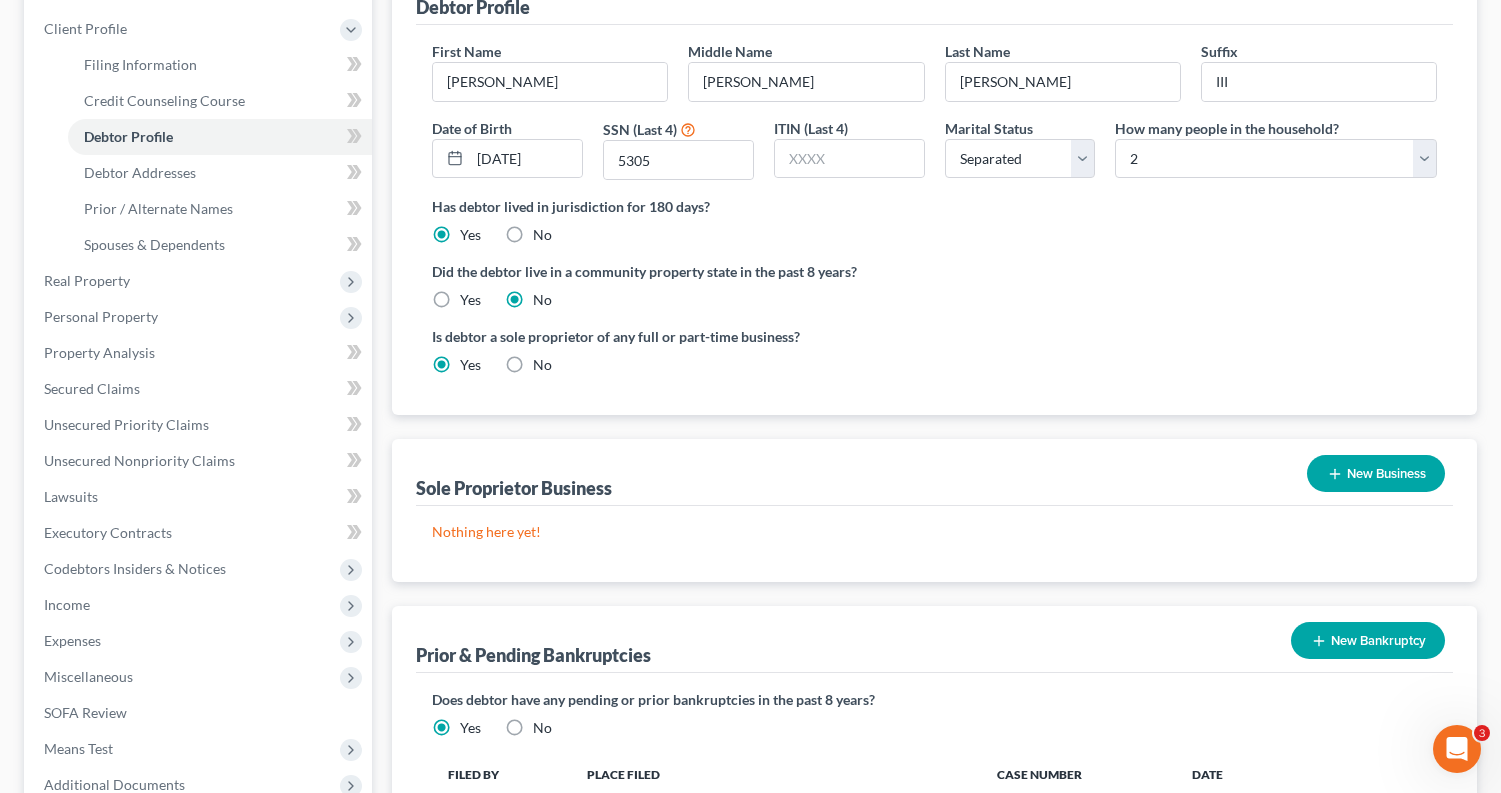 click on "New Business" at bounding box center [1376, 473] 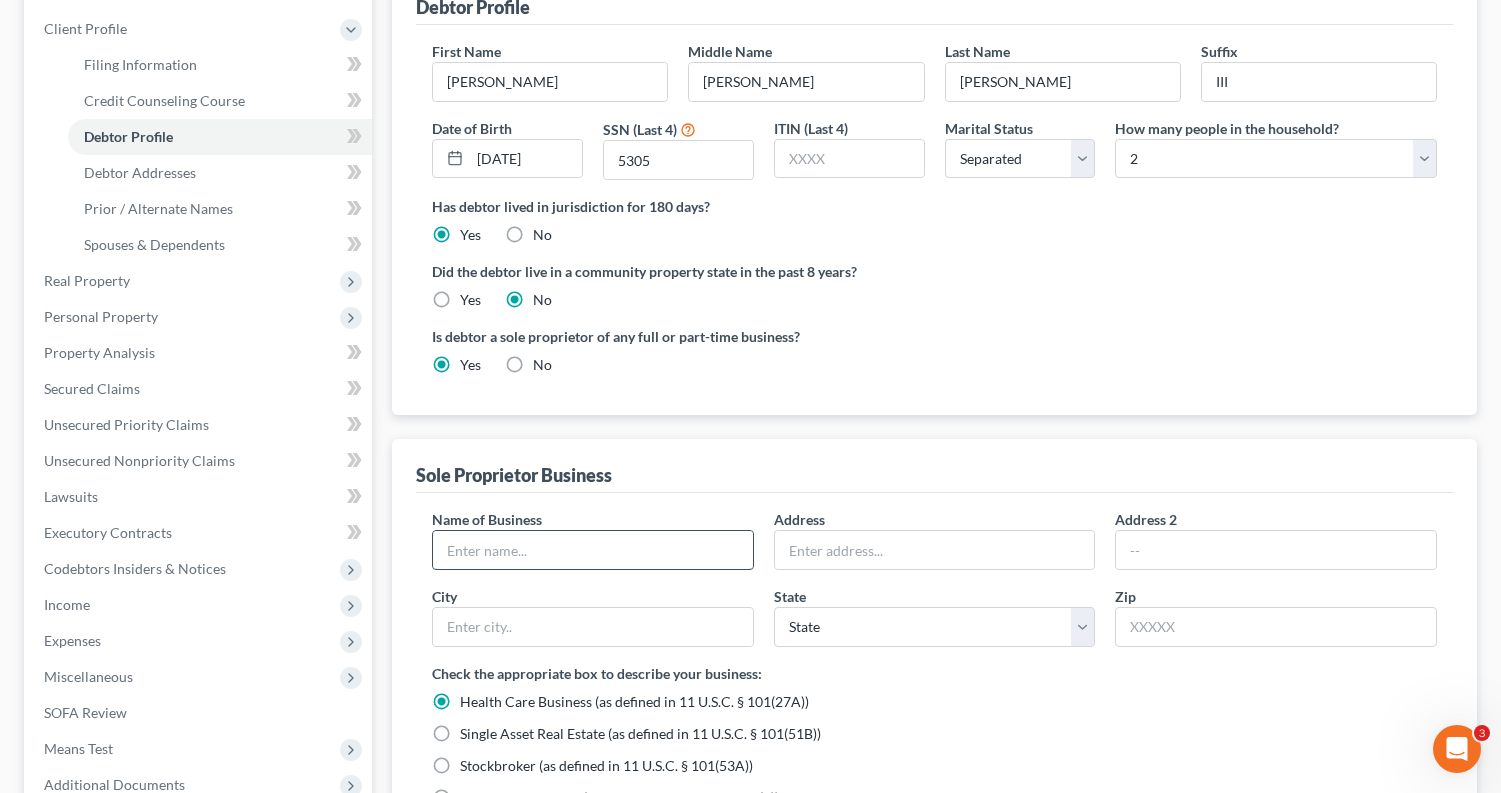 click at bounding box center [593, 550] 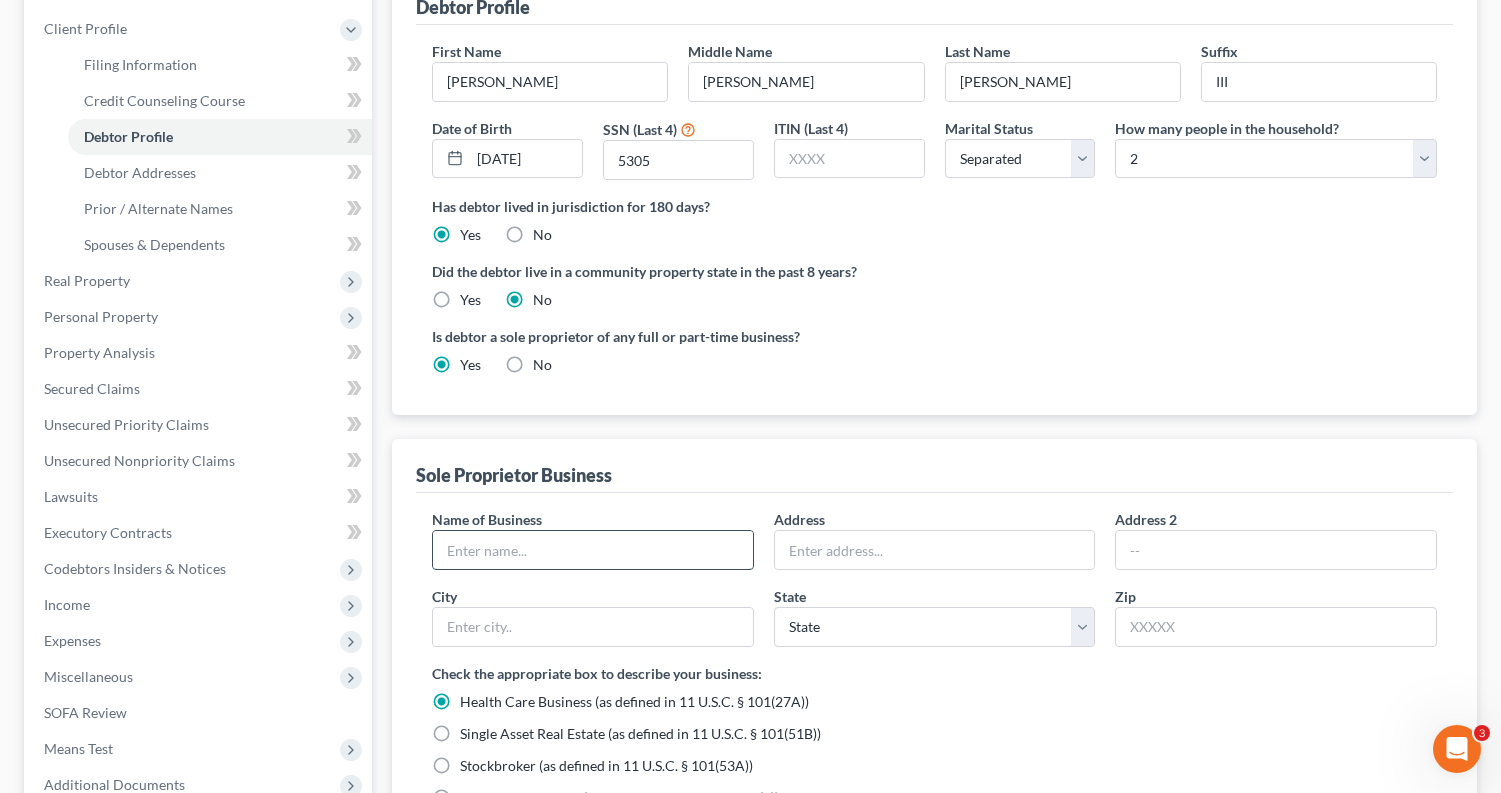 click at bounding box center [593, 550] 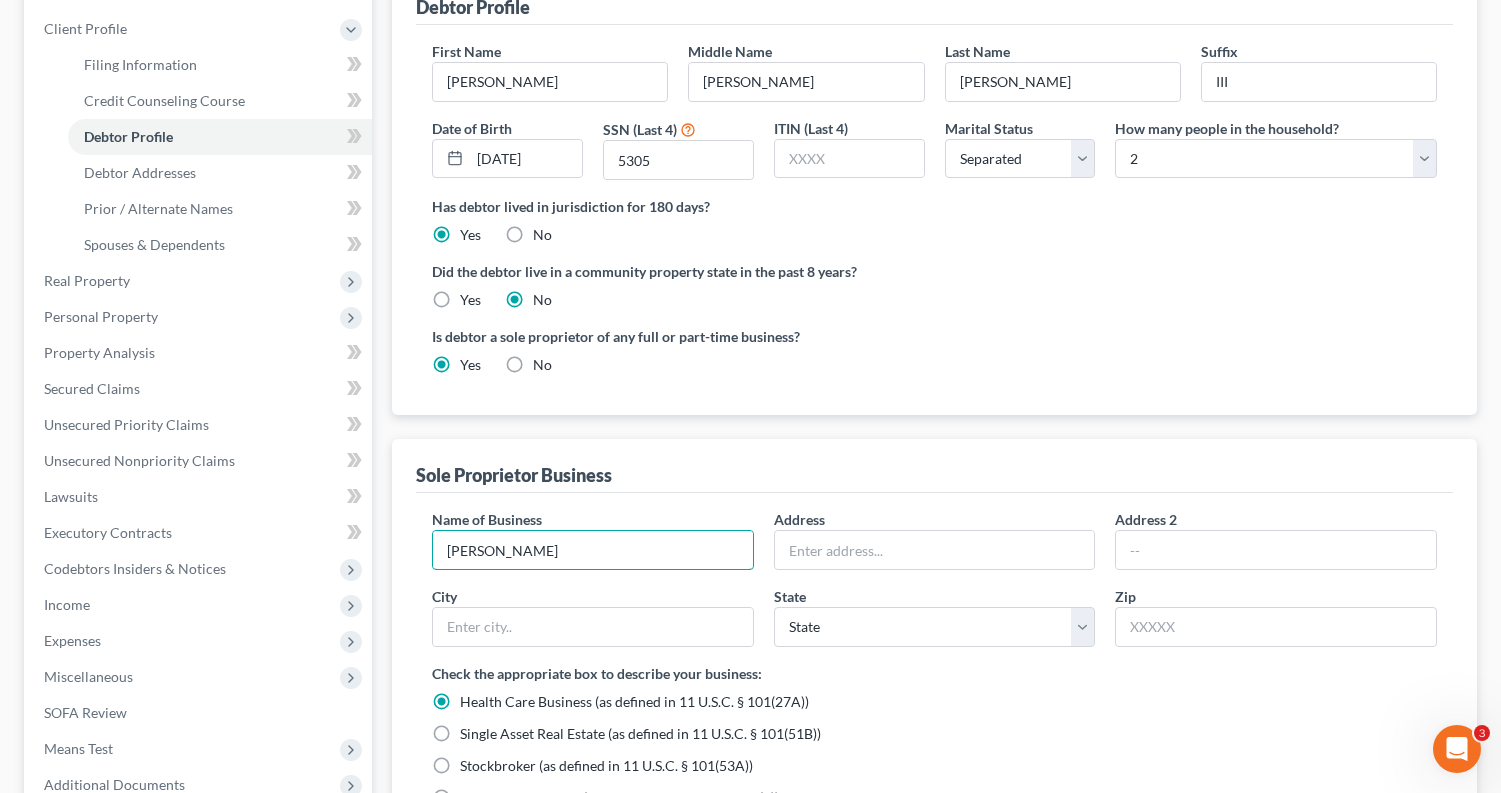 type on "[PERSON_NAME]" 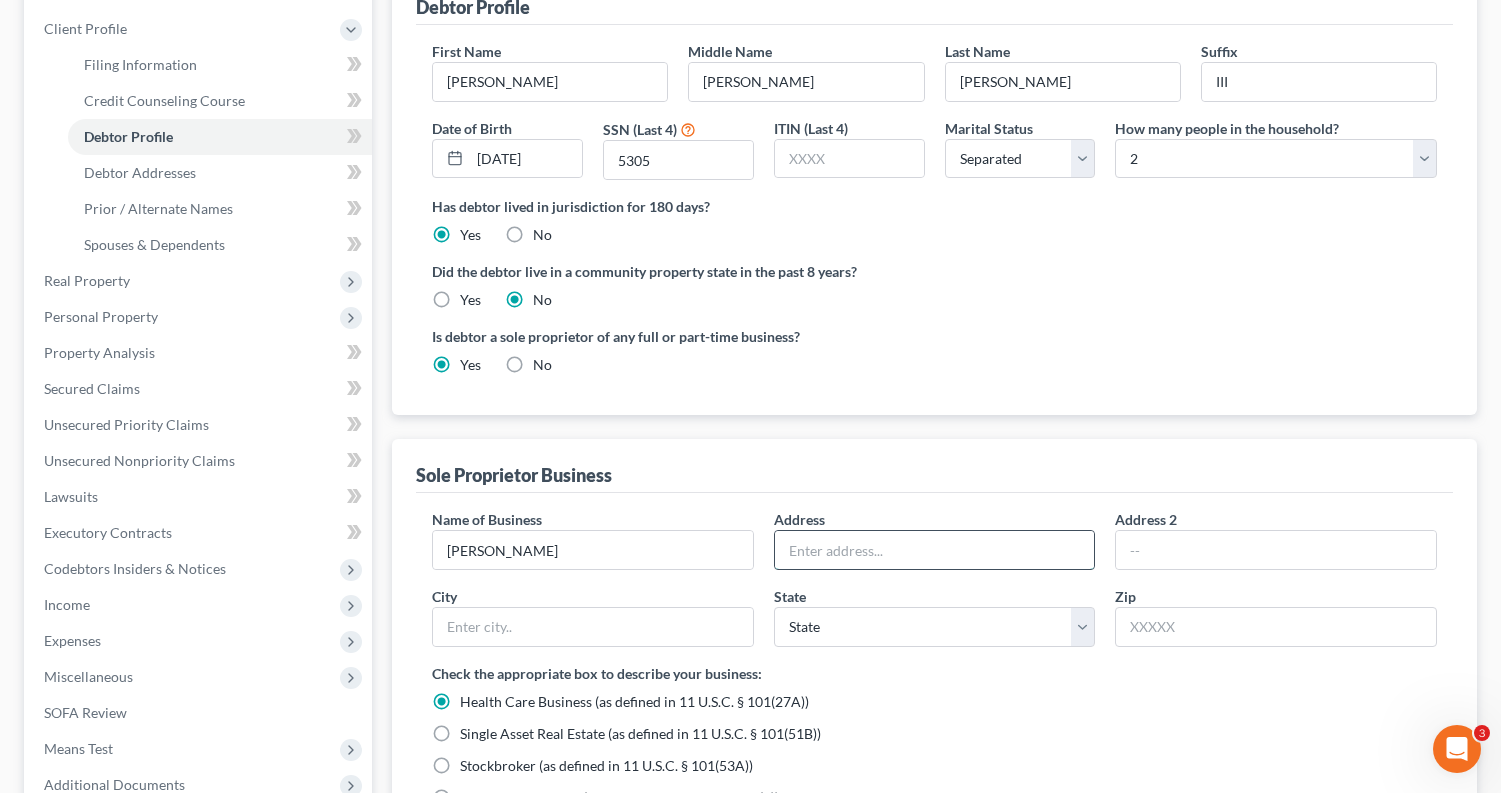 click at bounding box center [935, 550] 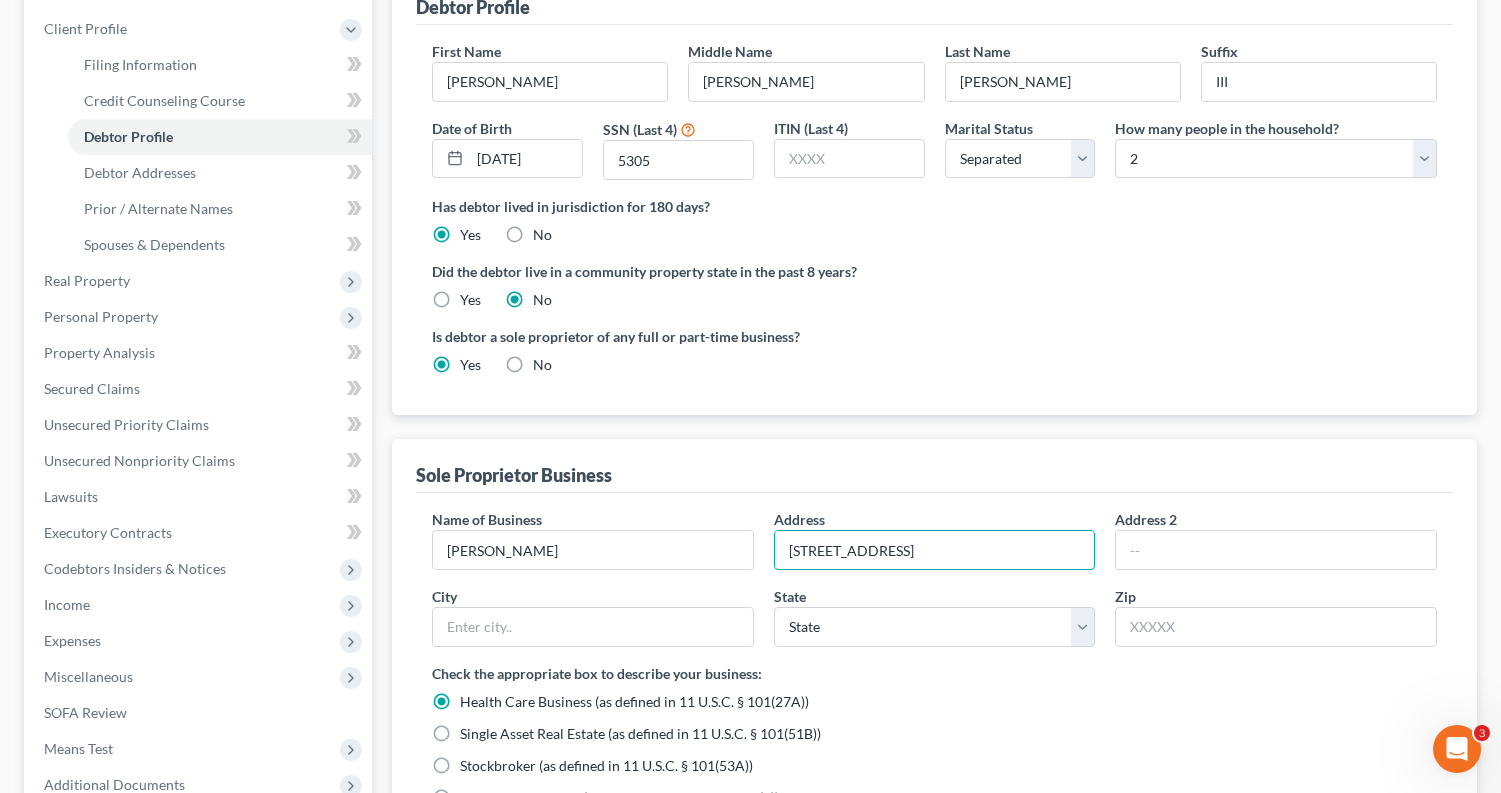 type on "[STREET_ADDRESS]" 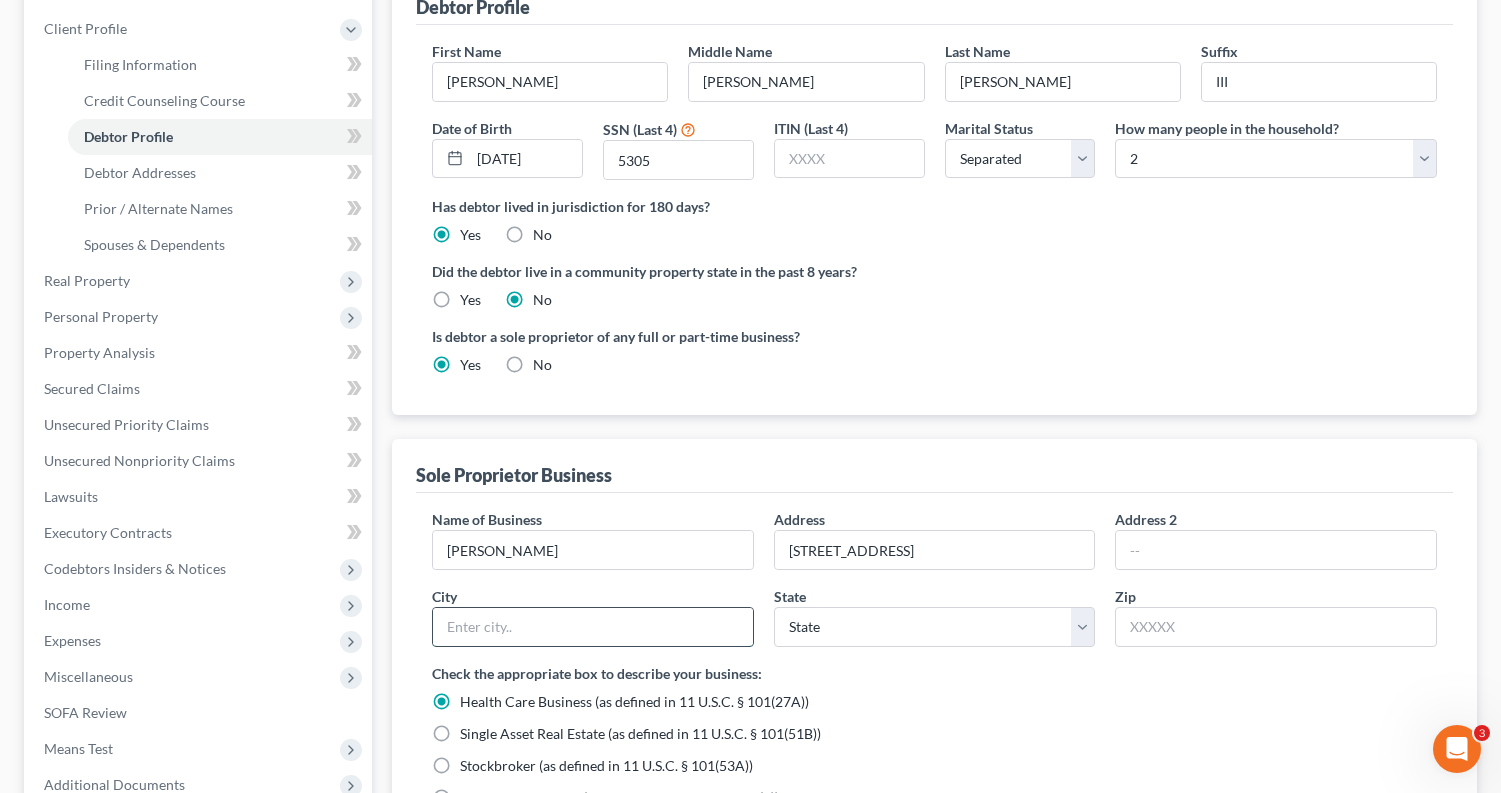 click at bounding box center (593, 627) 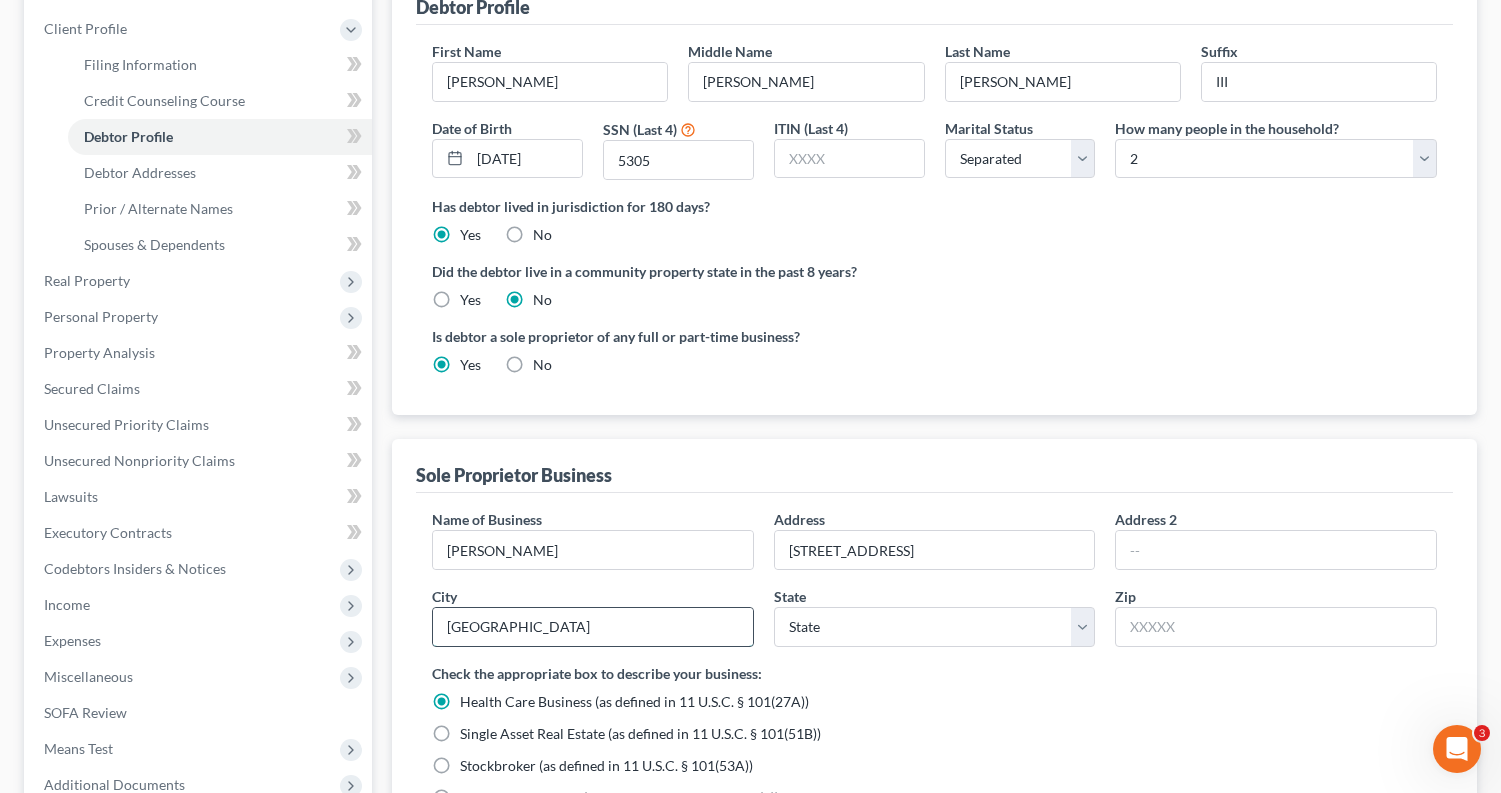 type on "[GEOGRAPHIC_DATA]" 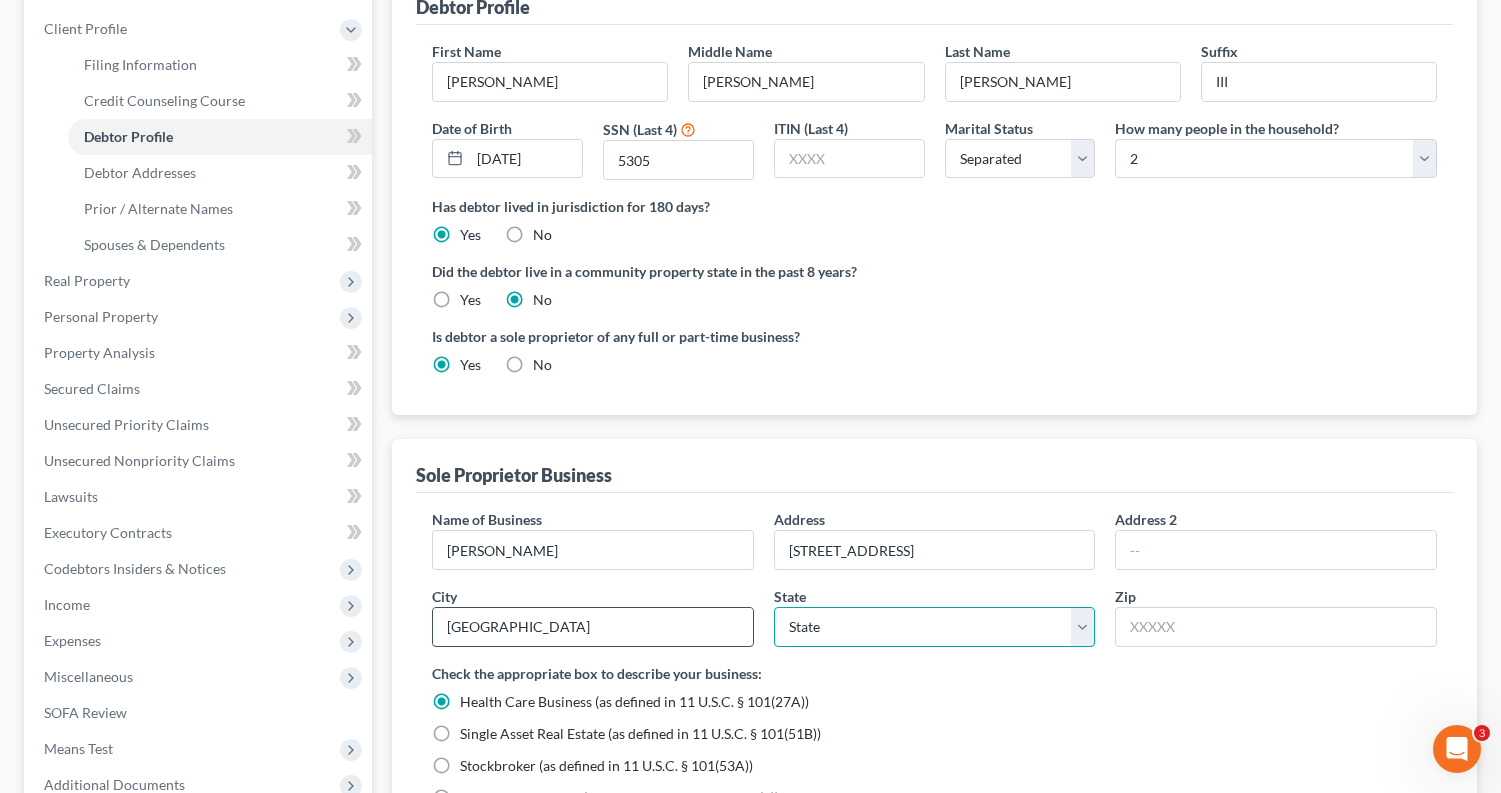 select on "10" 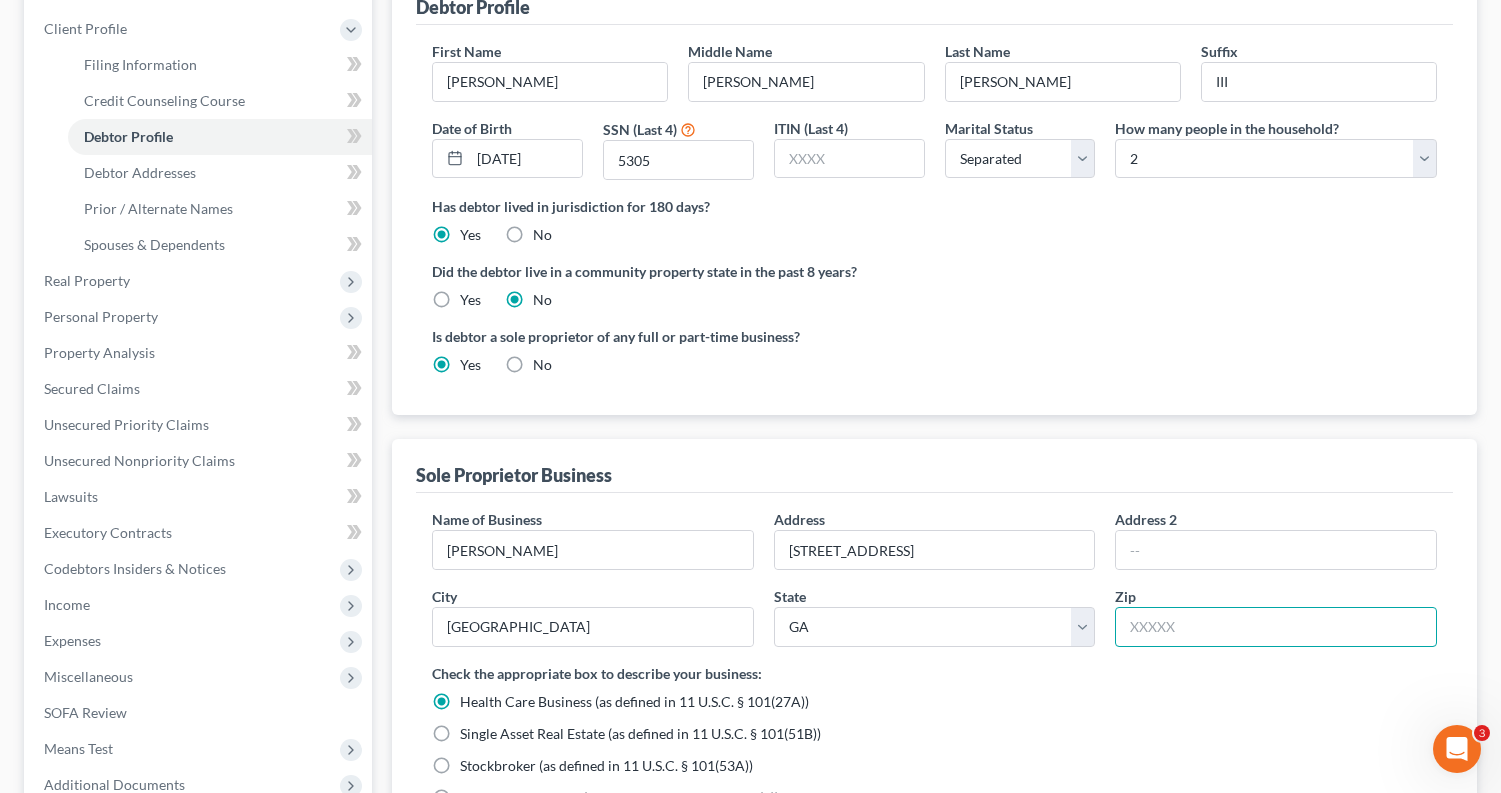 click at bounding box center [1276, 627] 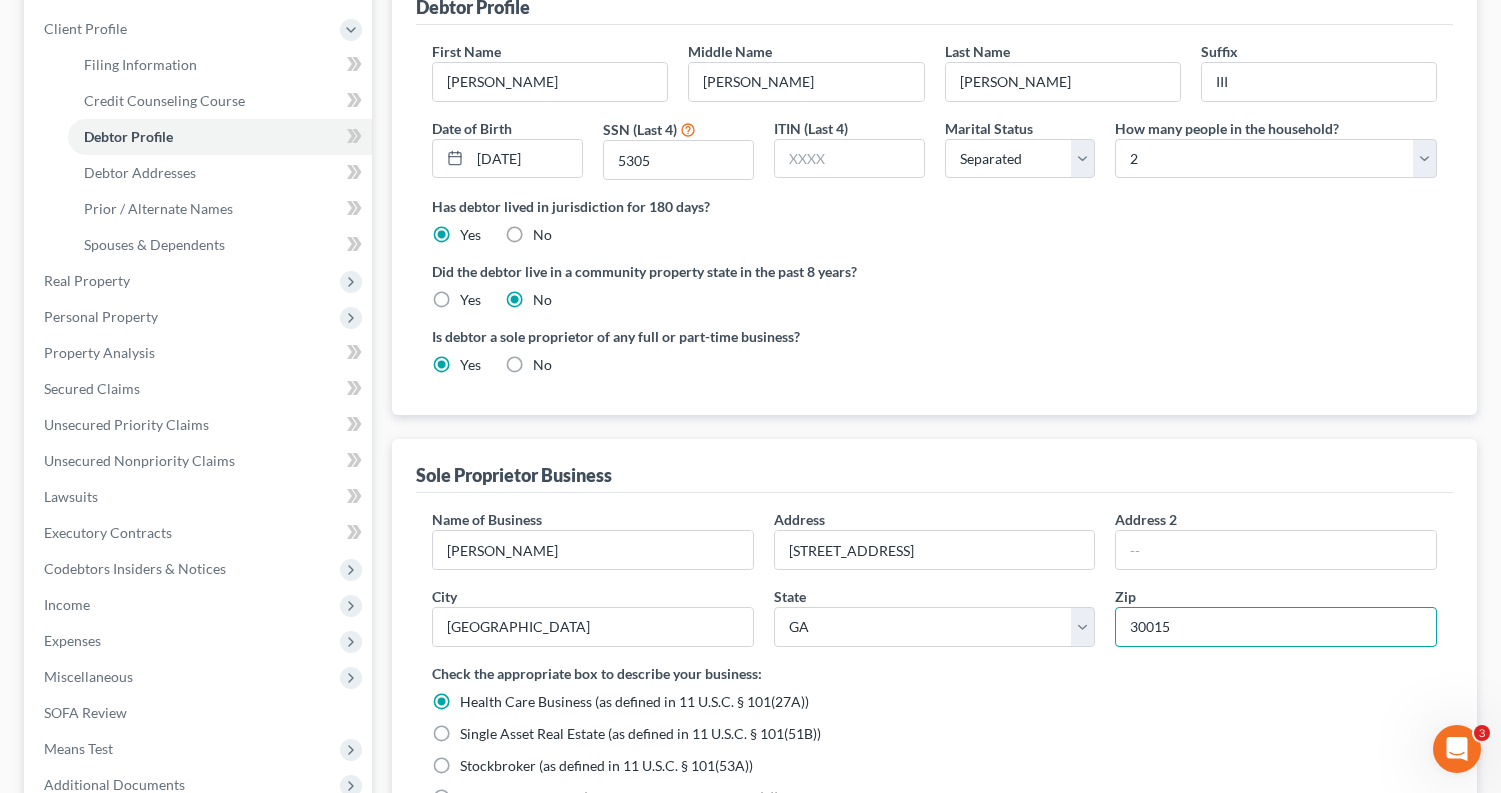 type on "30015" 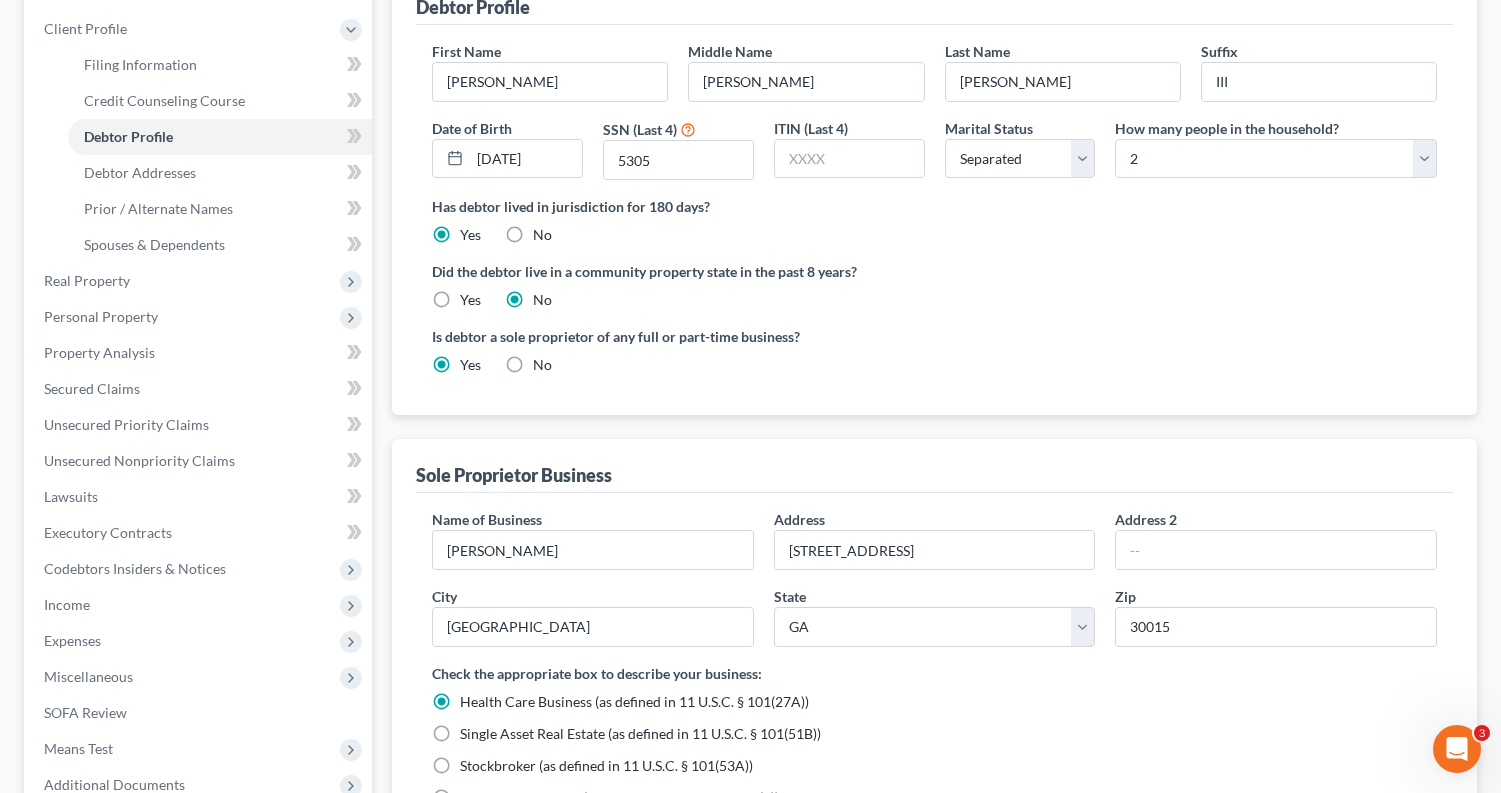 click on "Check the appropriate box to describe your business: Health Care Business (as defined in 11 U.S.C. § 101(27A)) Single Asset Real Estate (as defined in 11 U.S.C. § 101(51B)) Stockbroker (as defined in 11 U.S.C. § 101(53A)) Commodity Broker (as defined in 11 U.S.C. § 101(6)) None of the above" at bounding box center [934, 751] 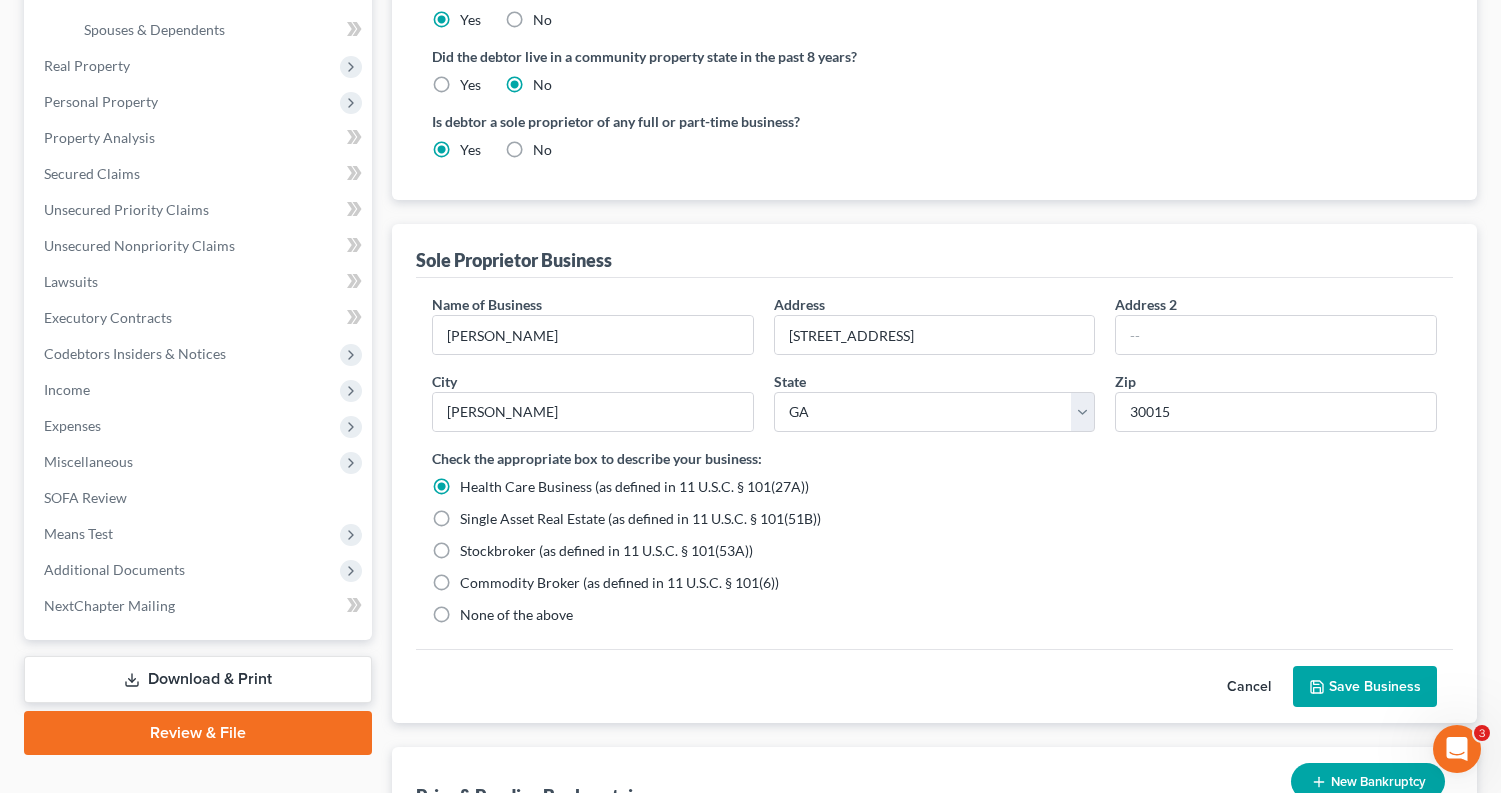 scroll, scrollTop: 542, scrollLeft: 0, axis: vertical 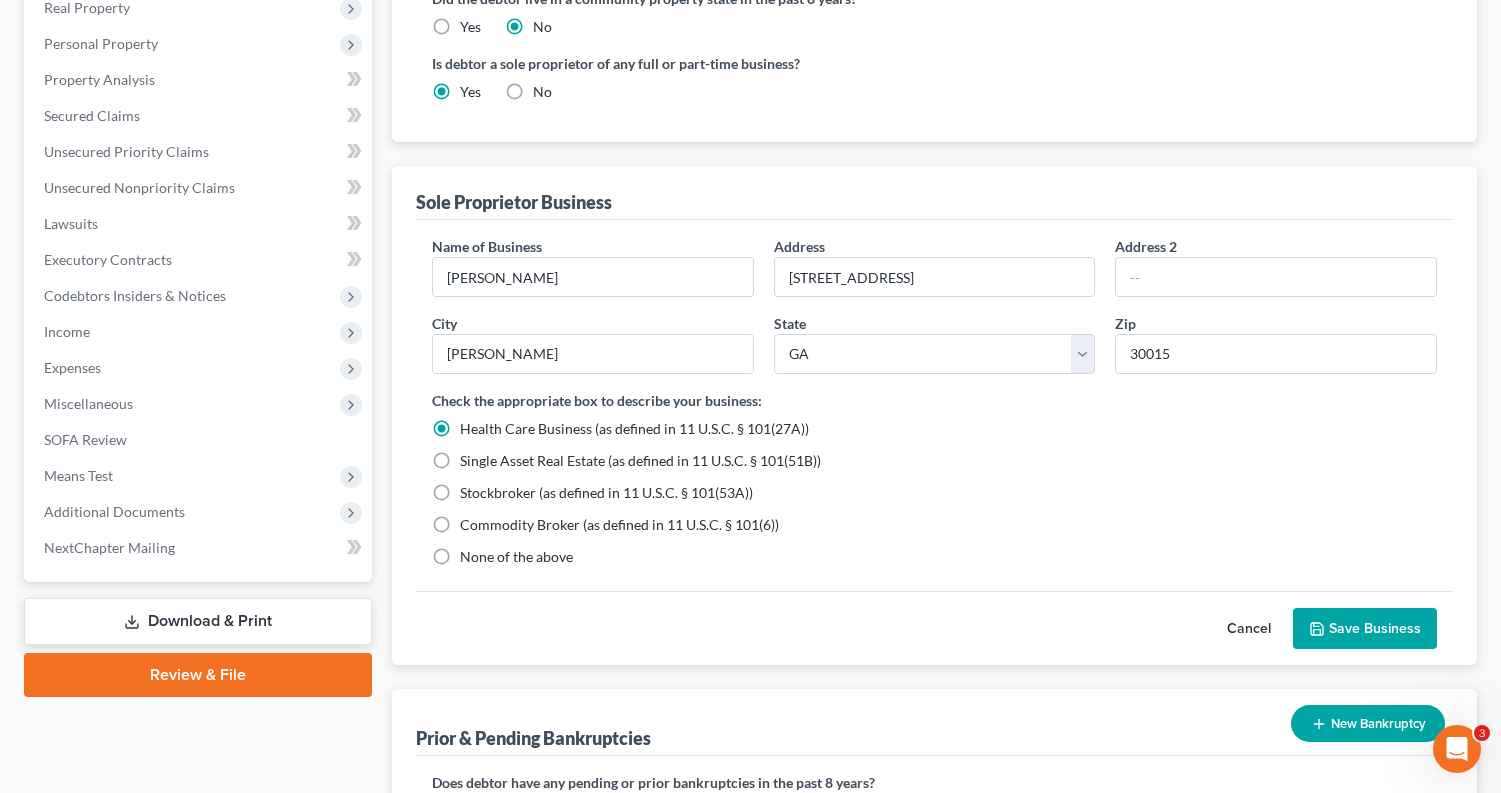 click on "None of the above" at bounding box center (516, 557) 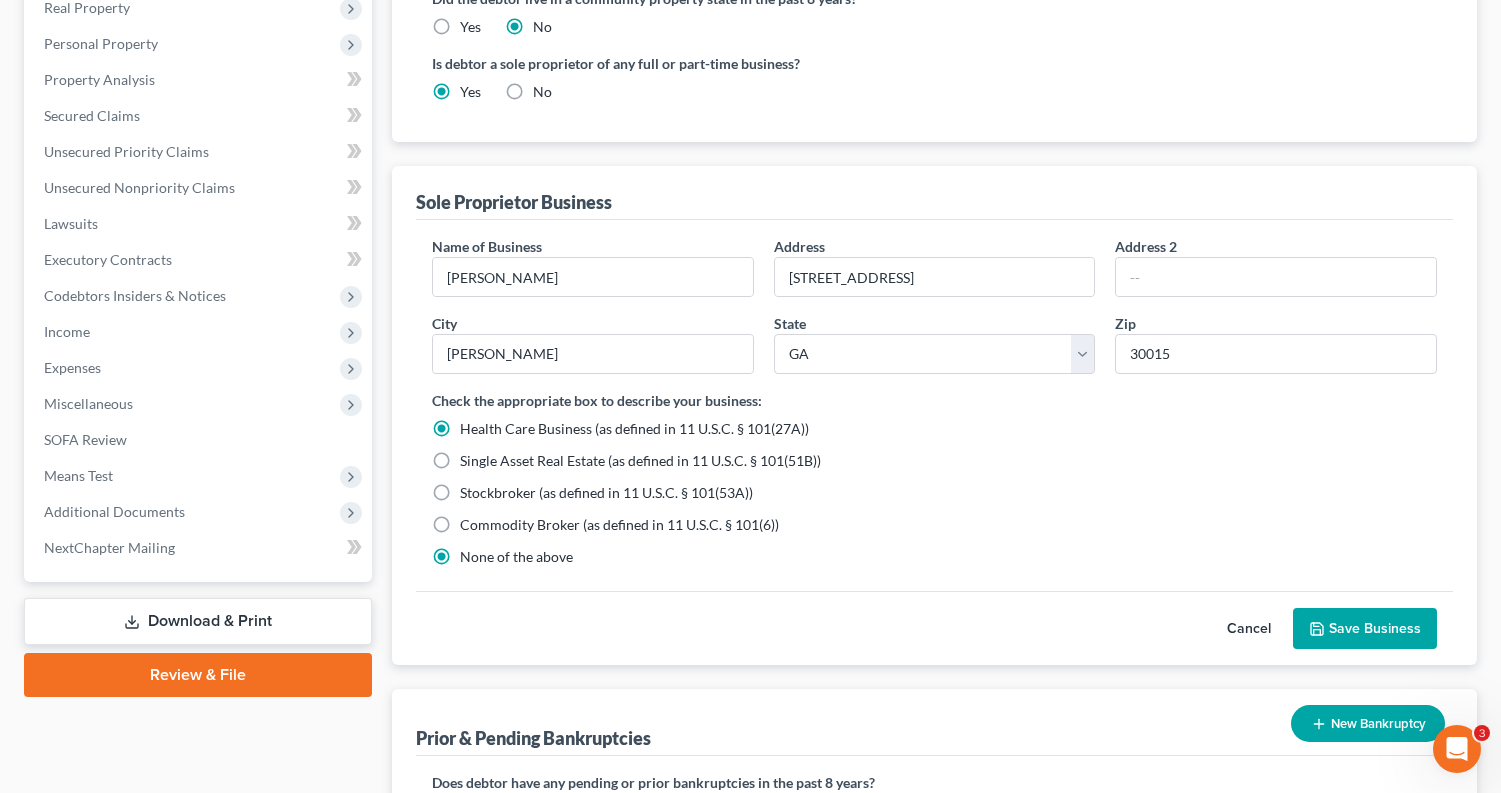 radio on "false" 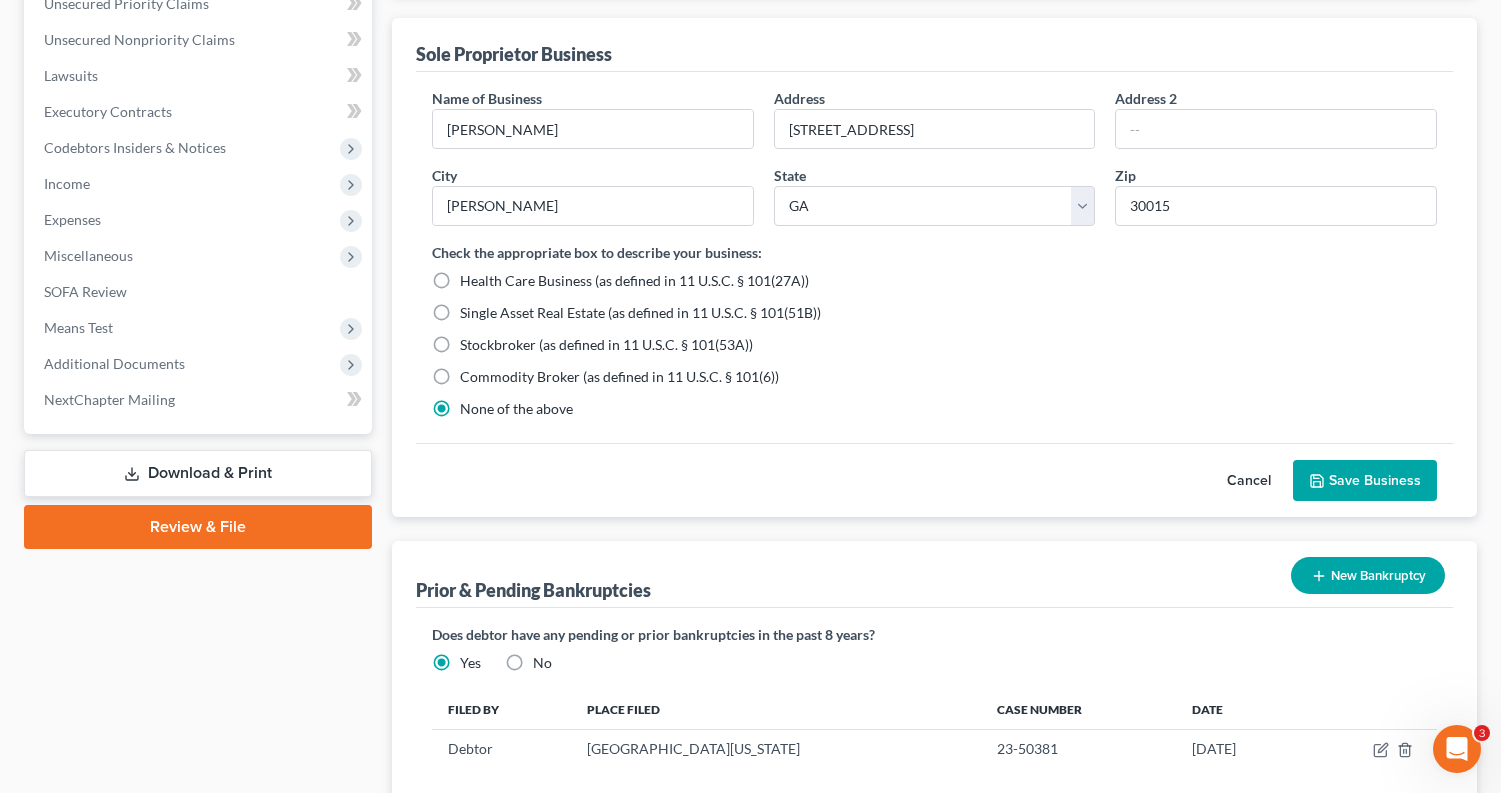 click on "Save Business" at bounding box center (1365, 481) 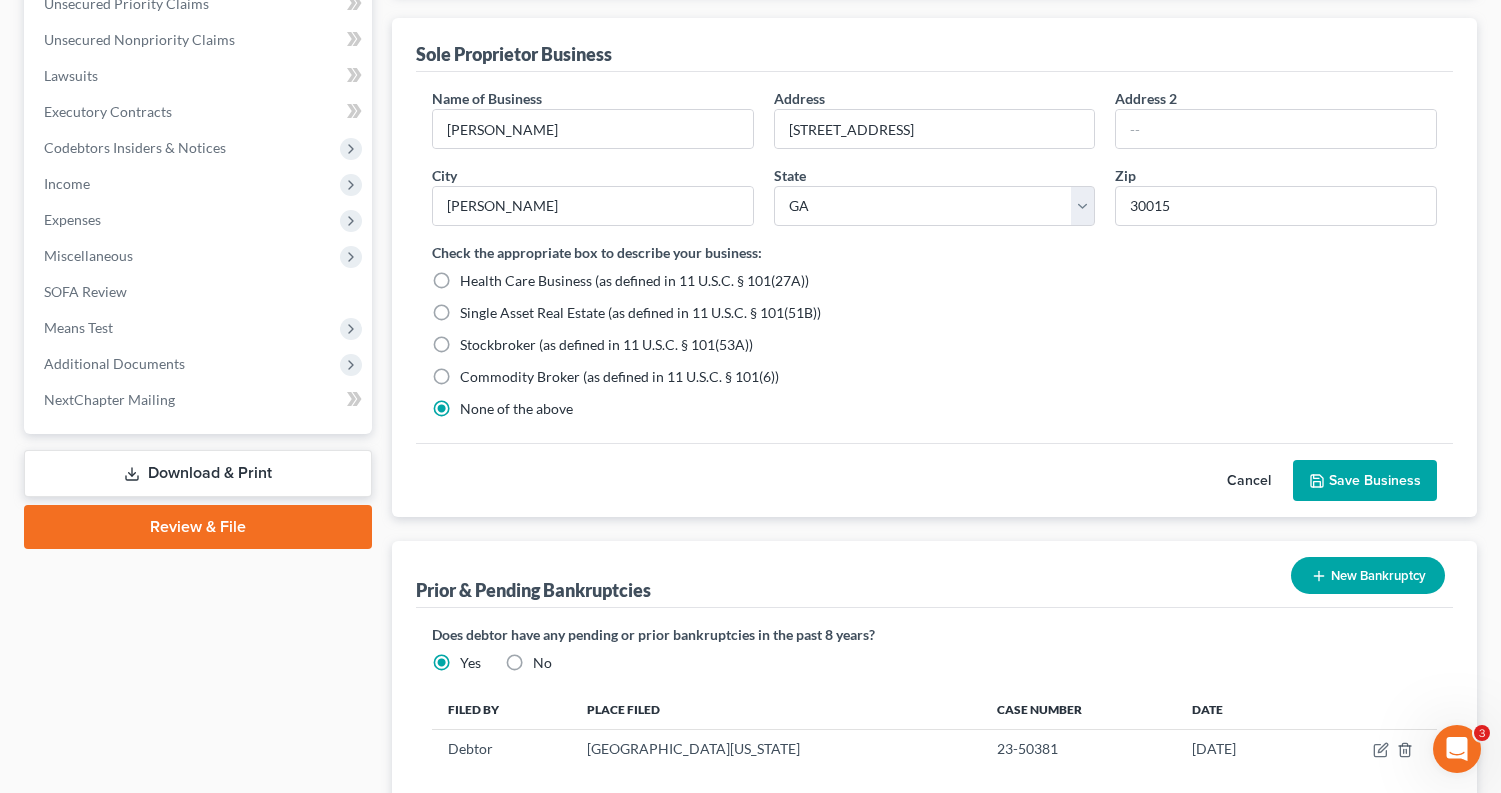 scroll, scrollTop: 546, scrollLeft: 0, axis: vertical 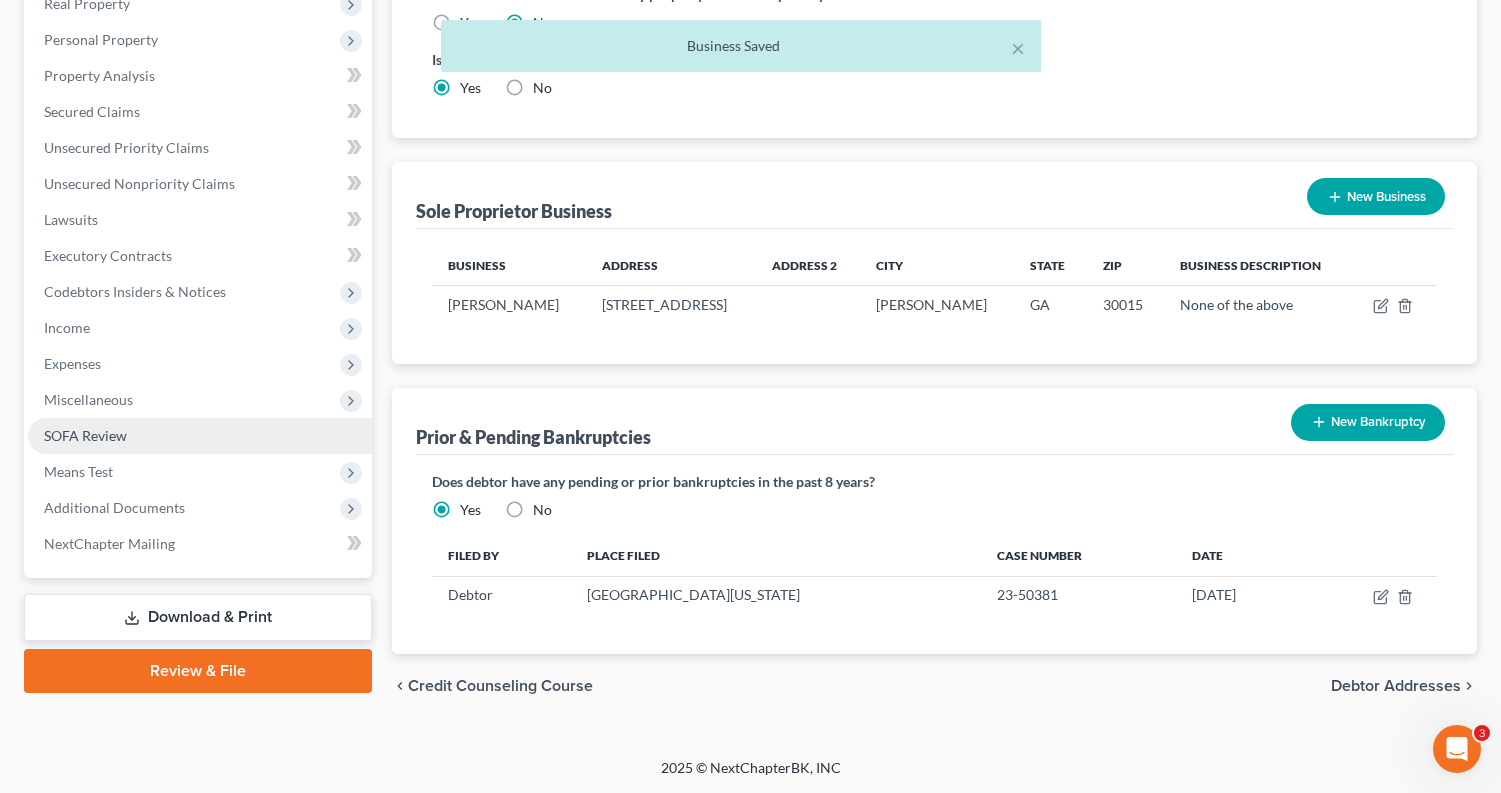 click on "SOFA Review" at bounding box center (85, 435) 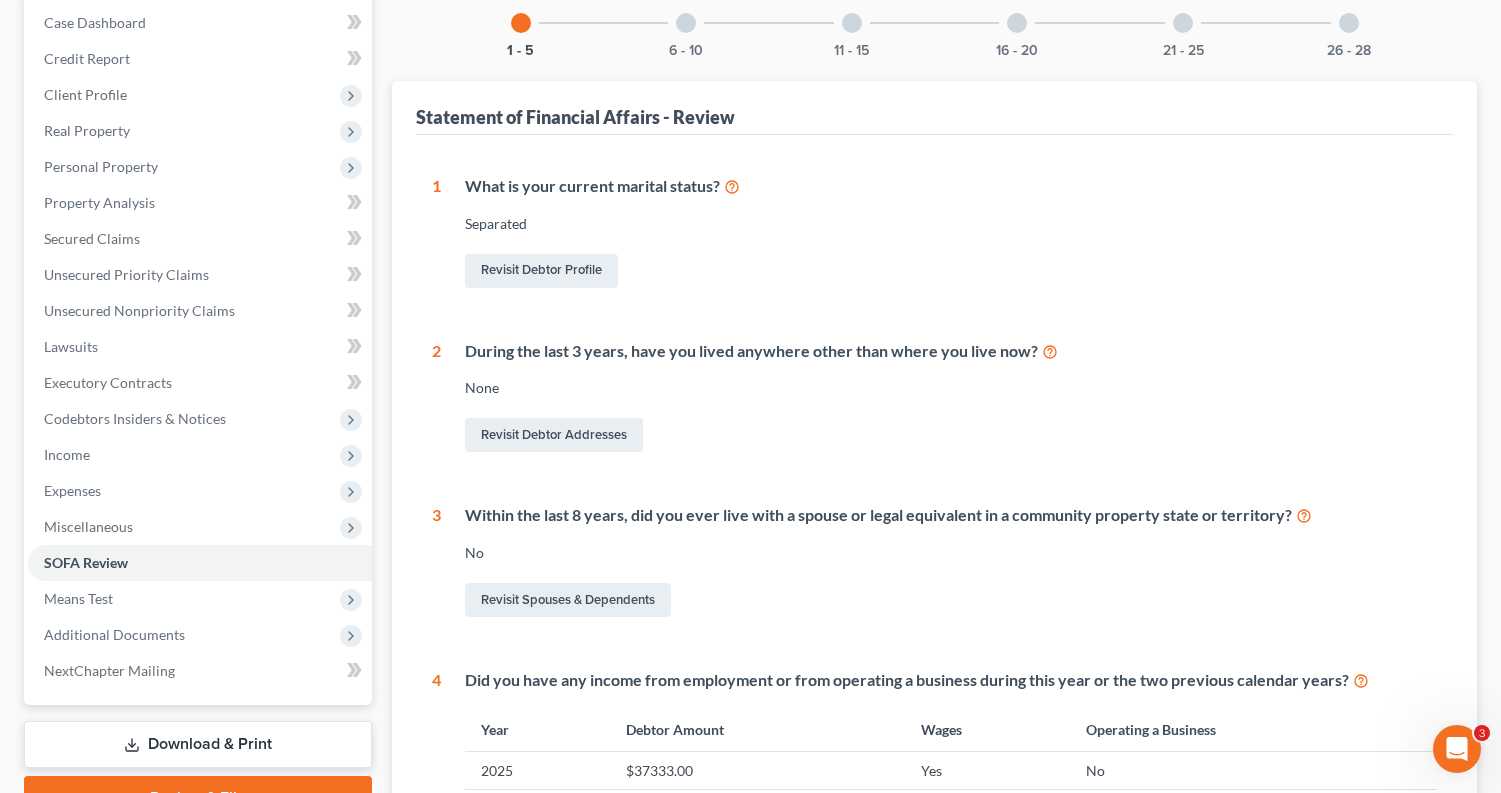 scroll, scrollTop: 185, scrollLeft: 0, axis: vertical 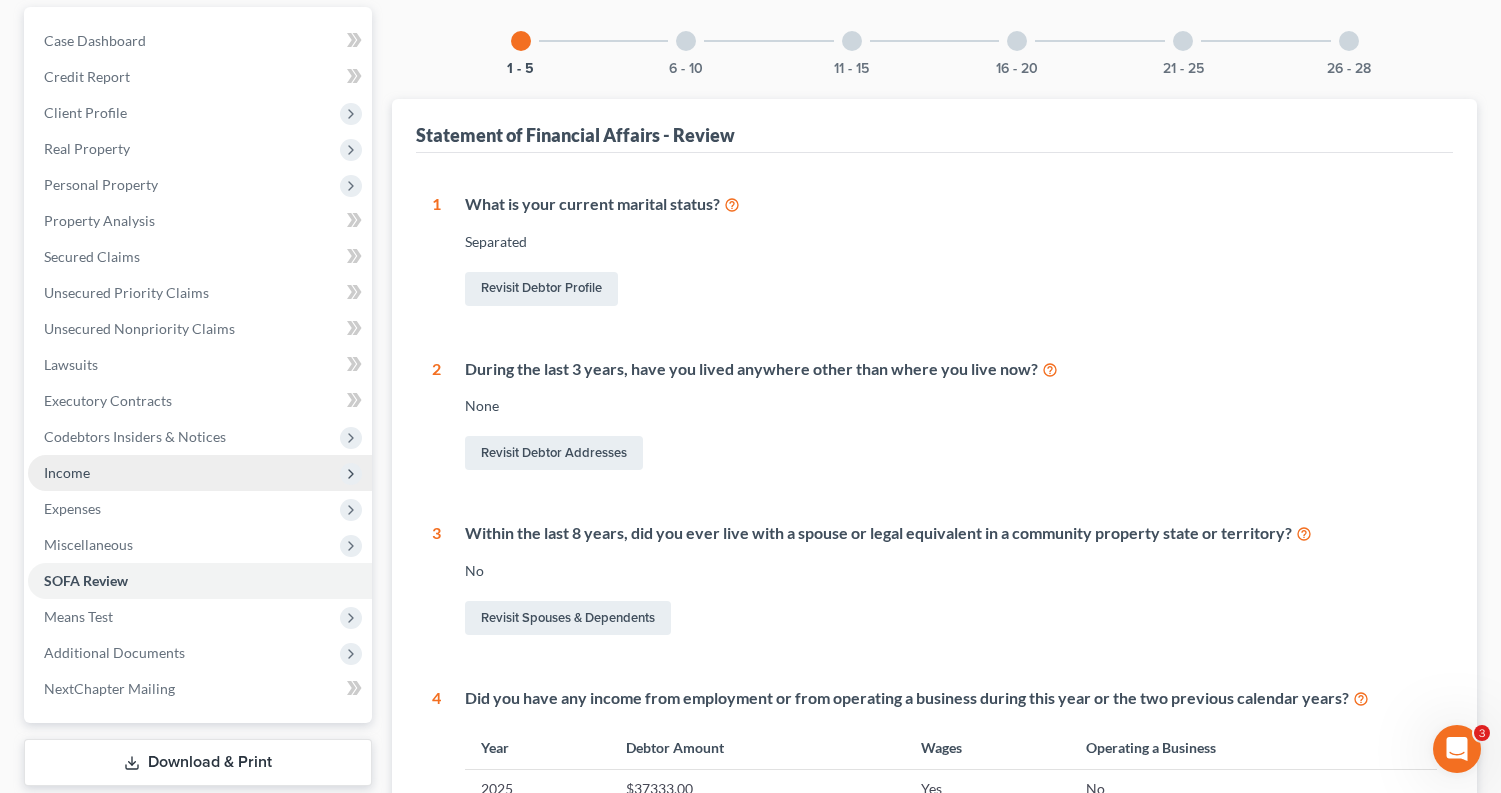 click on "Income" at bounding box center [200, 473] 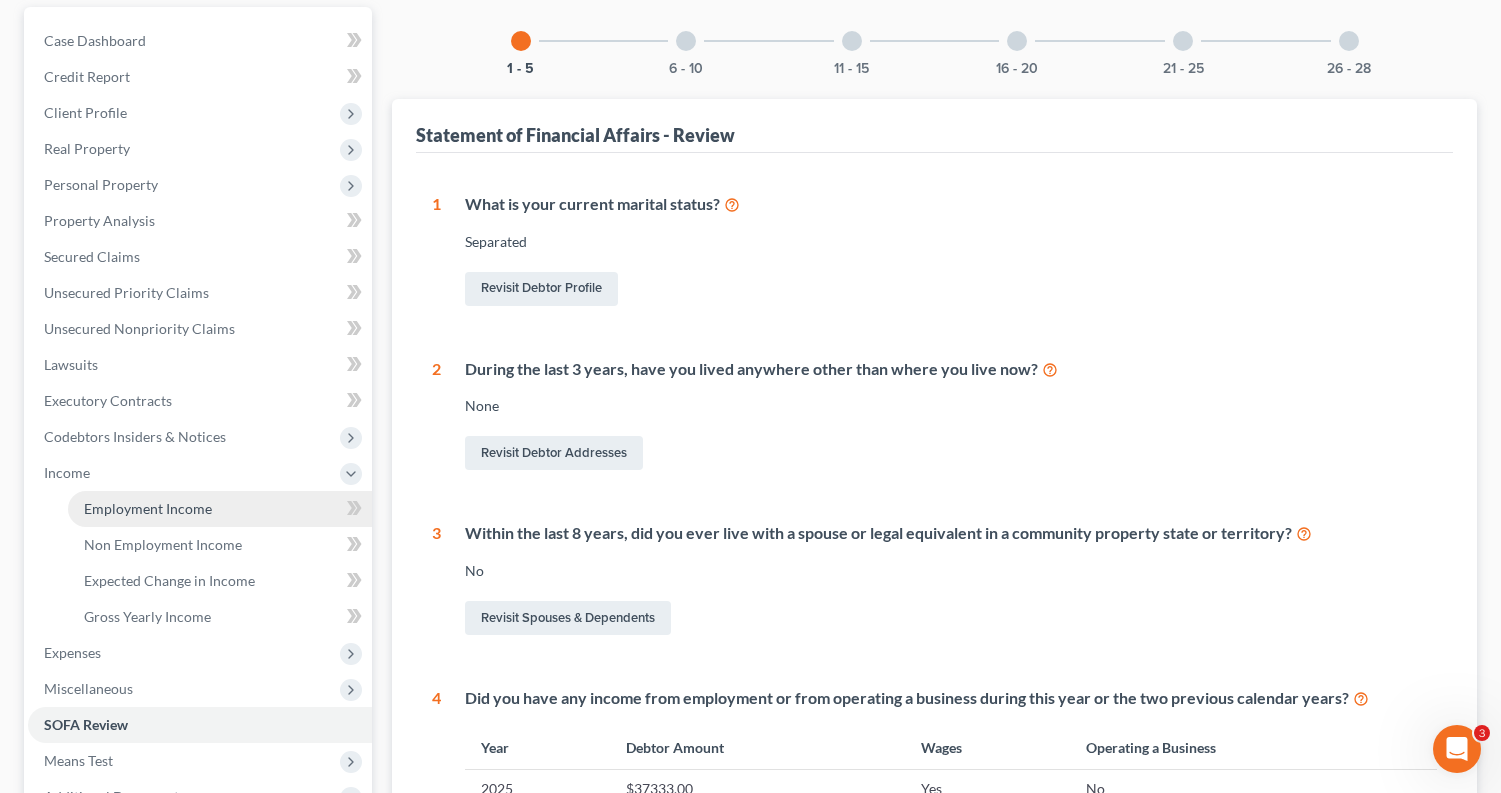 click on "Employment Income" at bounding box center (148, 508) 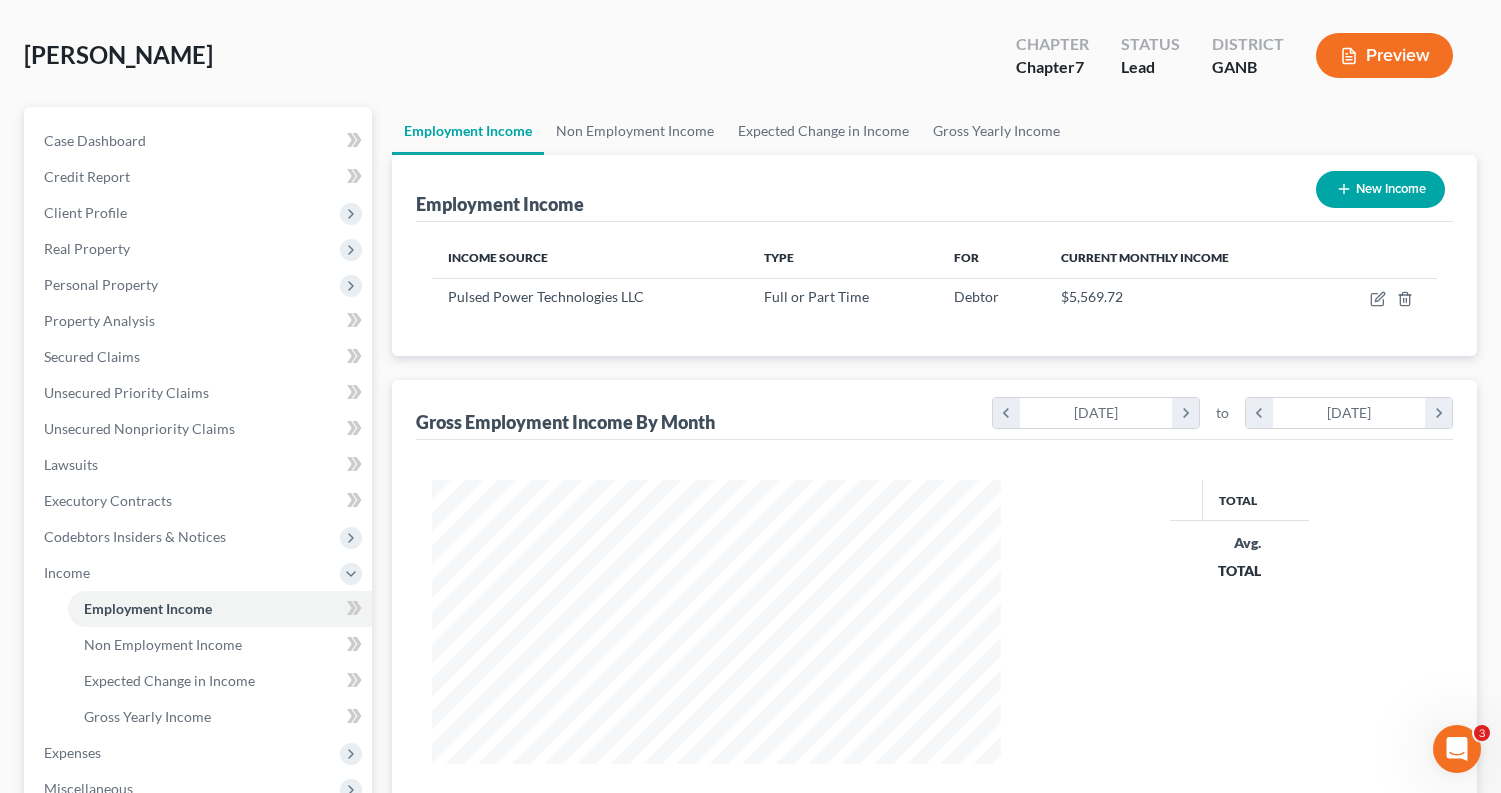 scroll, scrollTop: 0, scrollLeft: 0, axis: both 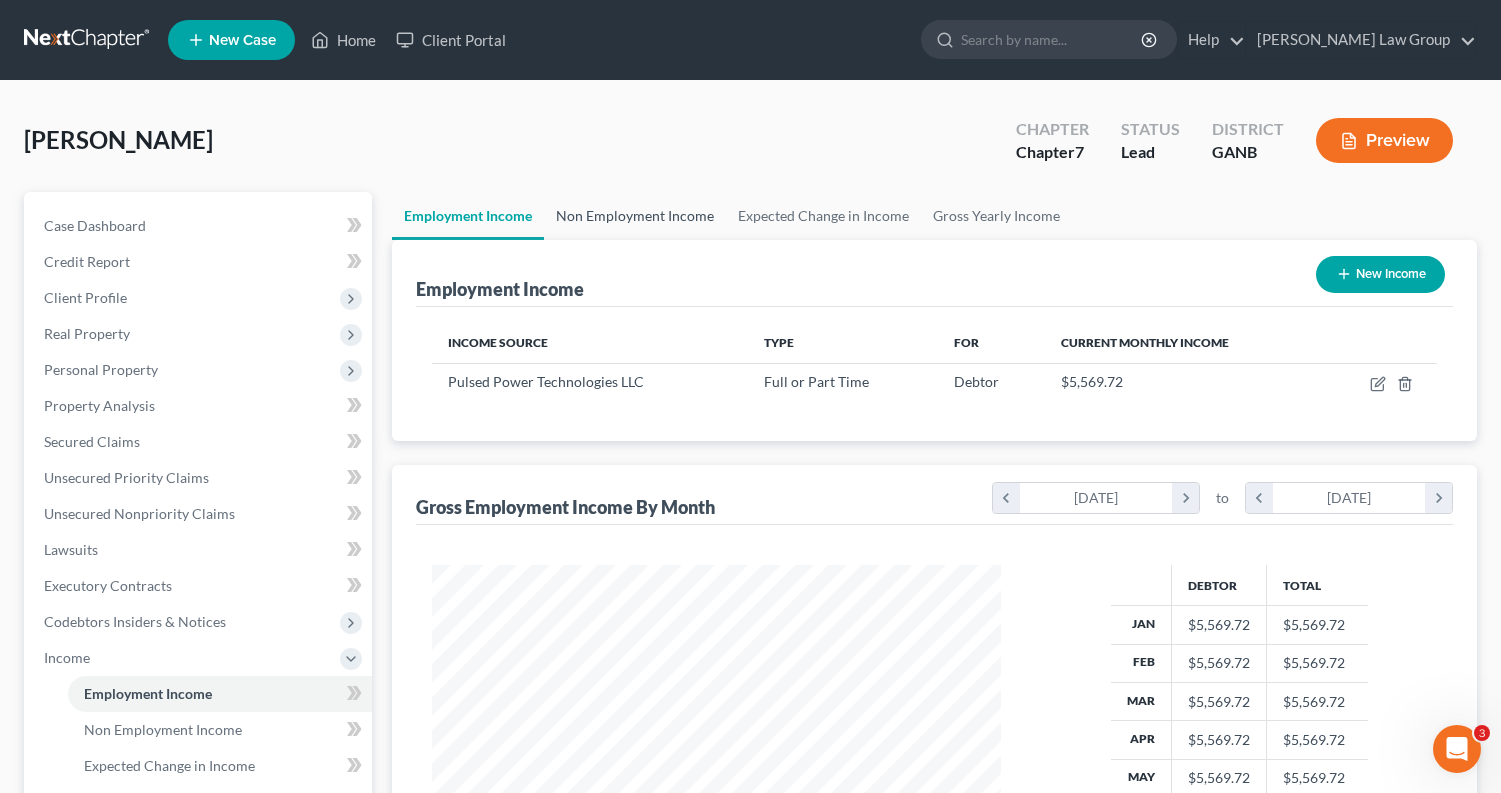 click on "Non Employment Income" at bounding box center [635, 216] 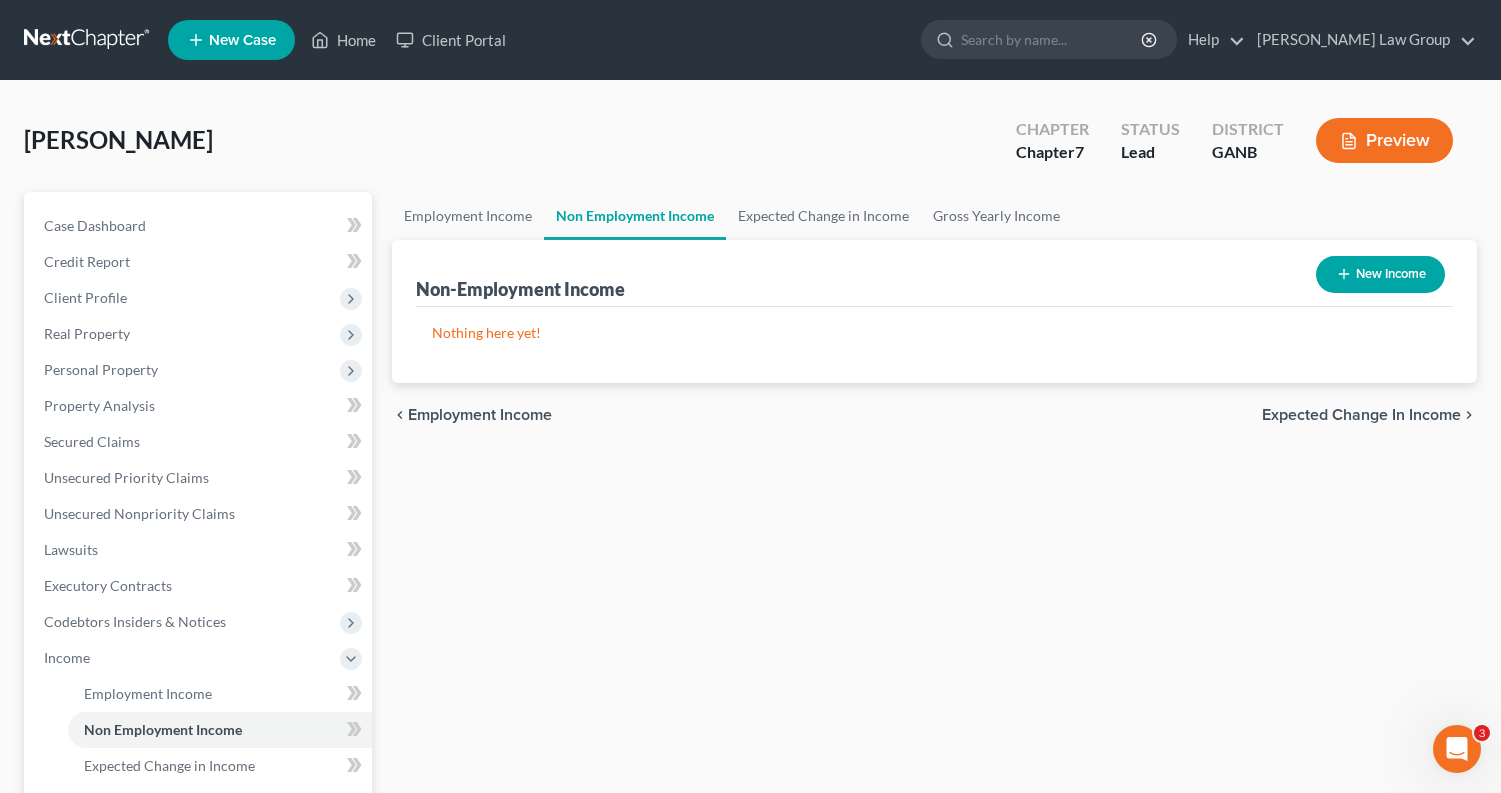 click on "New Income" at bounding box center [1380, 274] 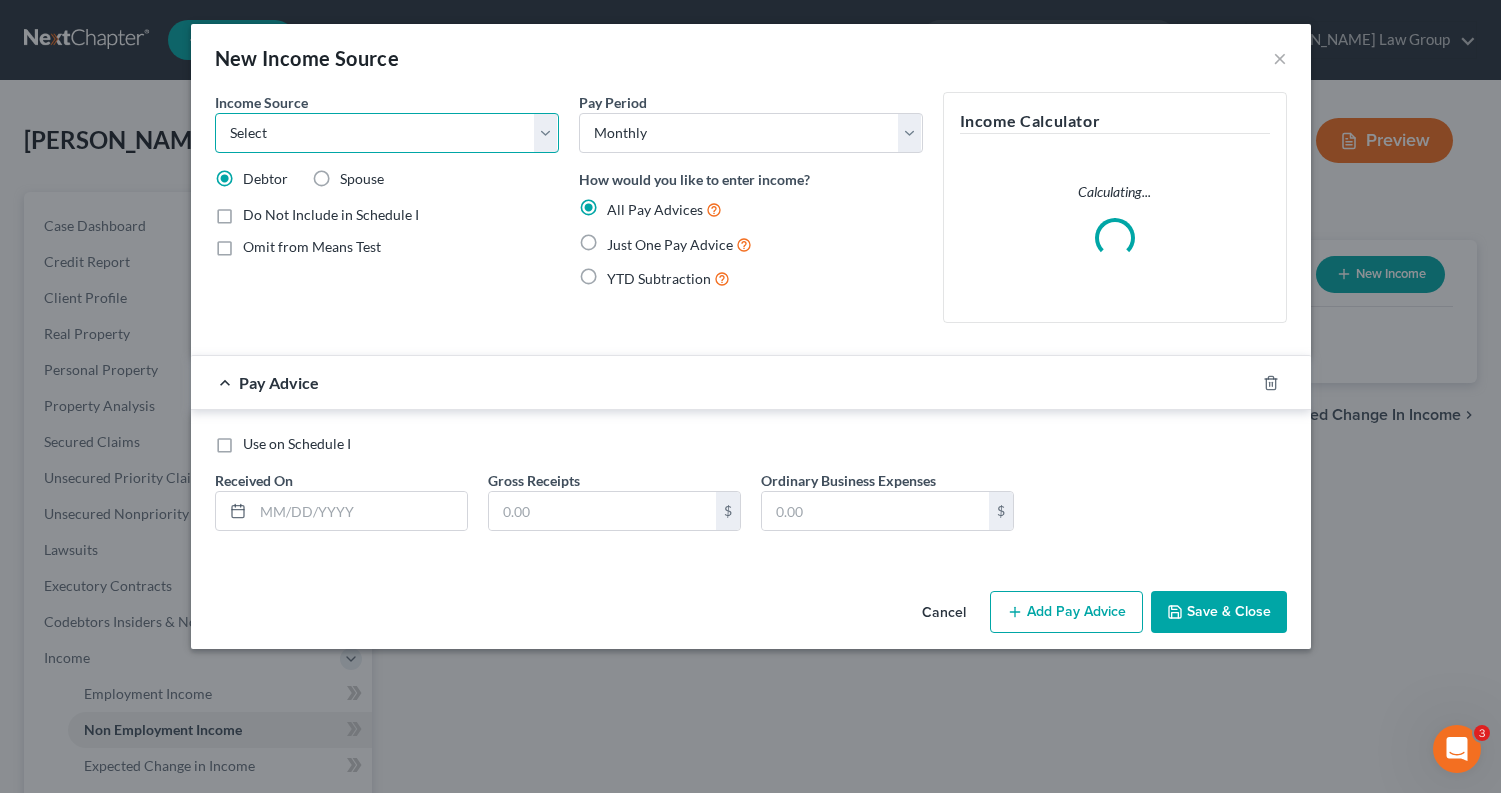 click on "Select Unemployment Disability (from employer) Pension Retirement Social Security / Social Security Disability Other Government Assistance Interests, Dividends or Royalties Child / Family Support Contributions to Household Property / Rental Business, Professional or Farm Alimony / Maintenance Payments Military Disability Benefits Other Monthly Income" at bounding box center (387, 133) 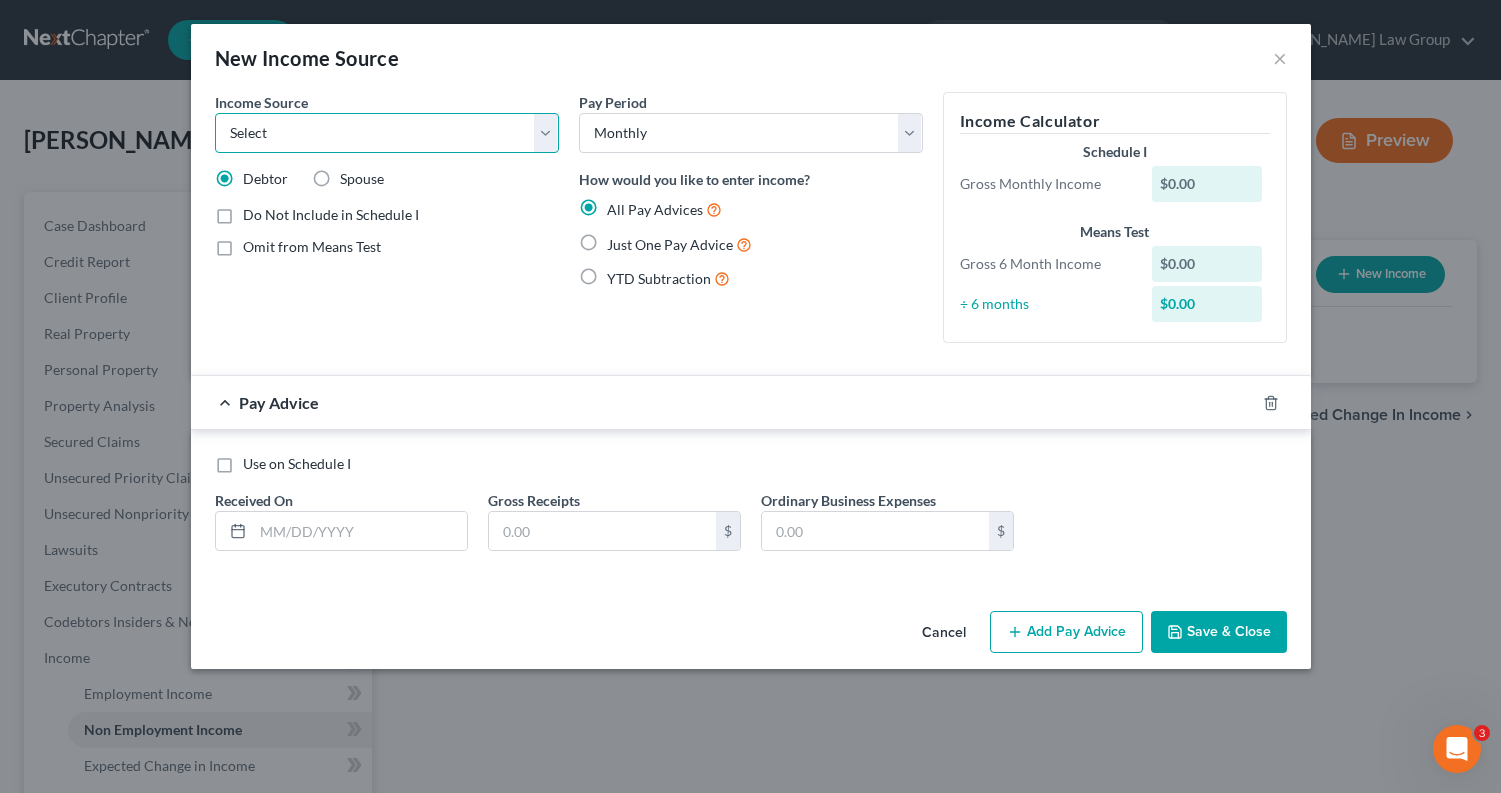 select on "13" 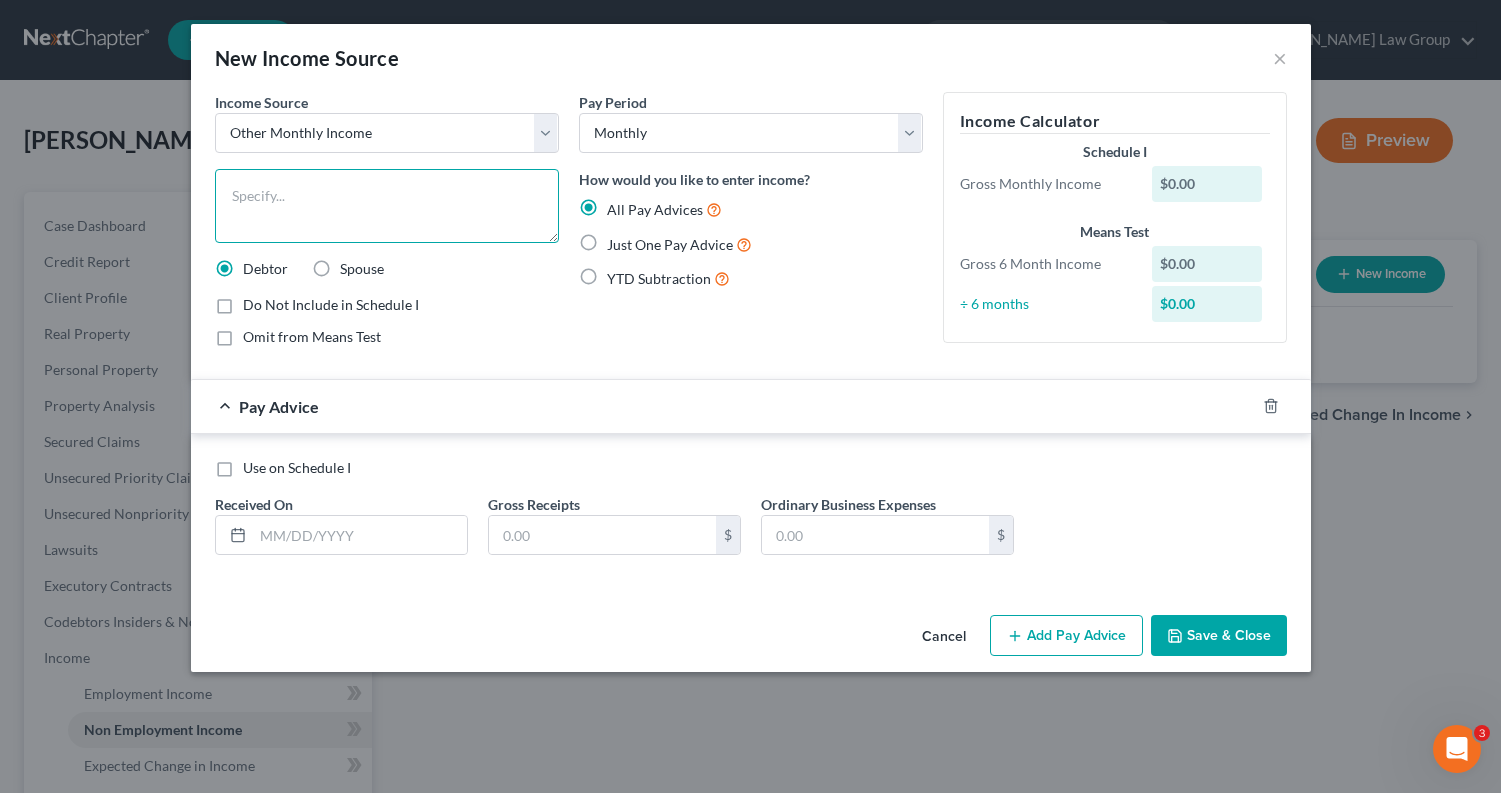 click at bounding box center [387, 206] 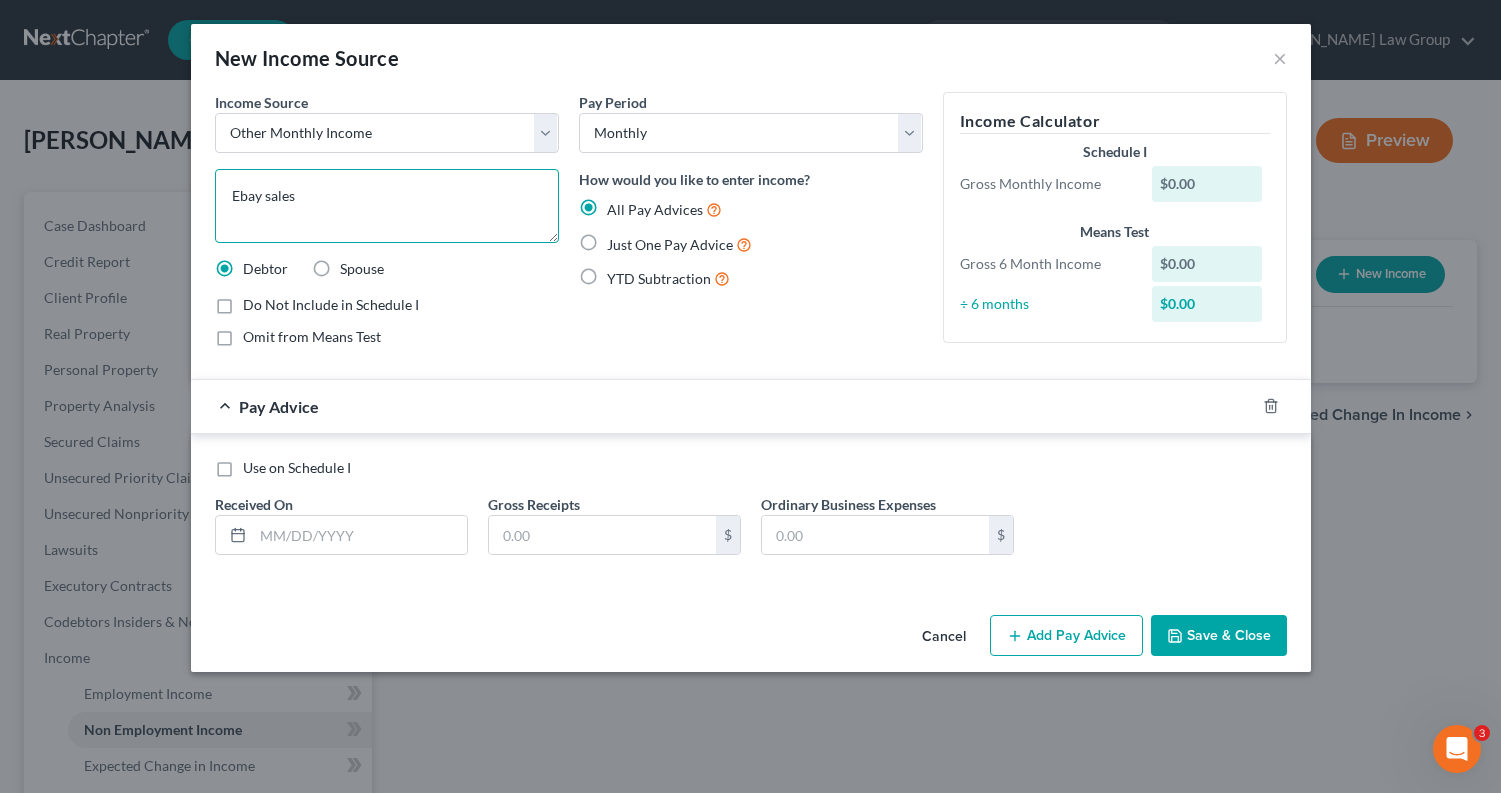 type on "Ebay sales" 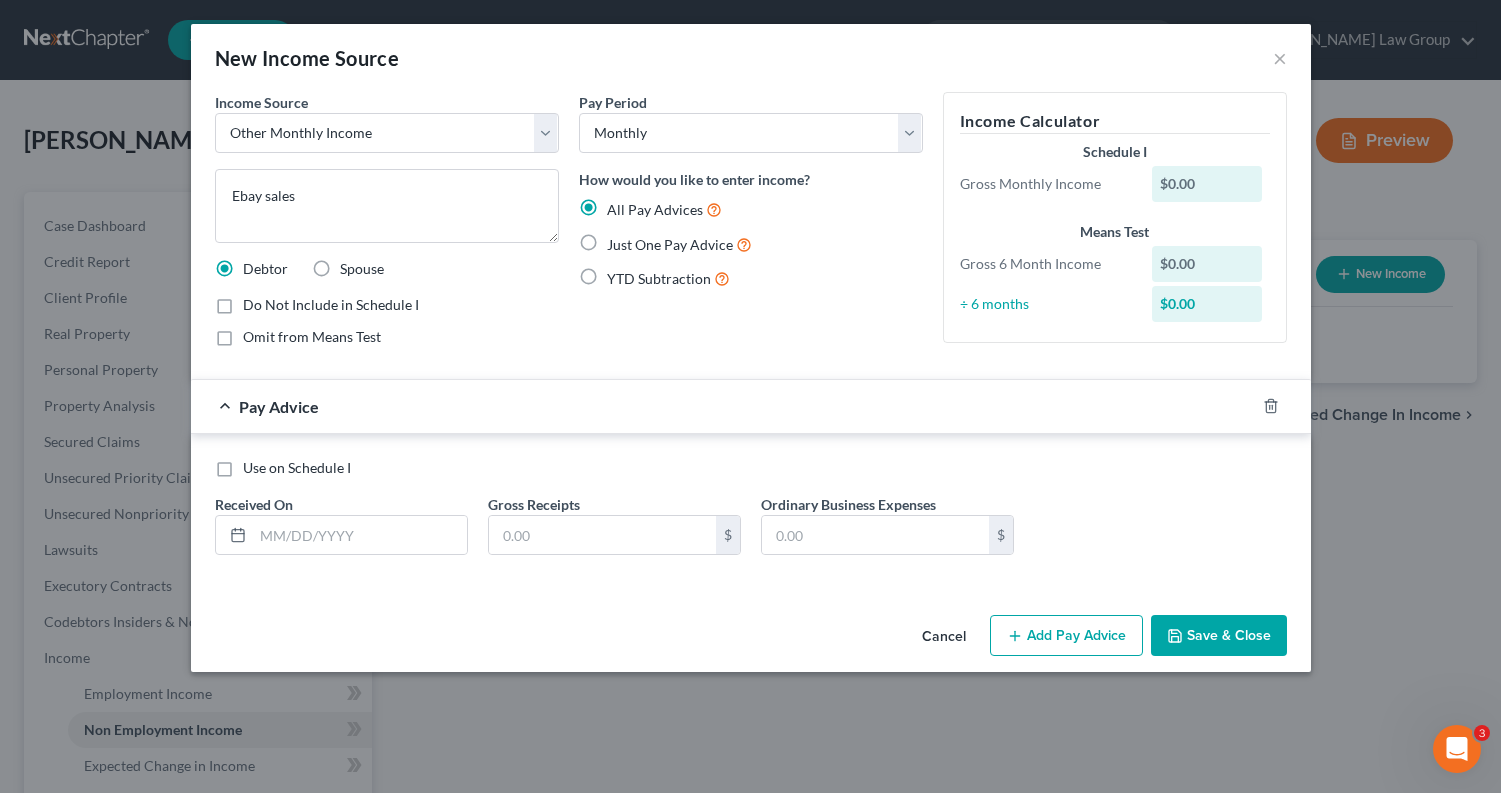 click on "Just One Pay Advice" at bounding box center (679, 244) 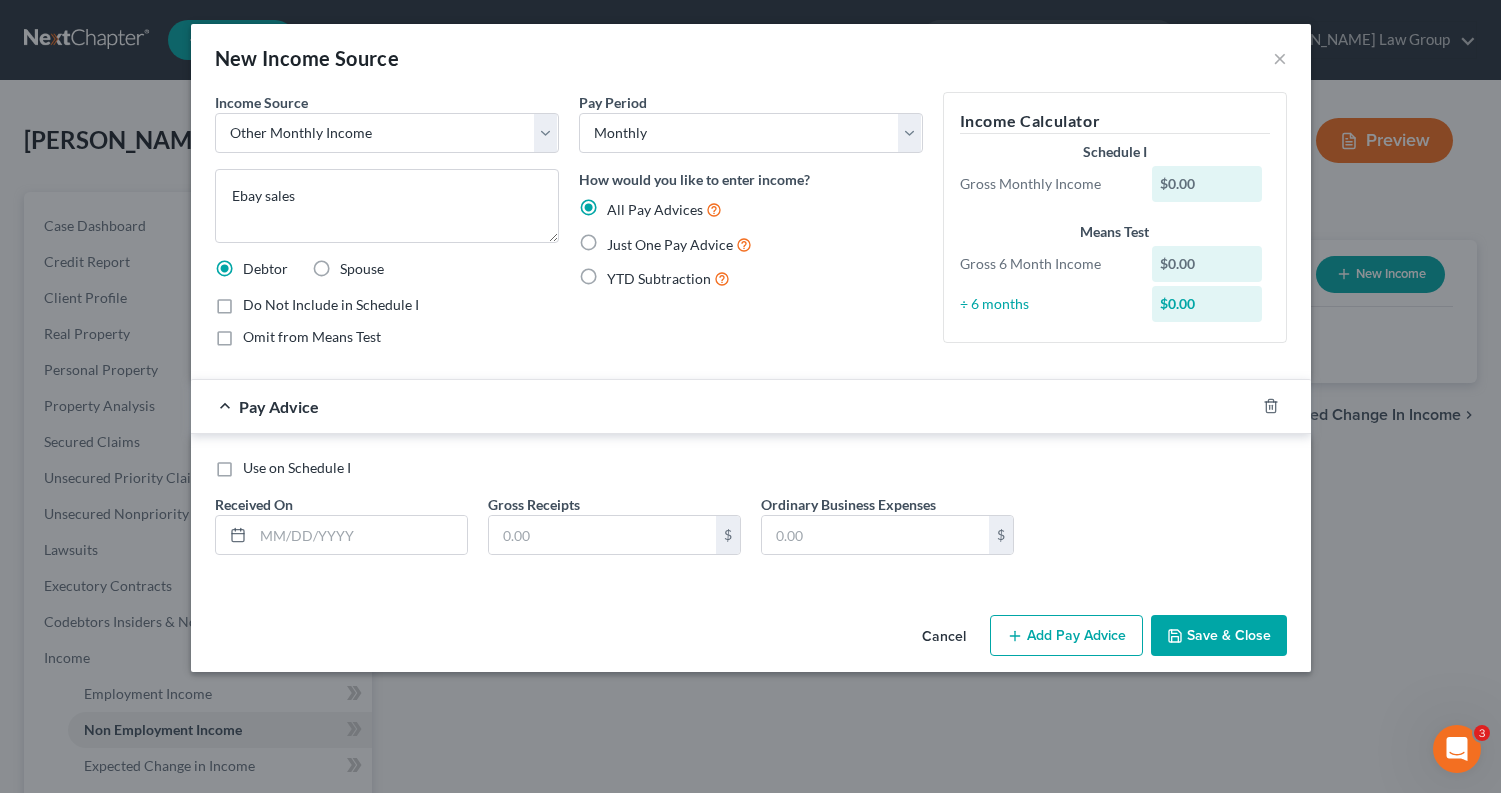 click on "Just One Pay Advice" at bounding box center (621, 239) 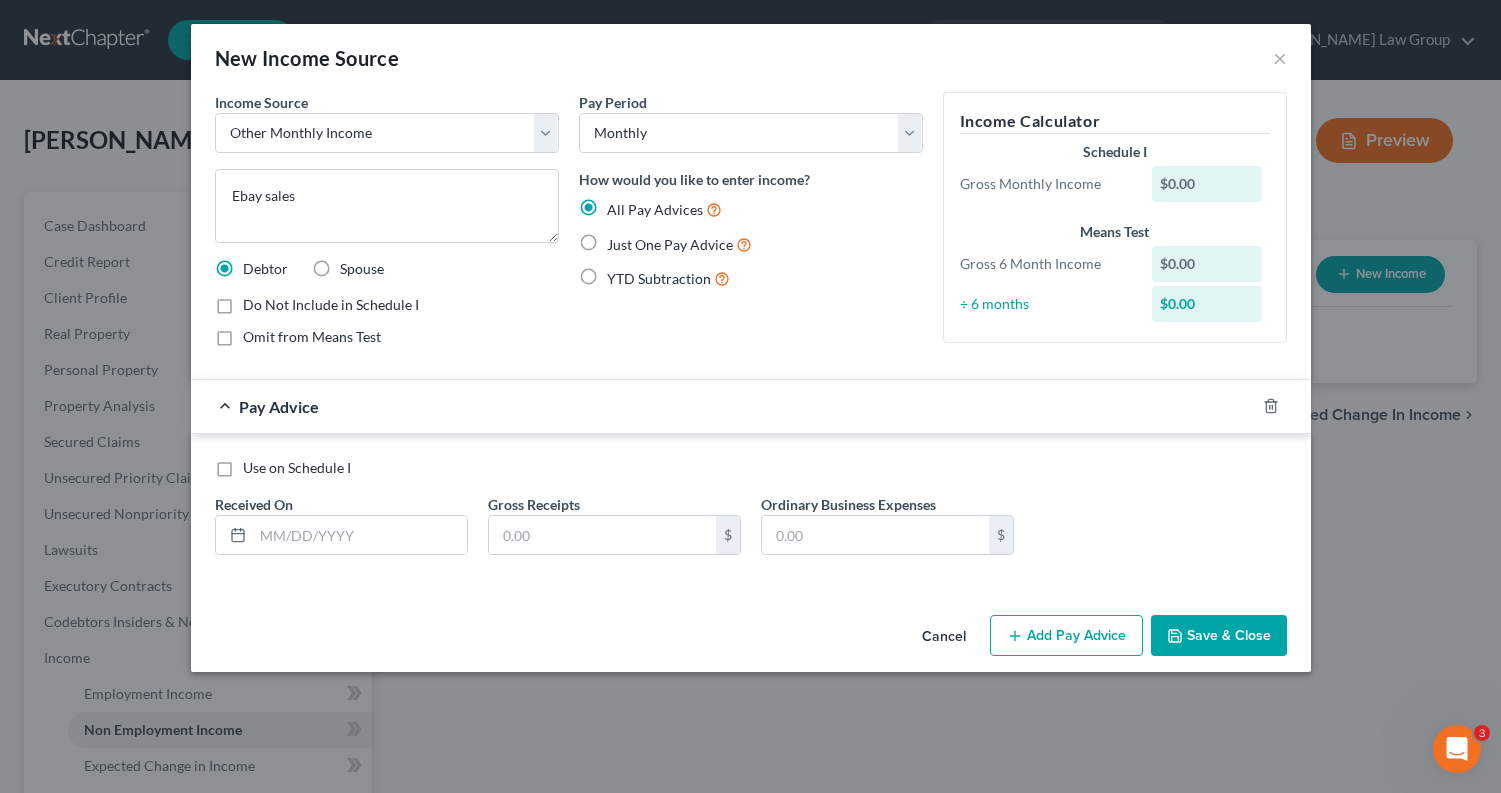 radio on "true" 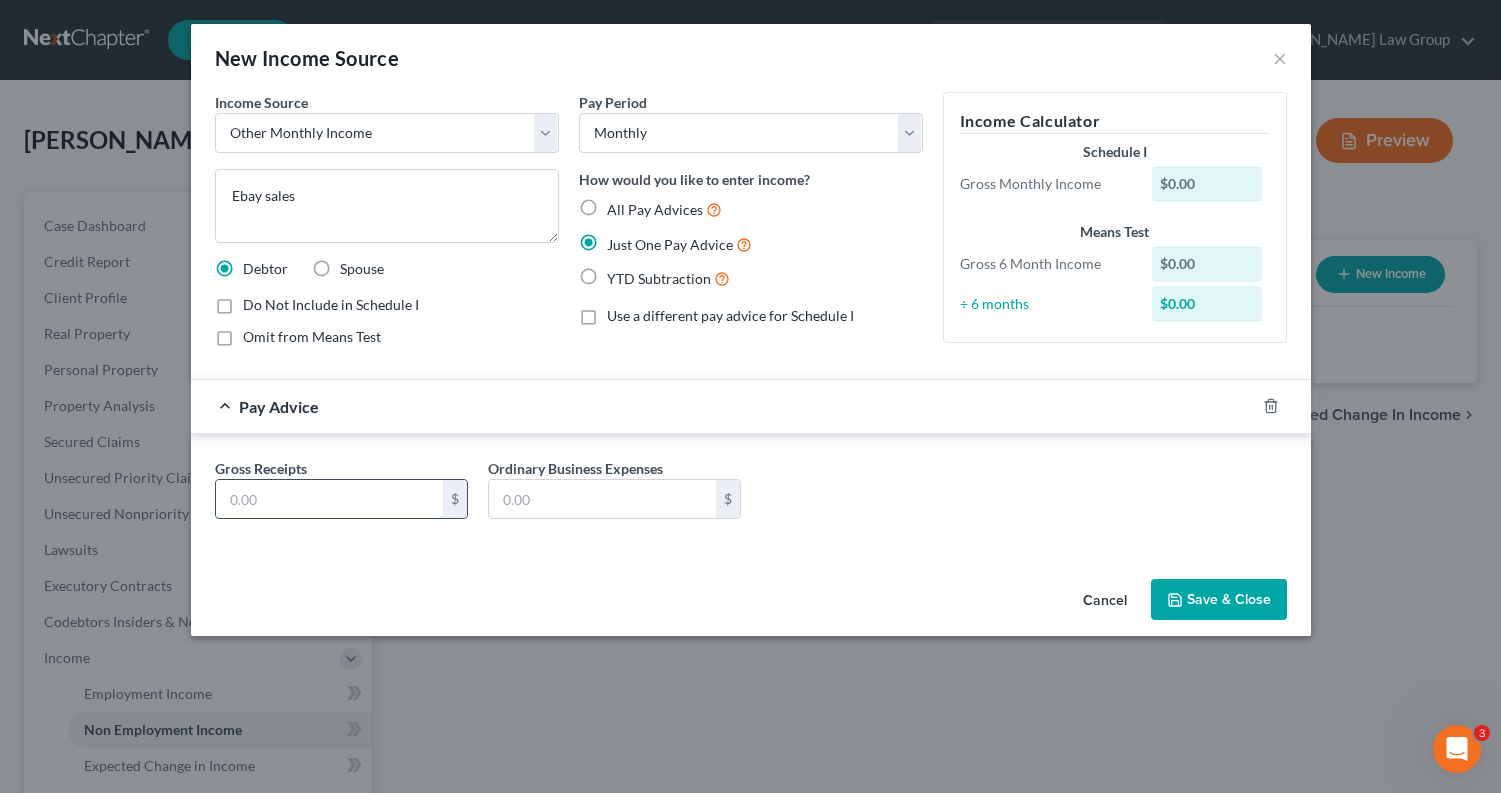 click at bounding box center [329, 499] 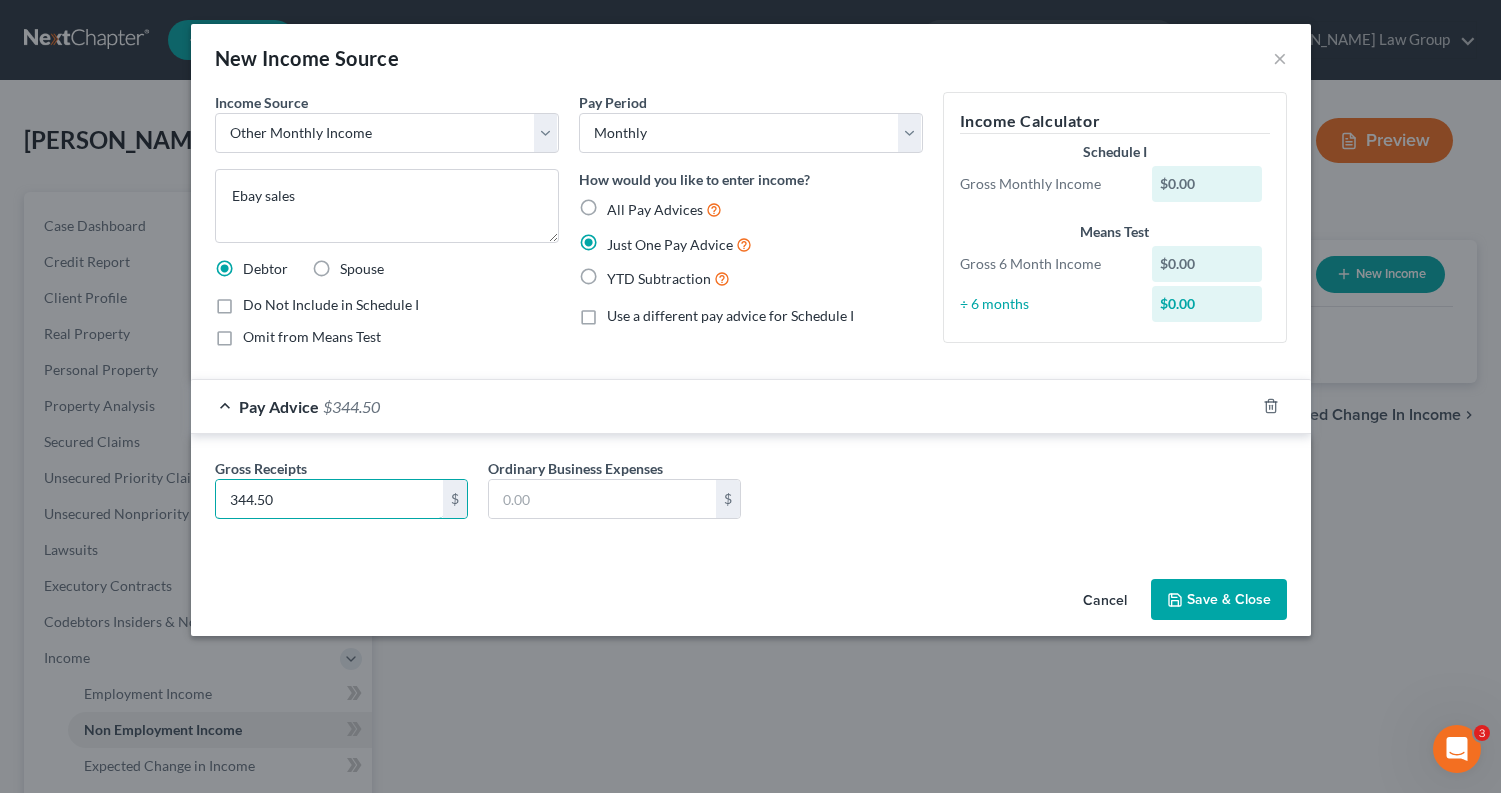type on "344.50" 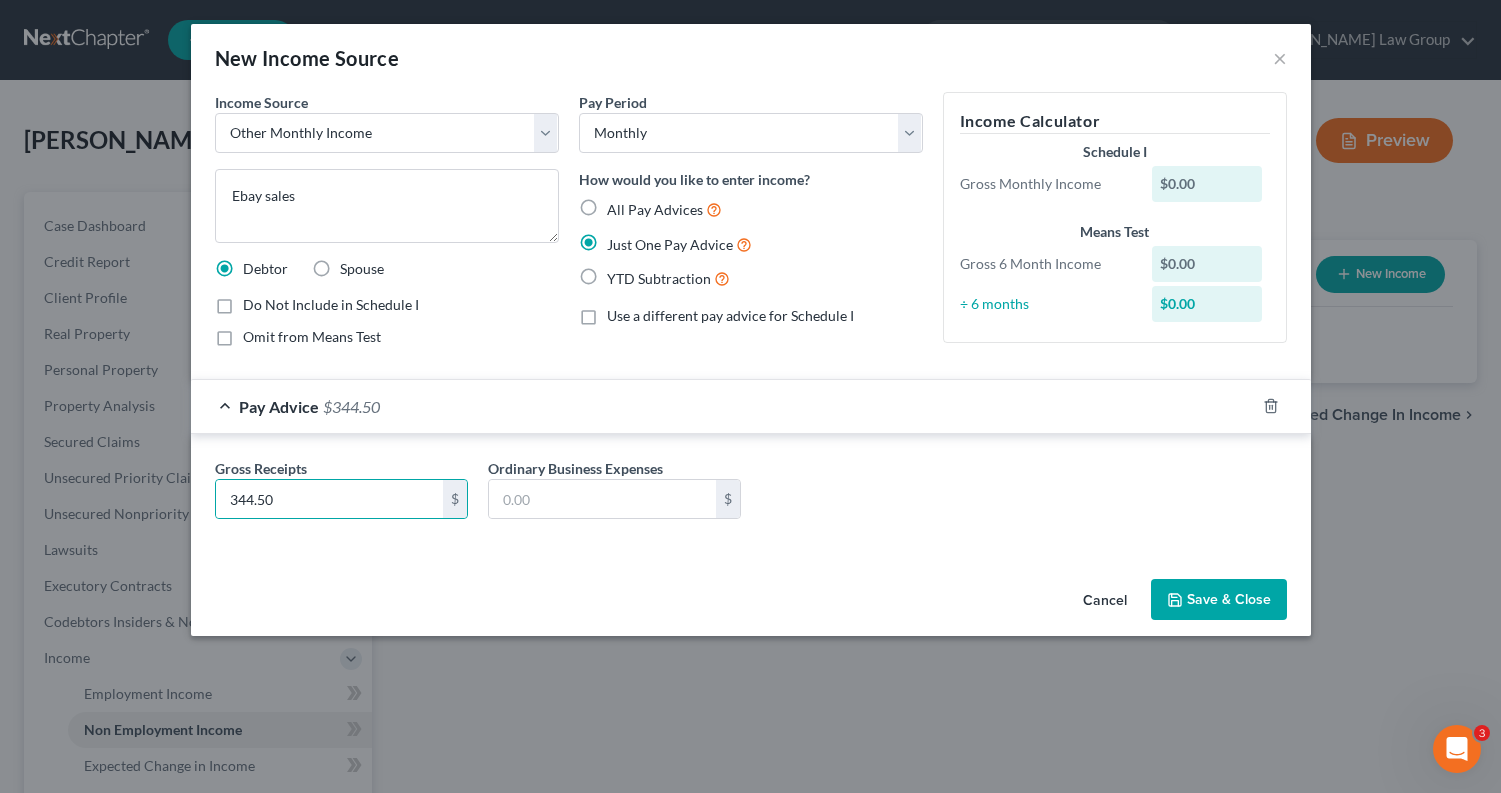 click on "Save & Close" at bounding box center (1219, 600) 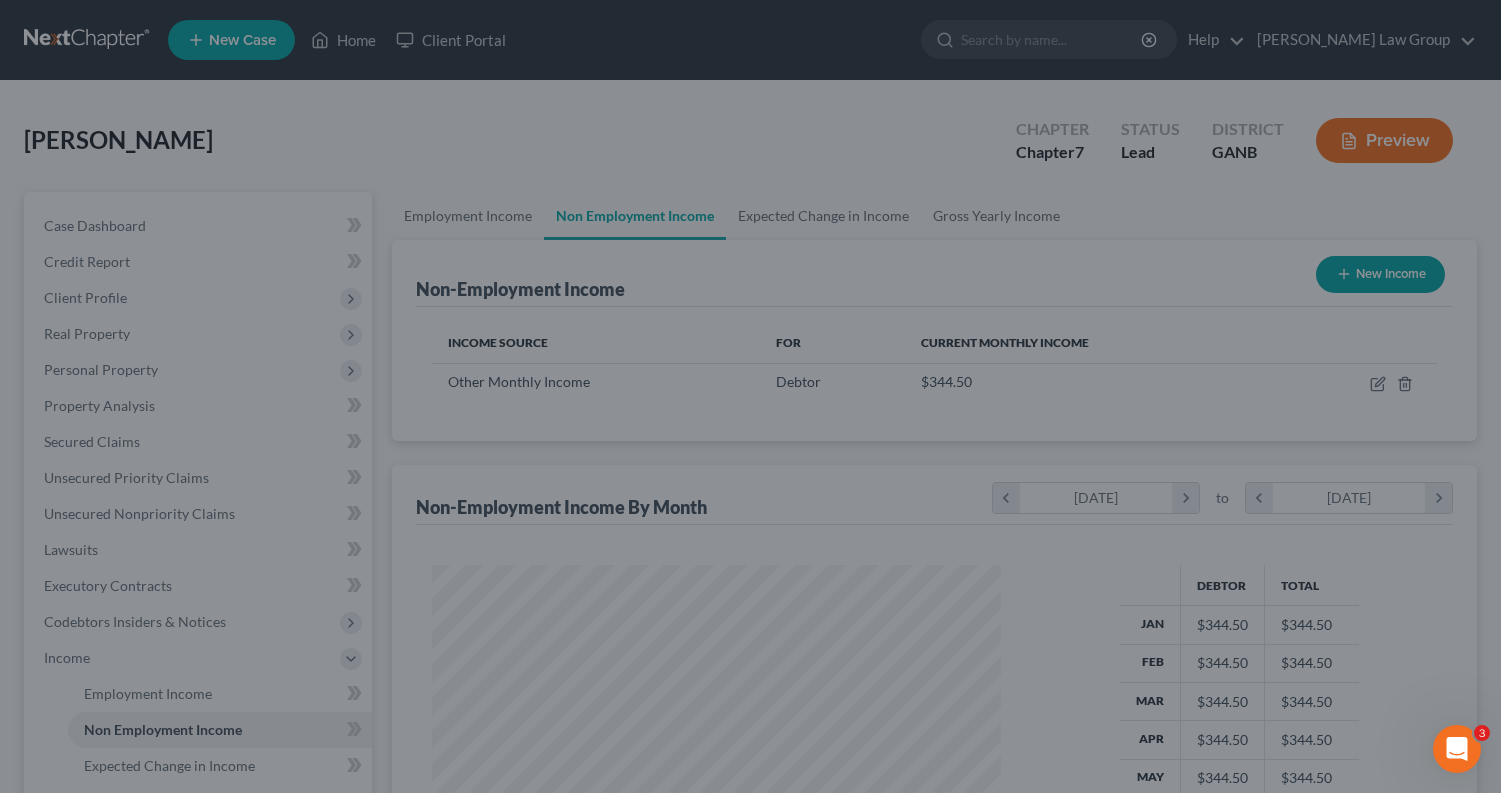scroll, scrollTop: 999641, scrollLeft: 999390, axis: both 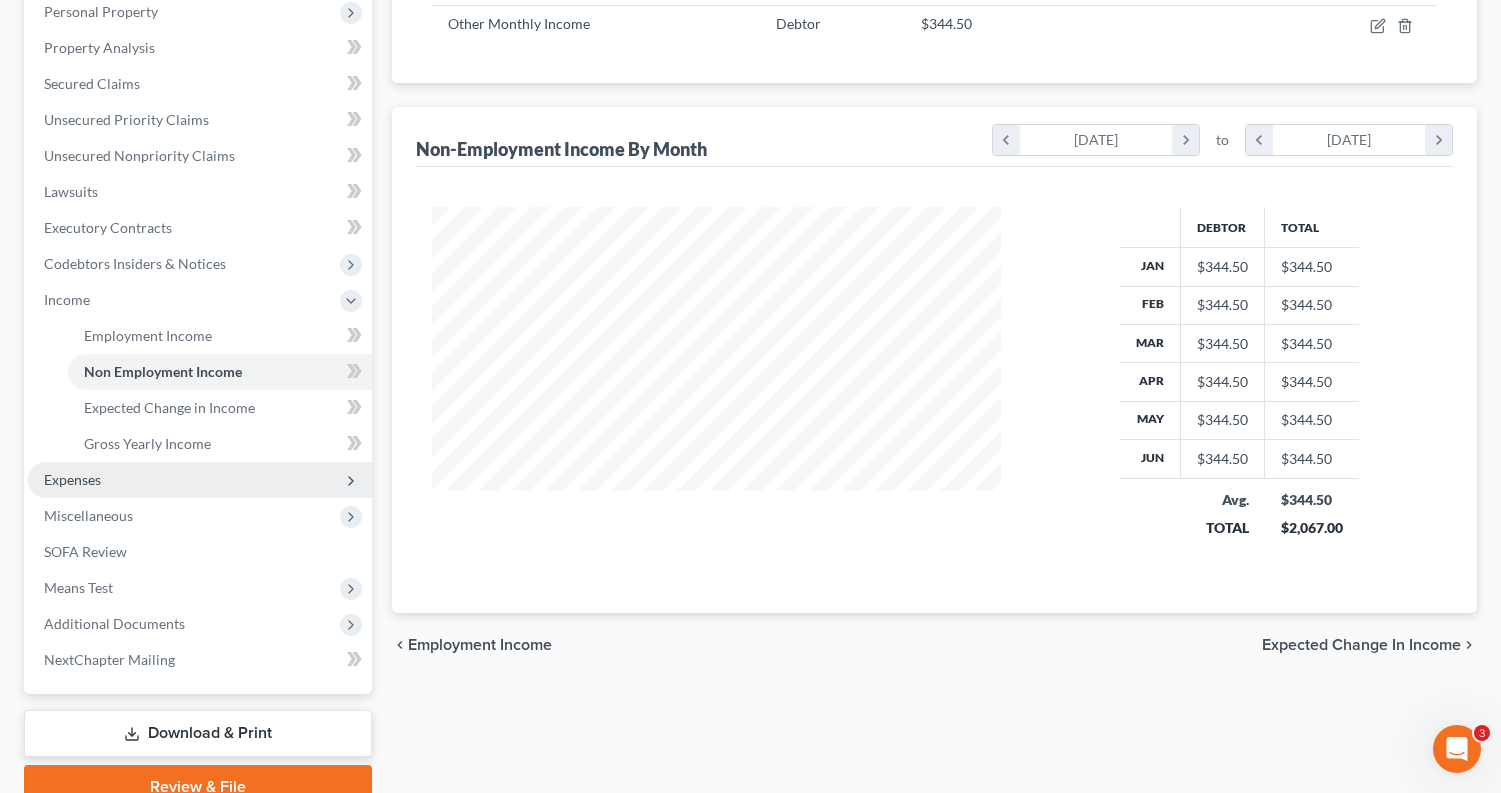 click on "Expenses" at bounding box center (200, 480) 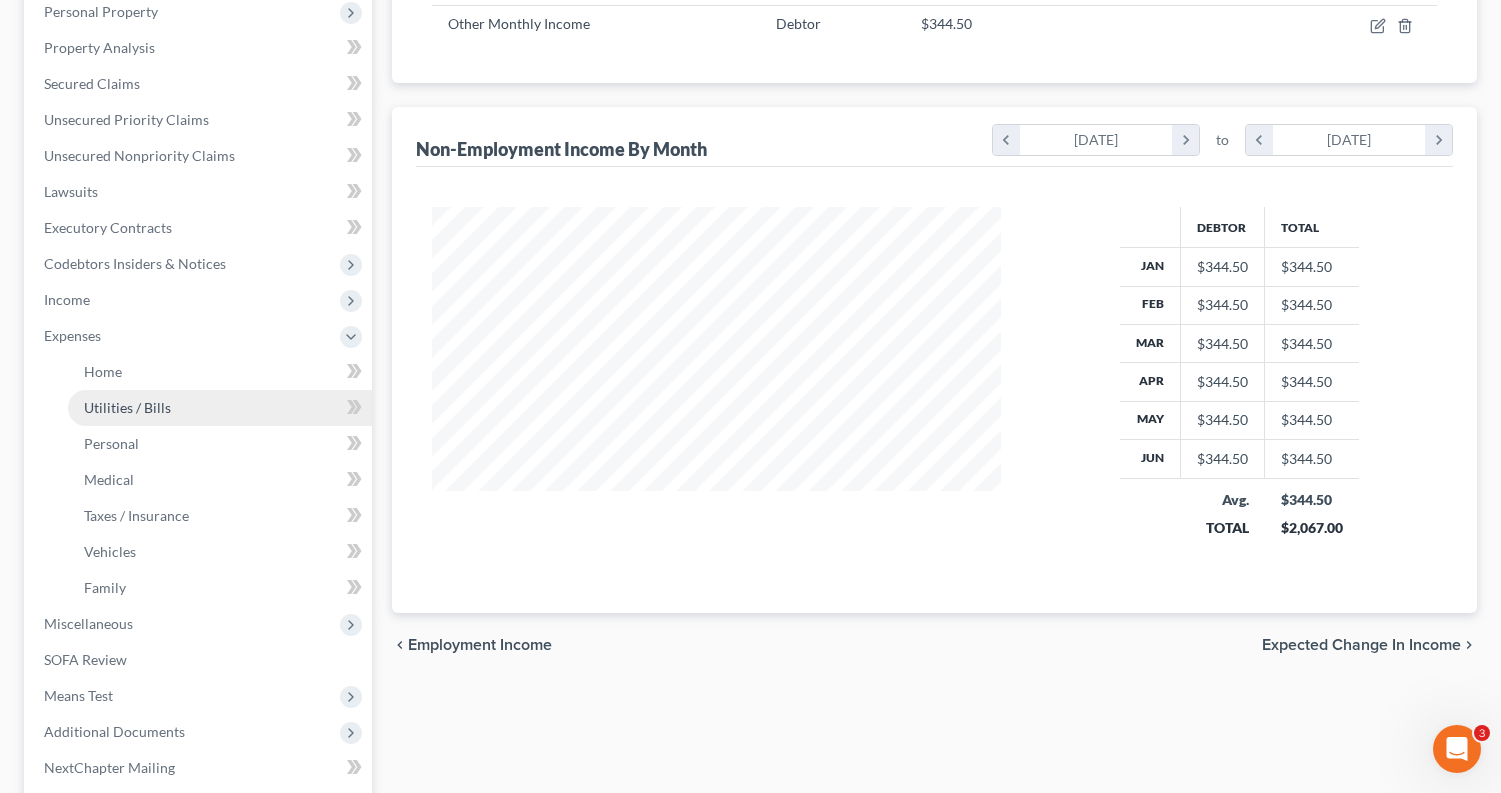 click on "Utilities / Bills" at bounding box center (220, 408) 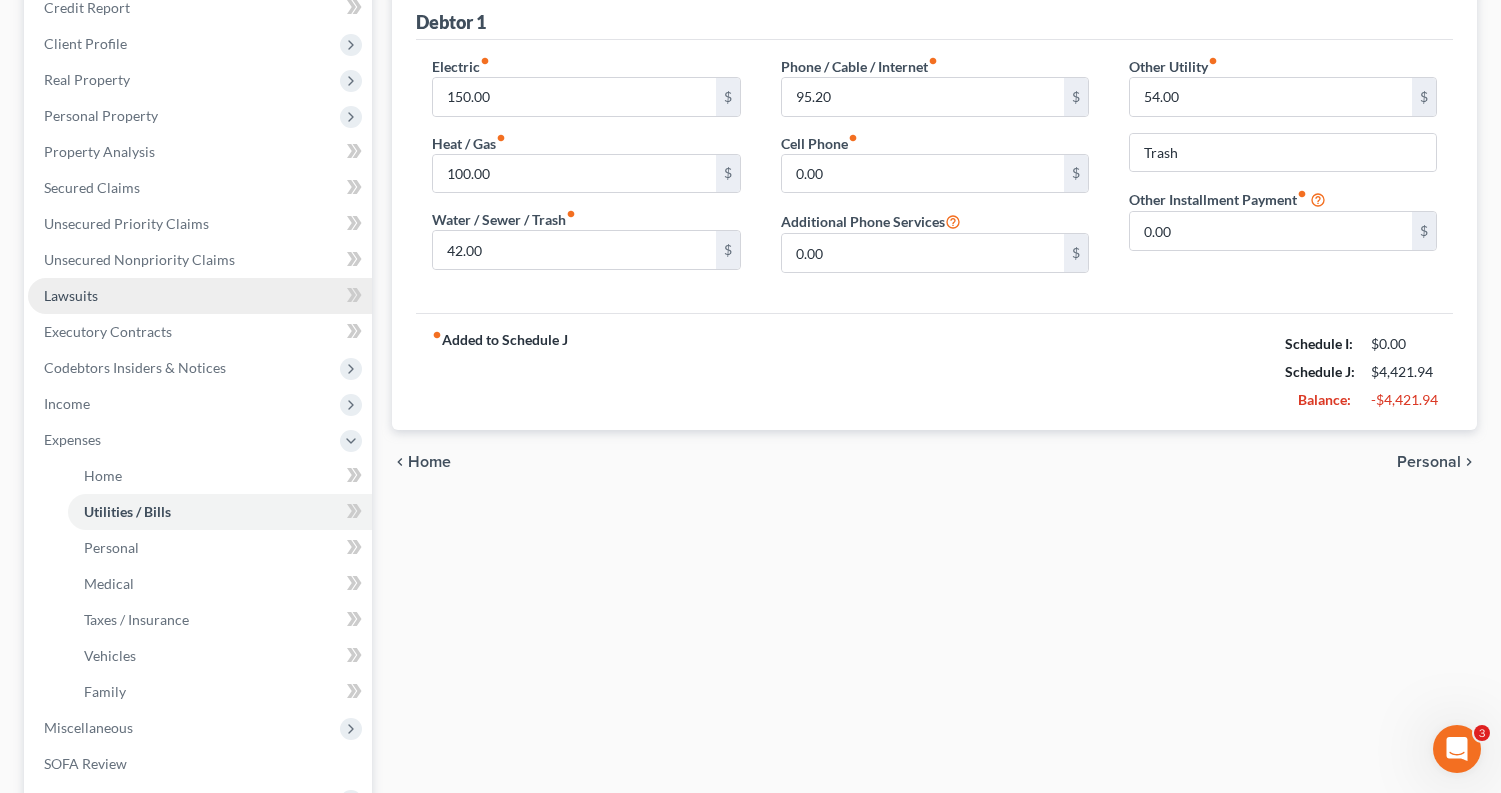 scroll, scrollTop: 54, scrollLeft: 0, axis: vertical 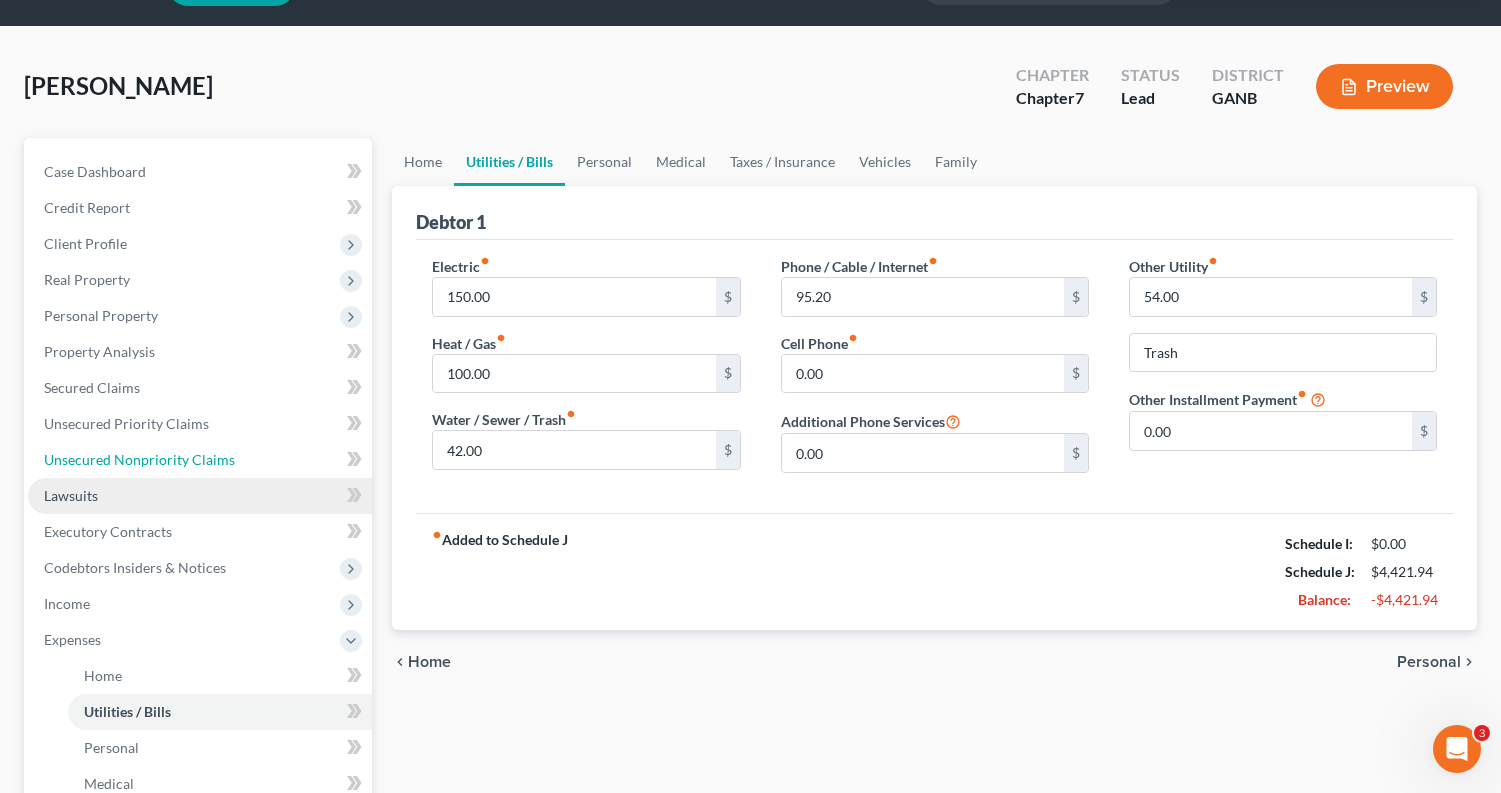 click on "Case Dashboard
Payments
Invoices
Payments
Payments
Credit Report
Client Profile" at bounding box center (200, 622) 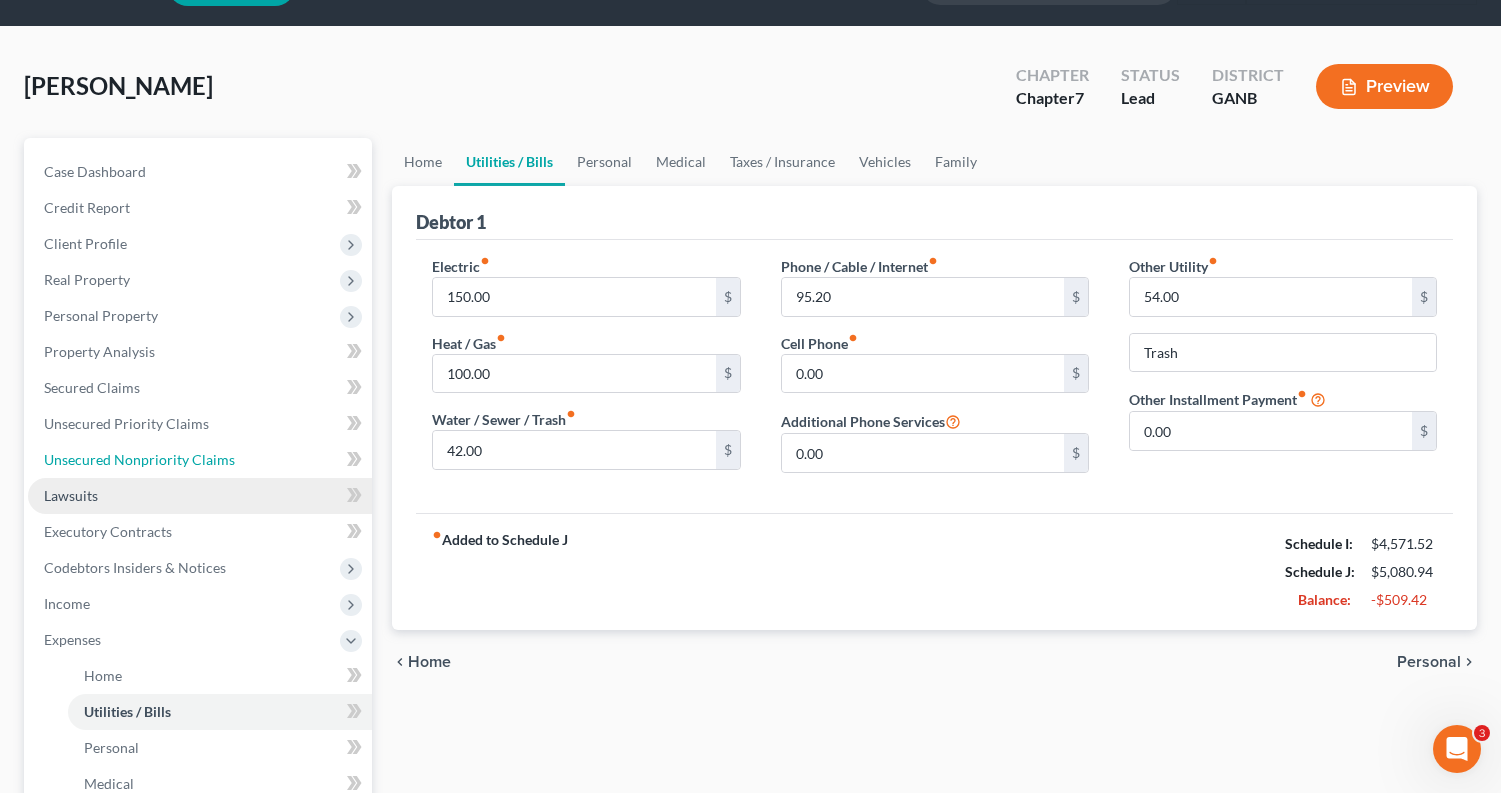 scroll, scrollTop: 0, scrollLeft: 0, axis: both 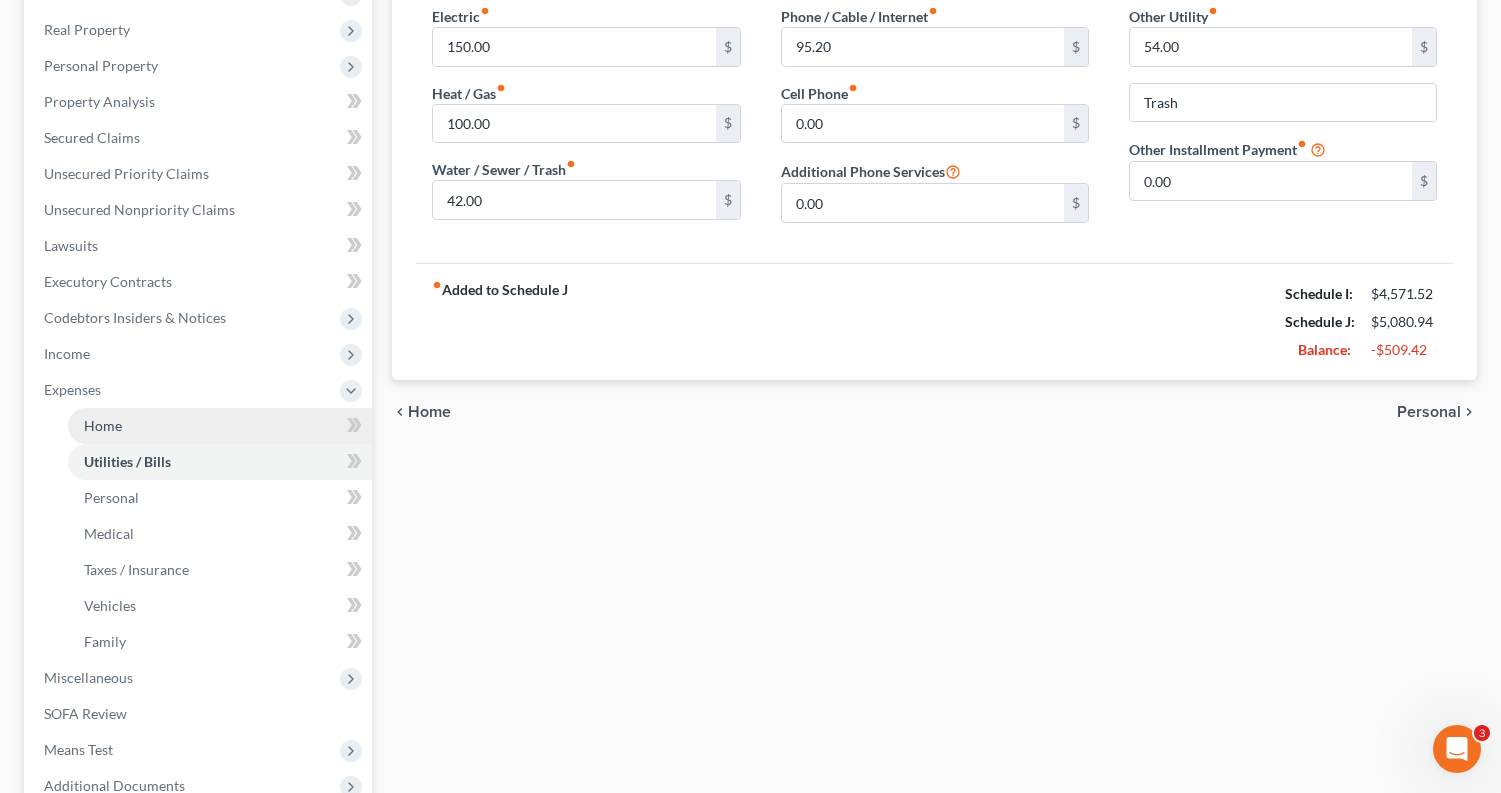 click on "Home" at bounding box center [103, 425] 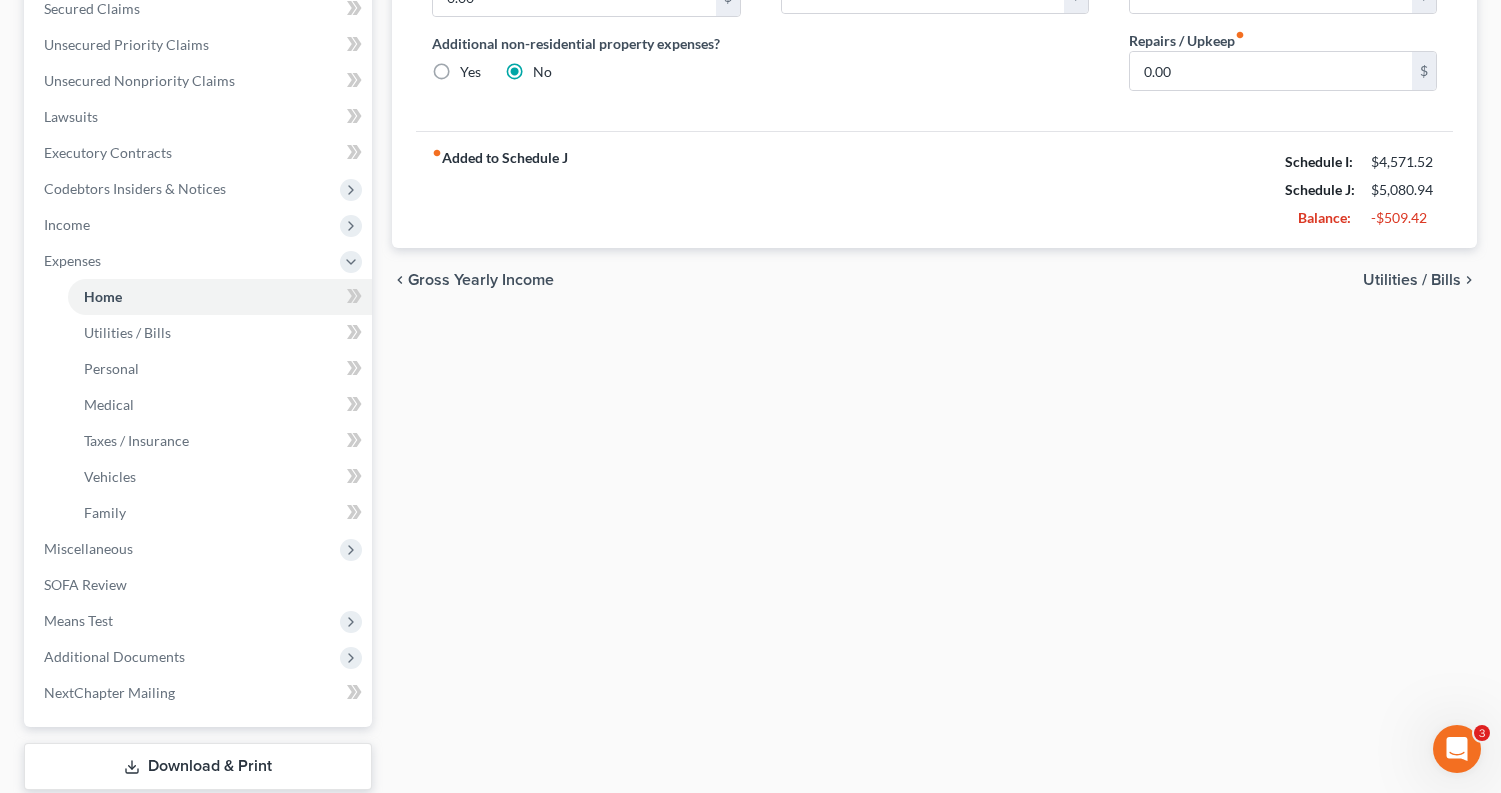 scroll, scrollTop: 556, scrollLeft: 0, axis: vertical 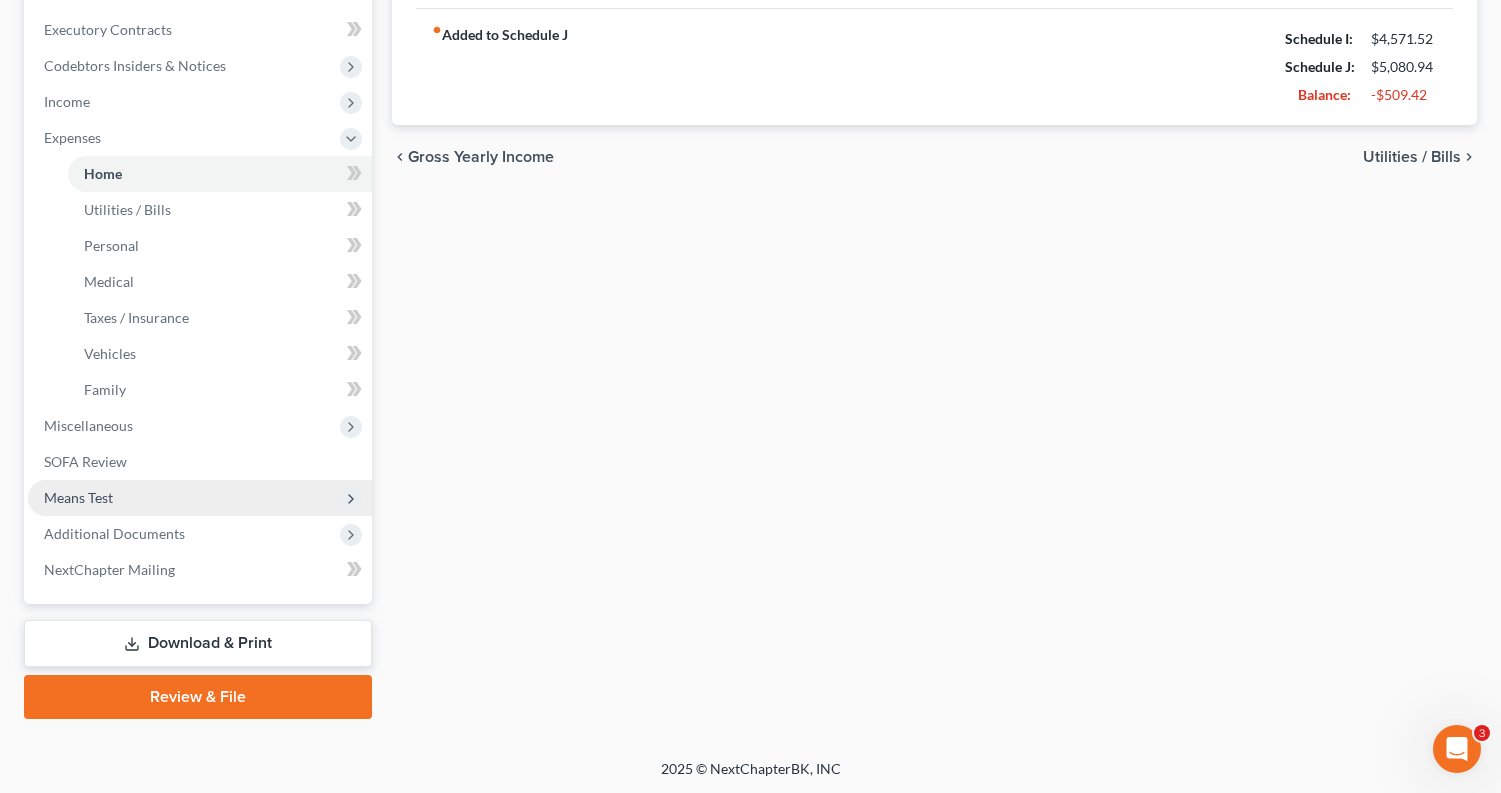 click on "Means Test" at bounding box center [200, 498] 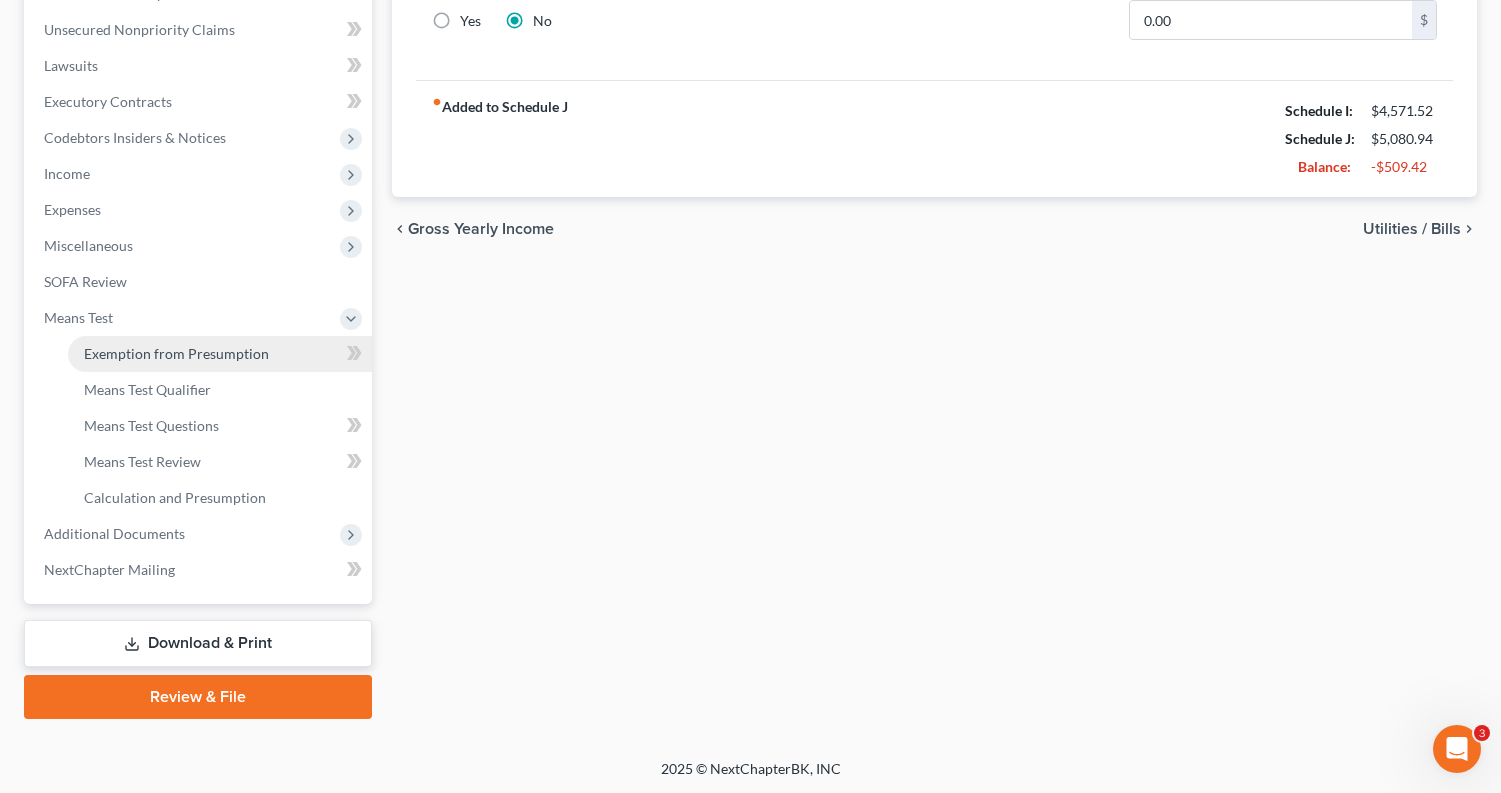 click on "Exemption from Presumption" at bounding box center [176, 353] 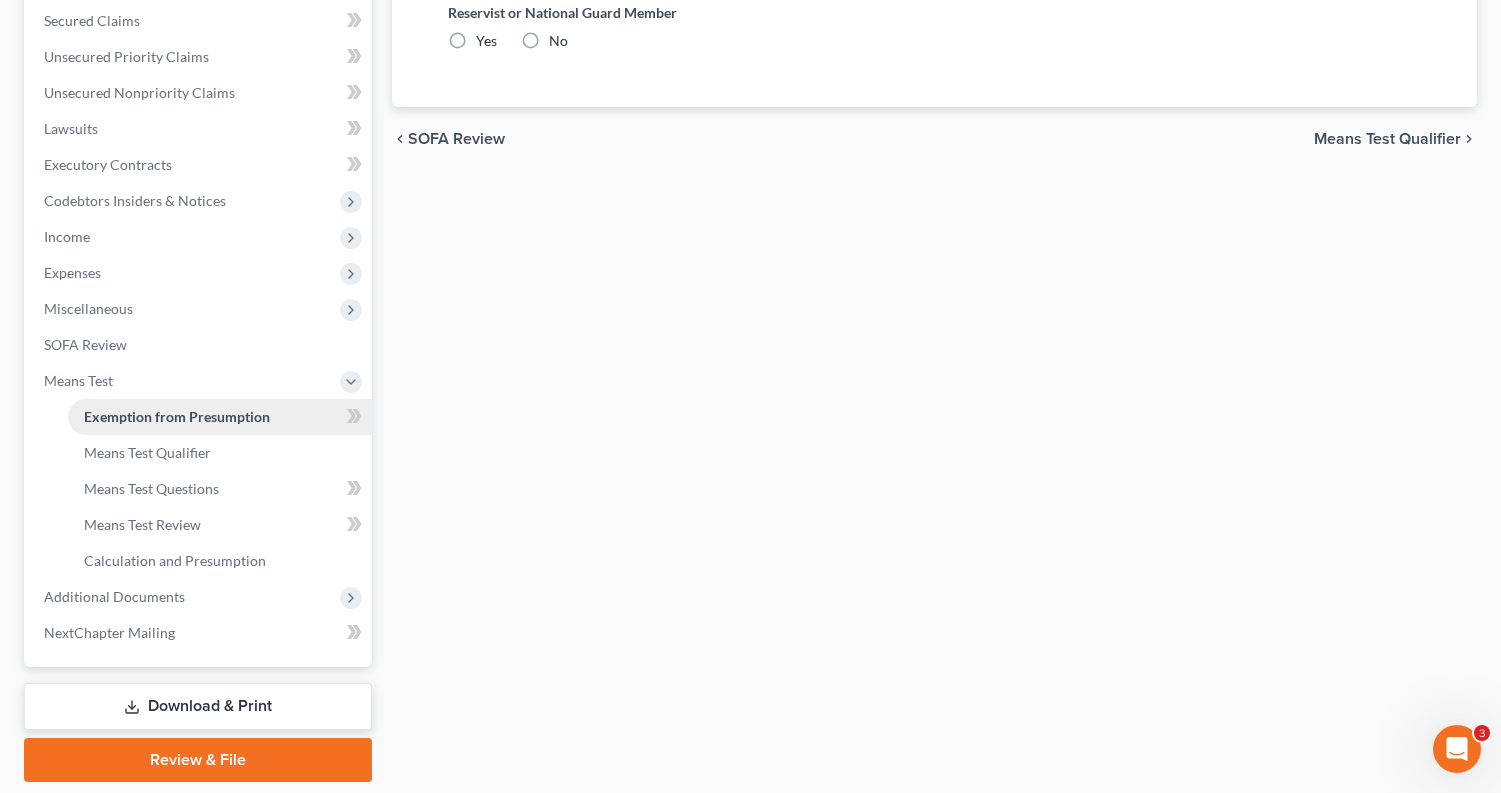 radio on "true" 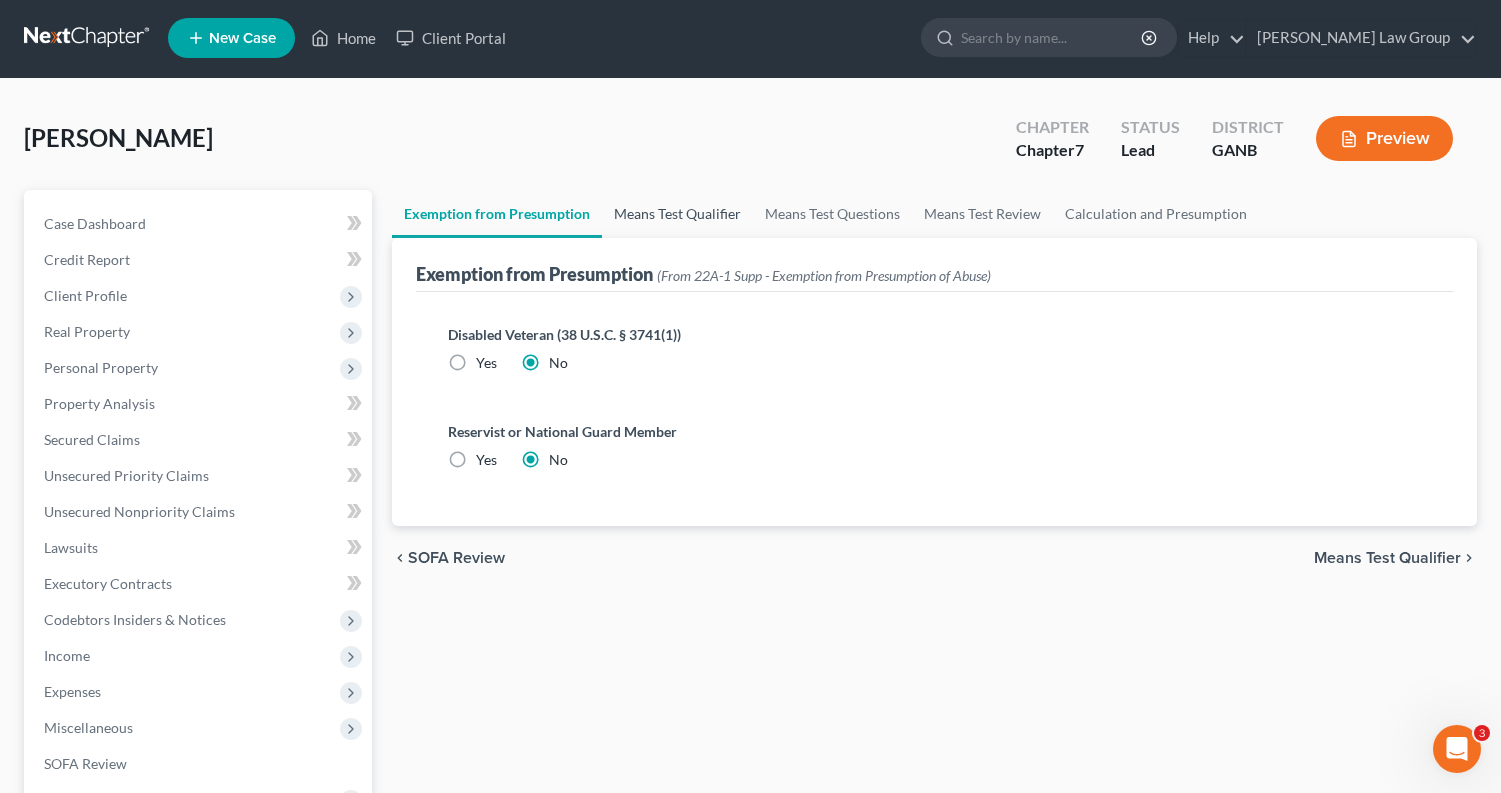 scroll, scrollTop: 0, scrollLeft: 0, axis: both 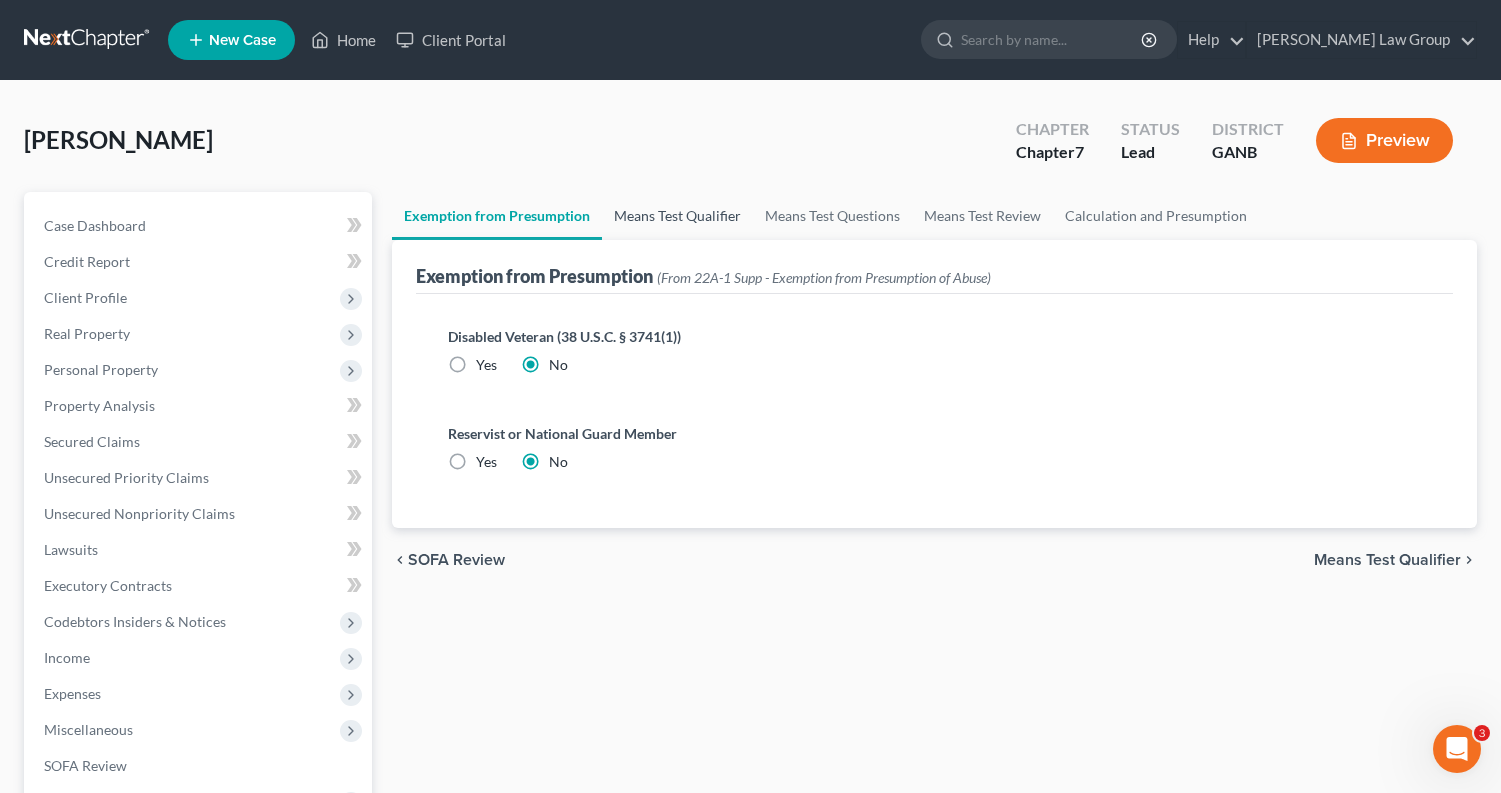 click on "Means Test Qualifier" at bounding box center (677, 216) 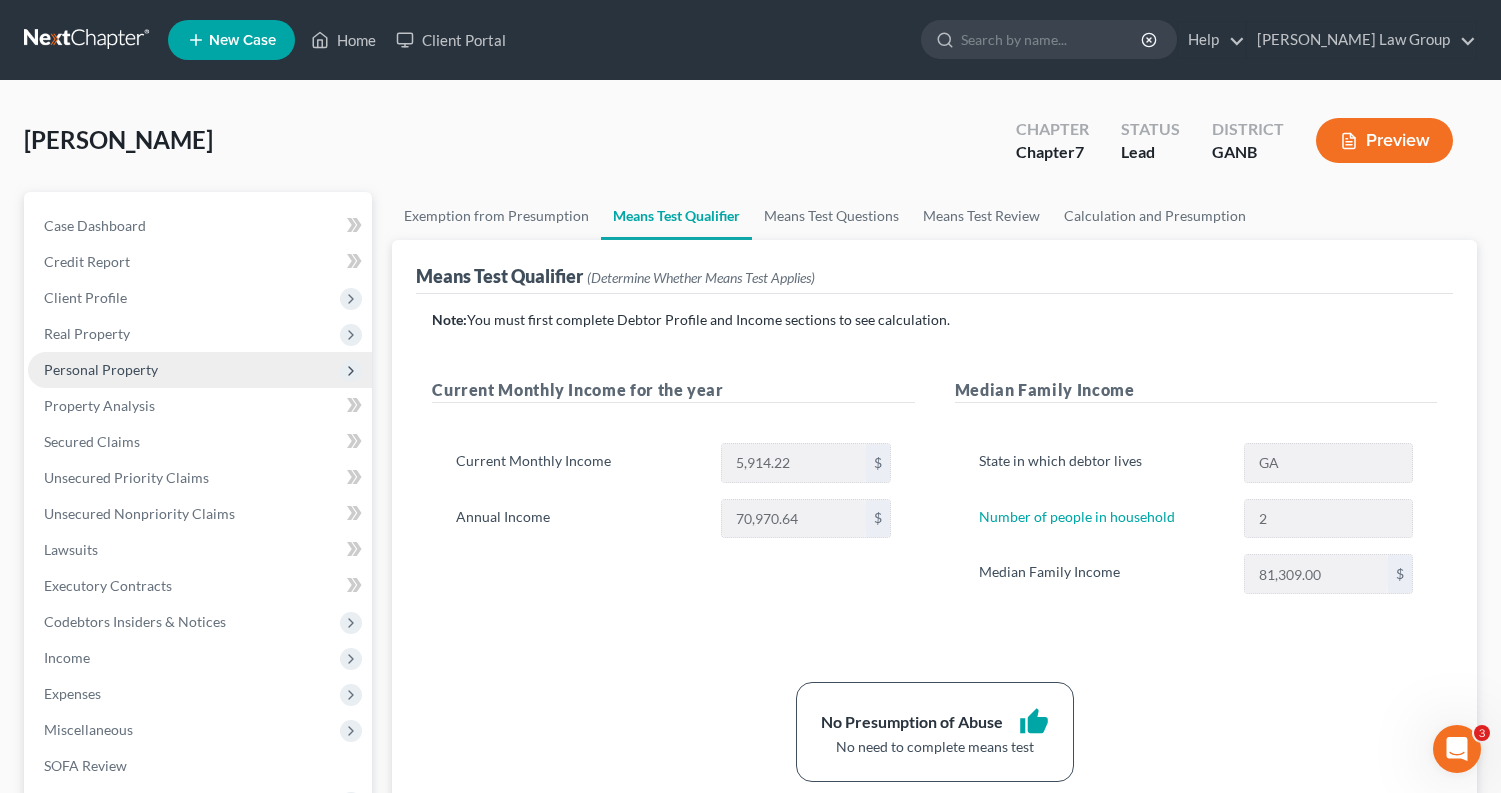 click on "Personal Property" at bounding box center [101, 369] 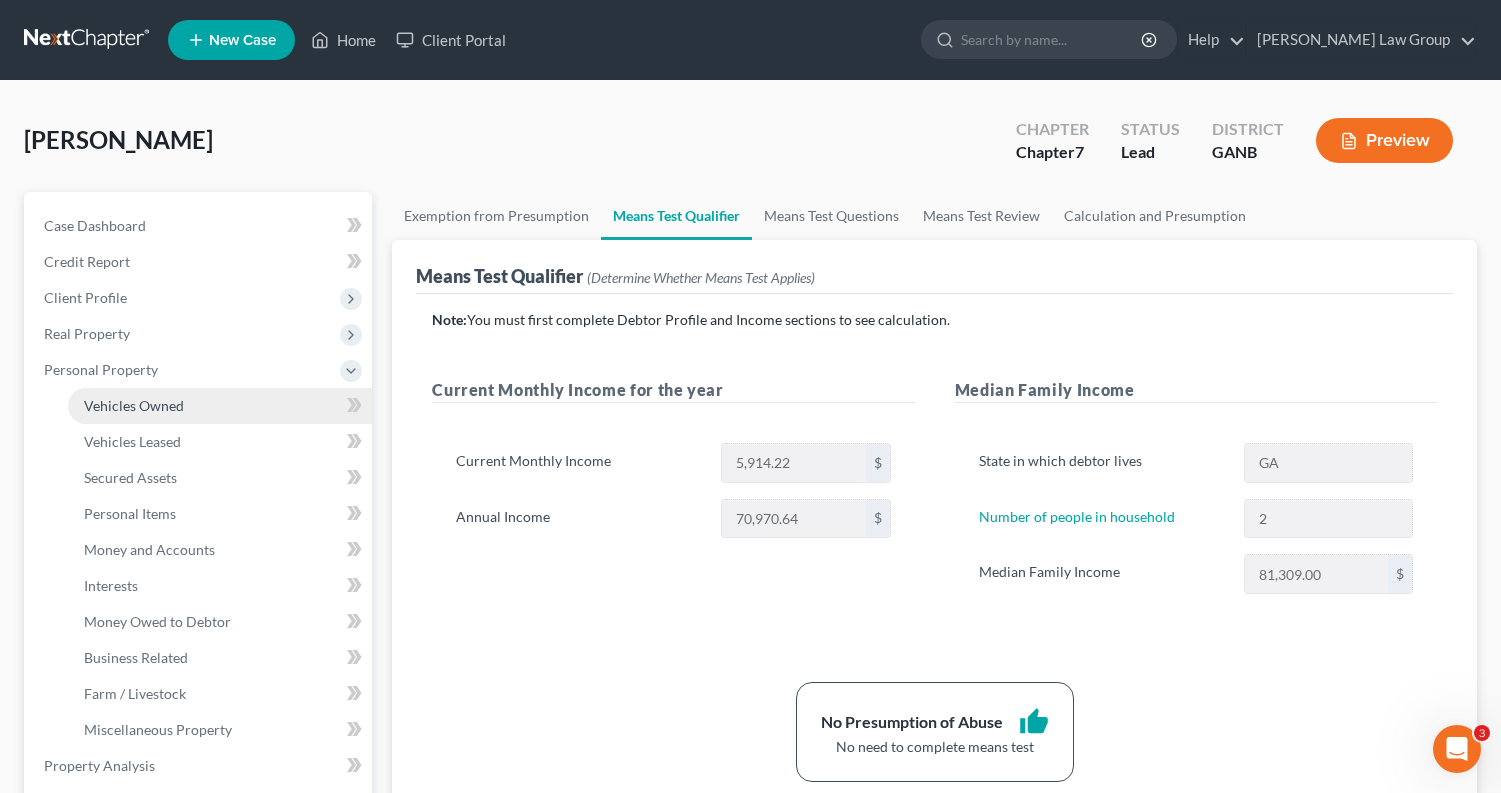 click on "Vehicles Owned" at bounding box center [134, 405] 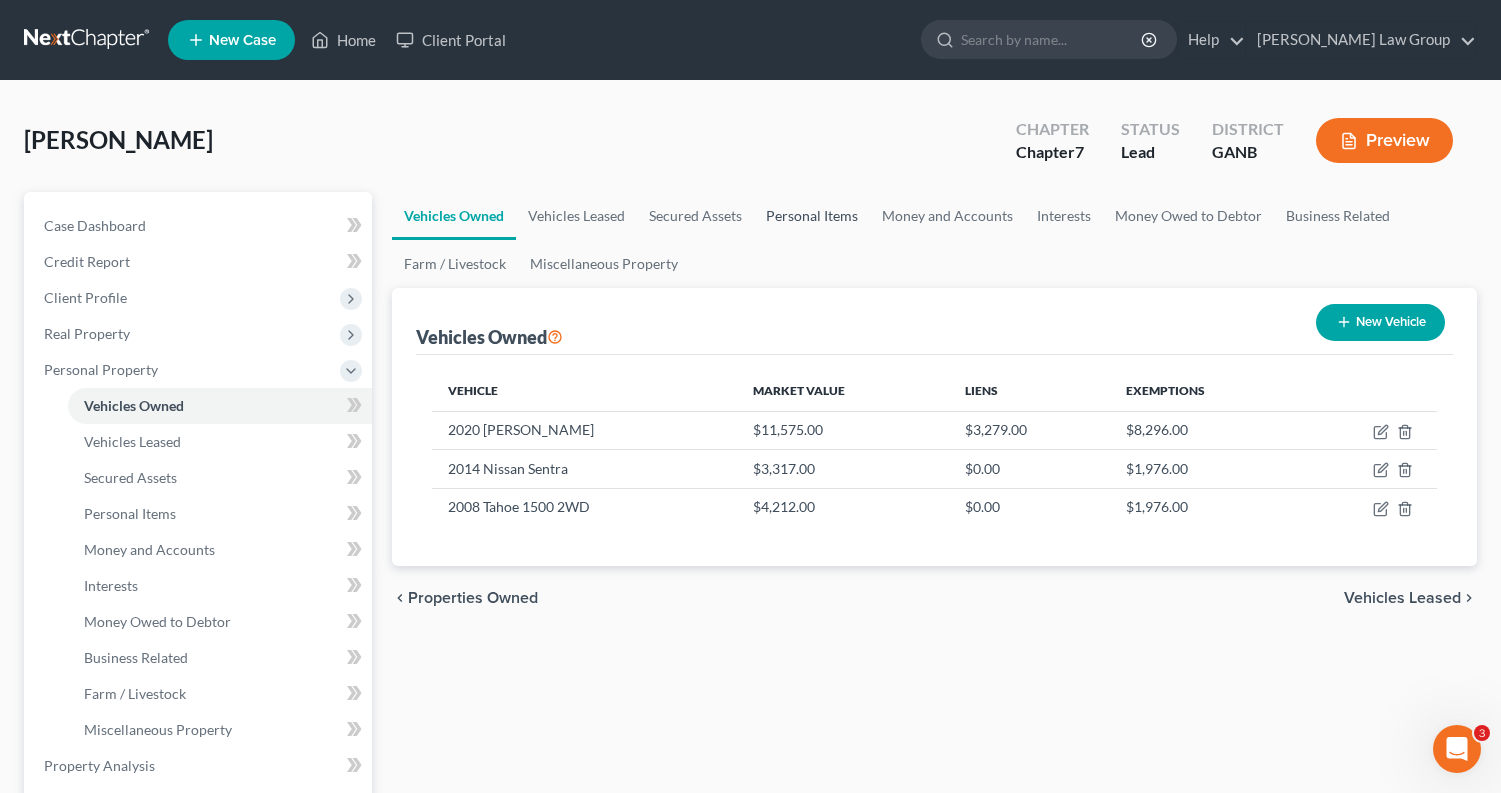 click on "Personal Items" at bounding box center (812, 216) 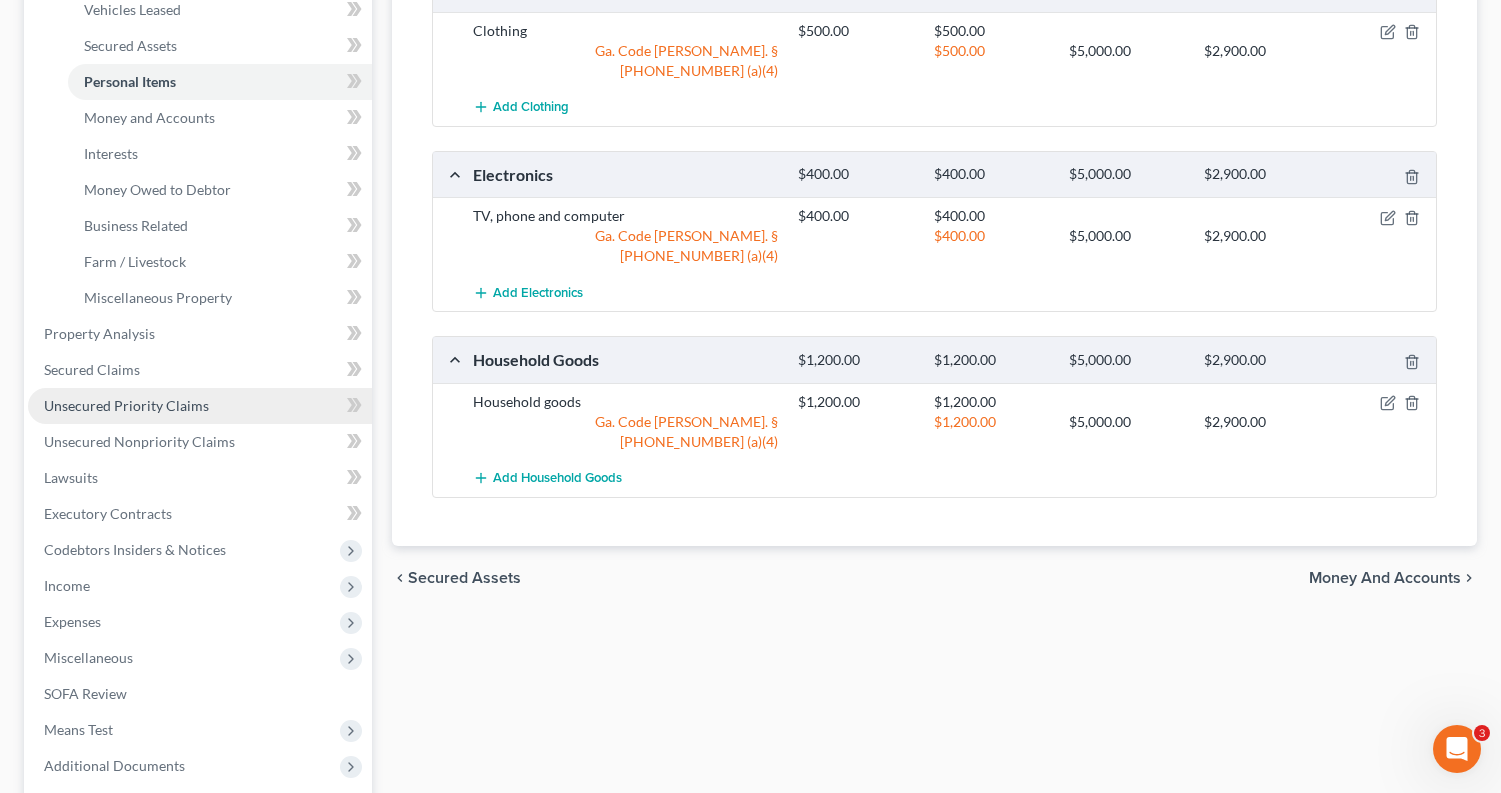 click on "Unsecured Priority Claims" at bounding box center (126, 405) 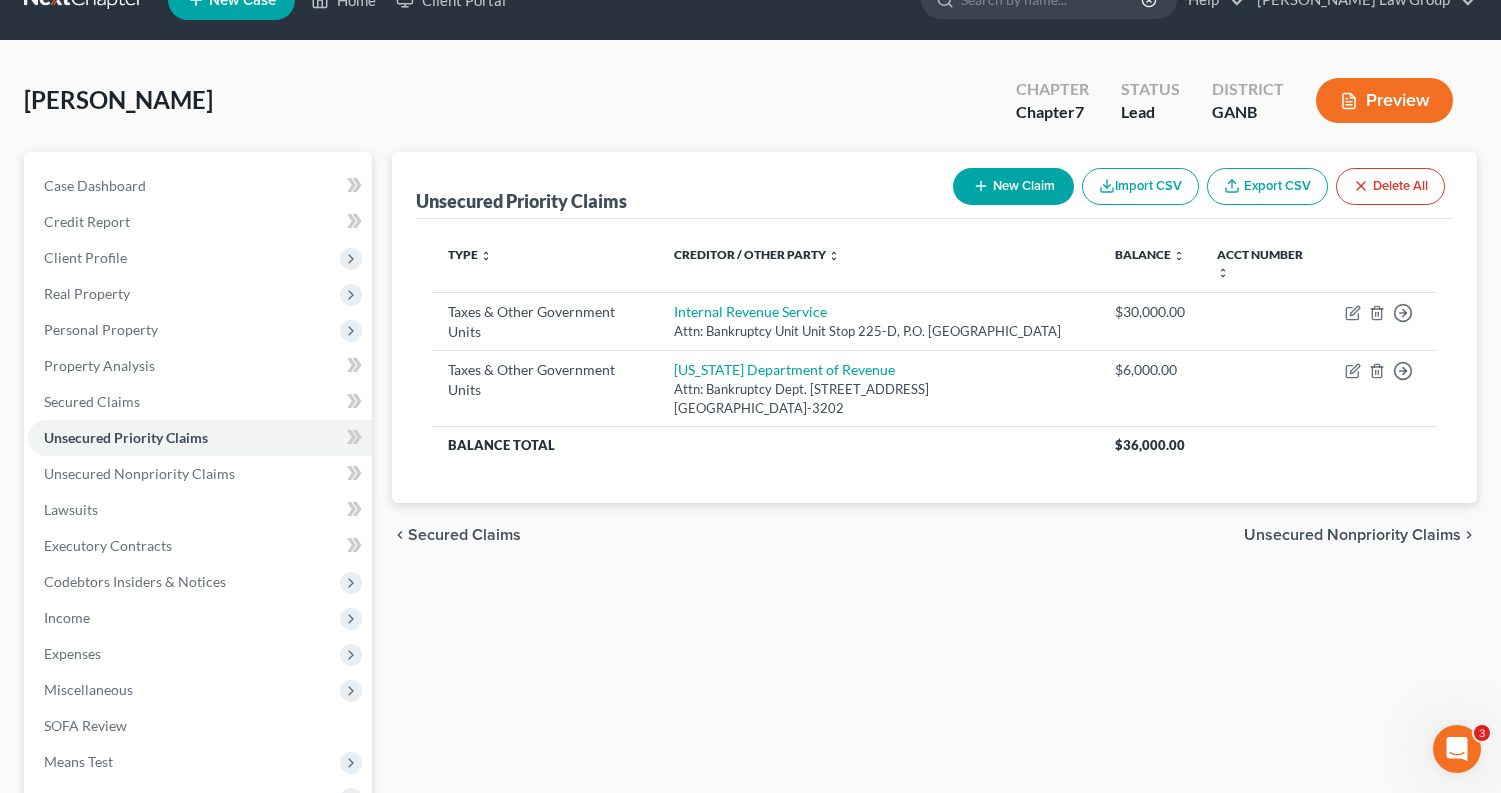 scroll, scrollTop: 43, scrollLeft: 0, axis: vertical 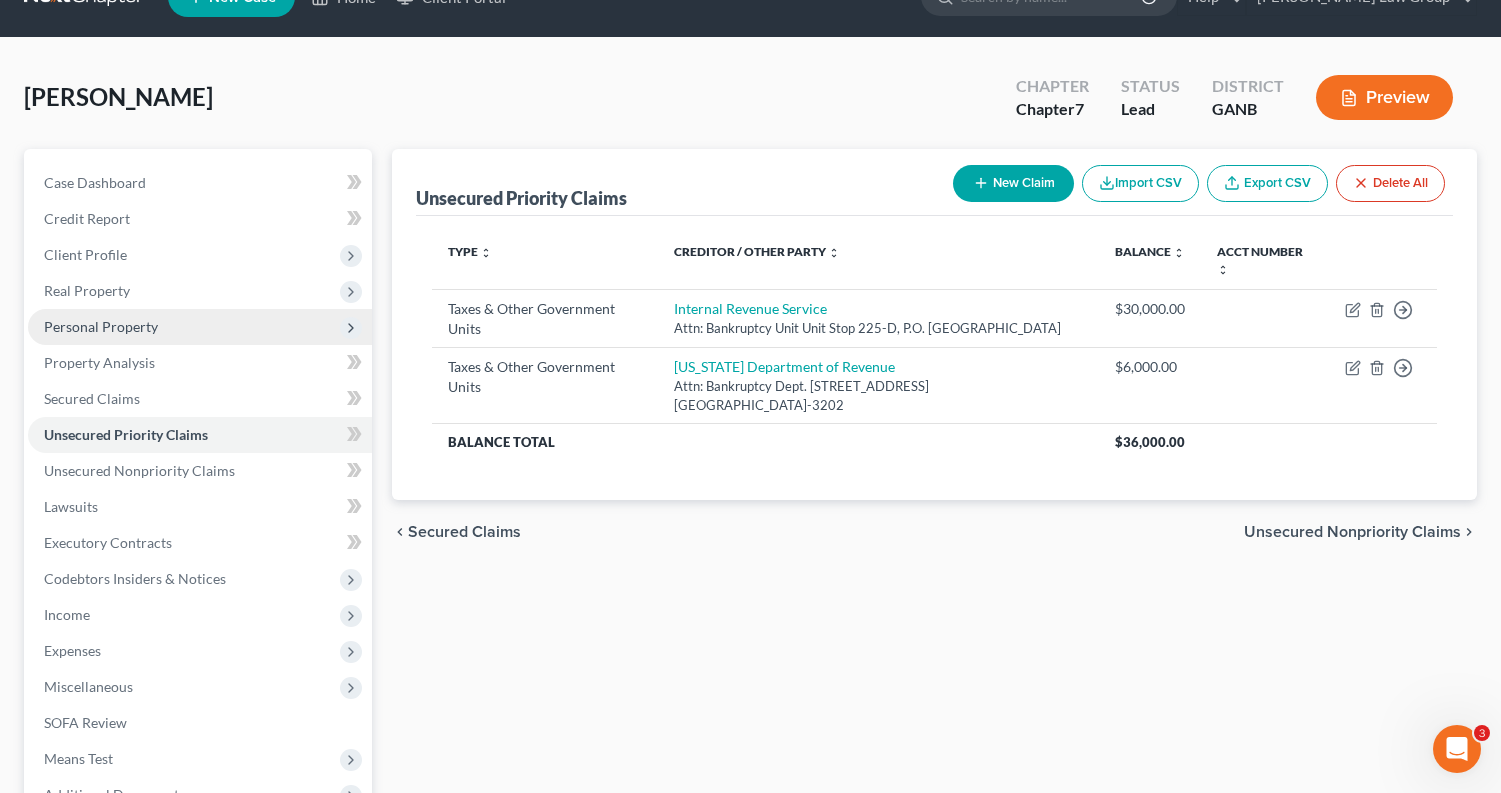 click on "Personal Property" at bounding box center [101, 326] 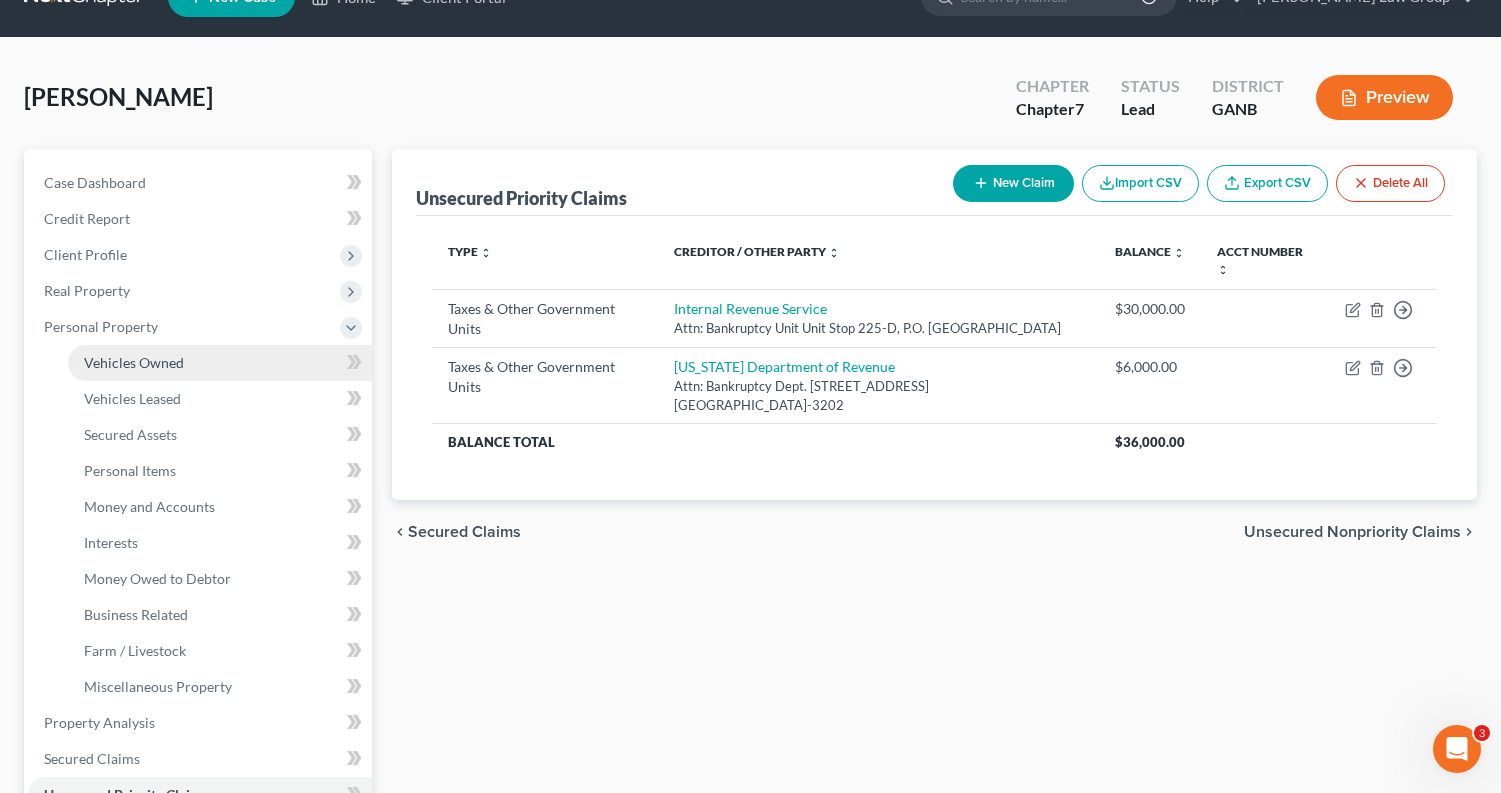 click on "Vehicles Owned" at bounding box center [134, 362] 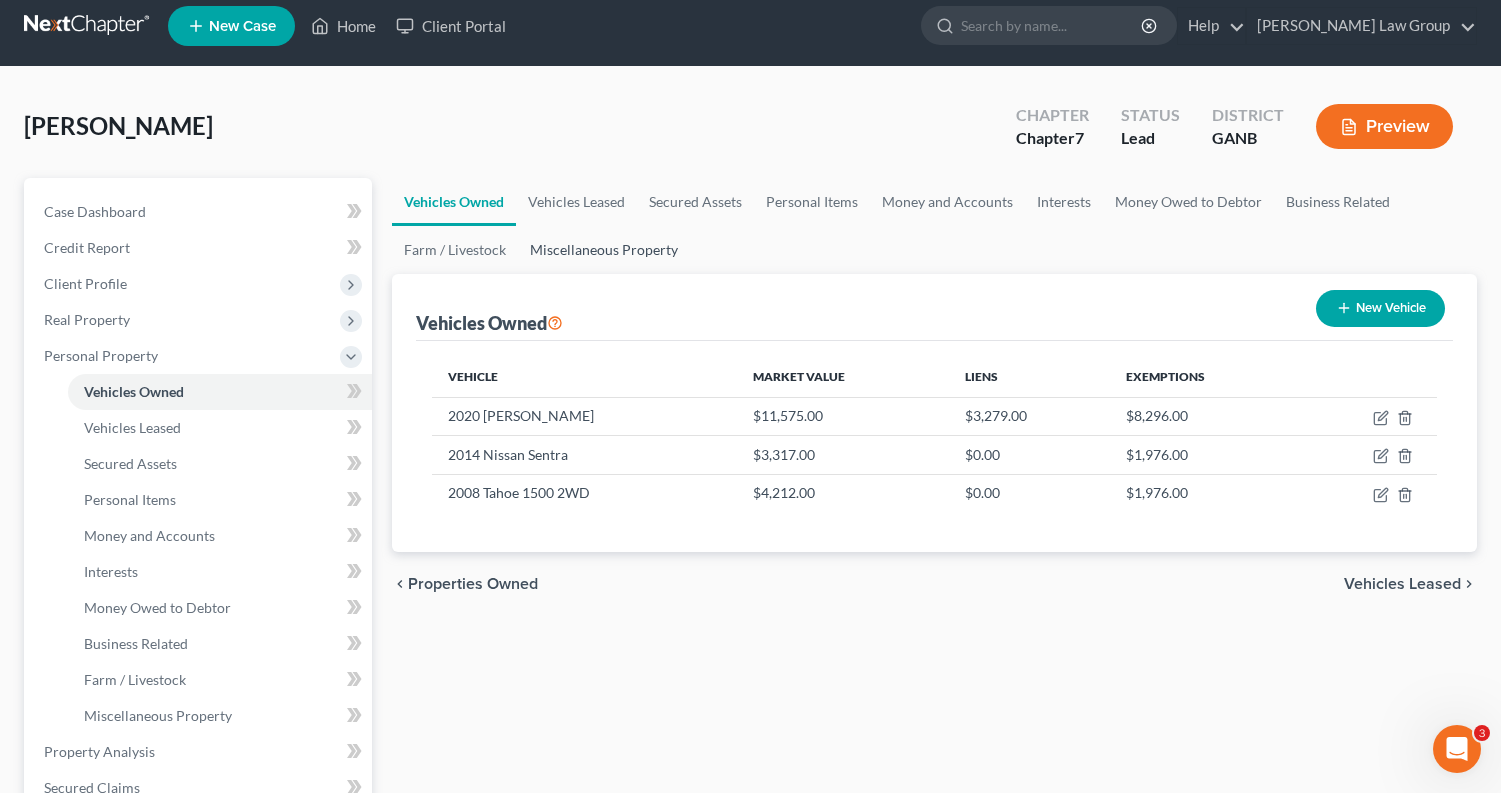 scroll, scrollTop: 0, scrollLeft: 0, axis: both 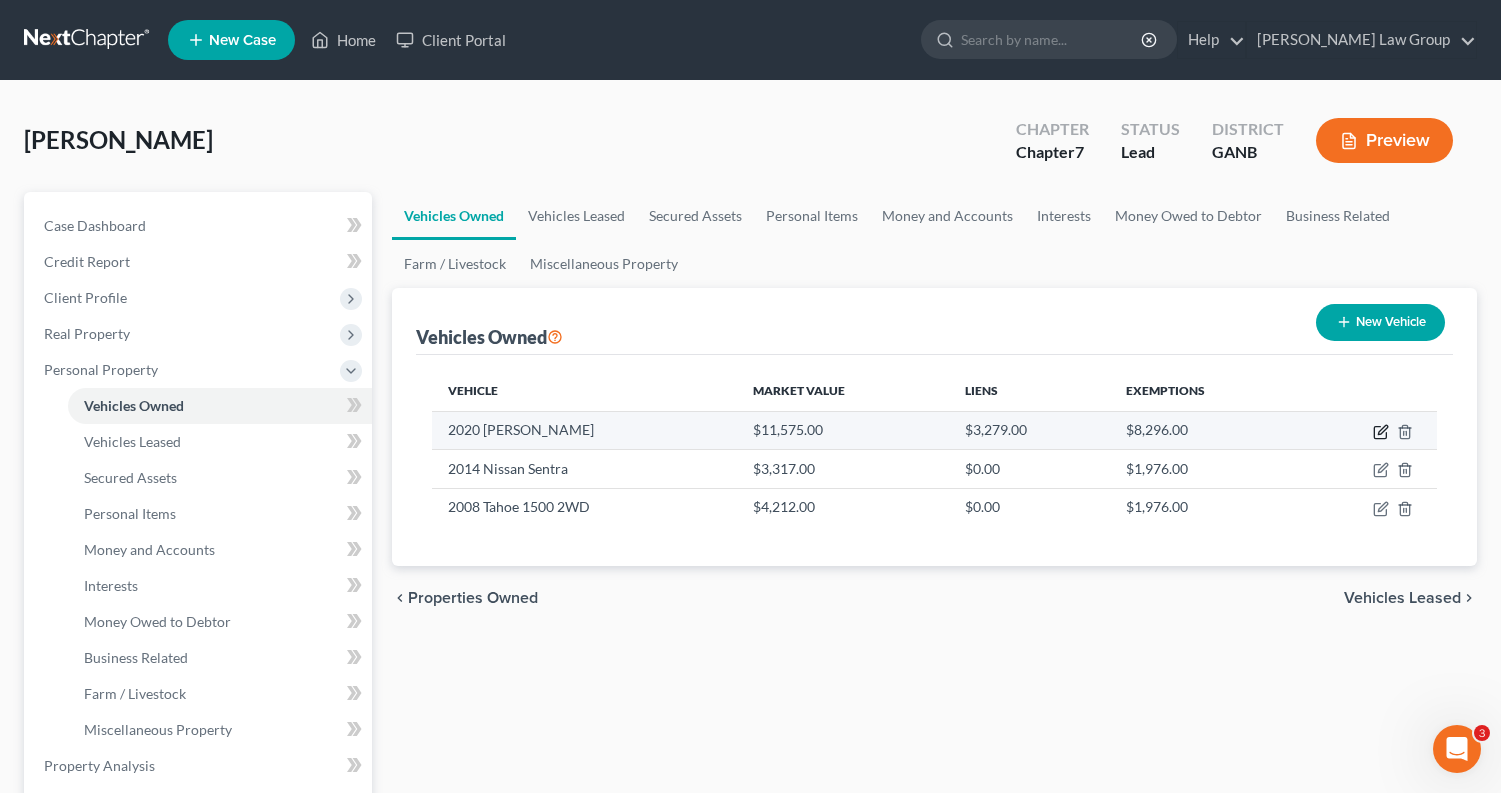 click 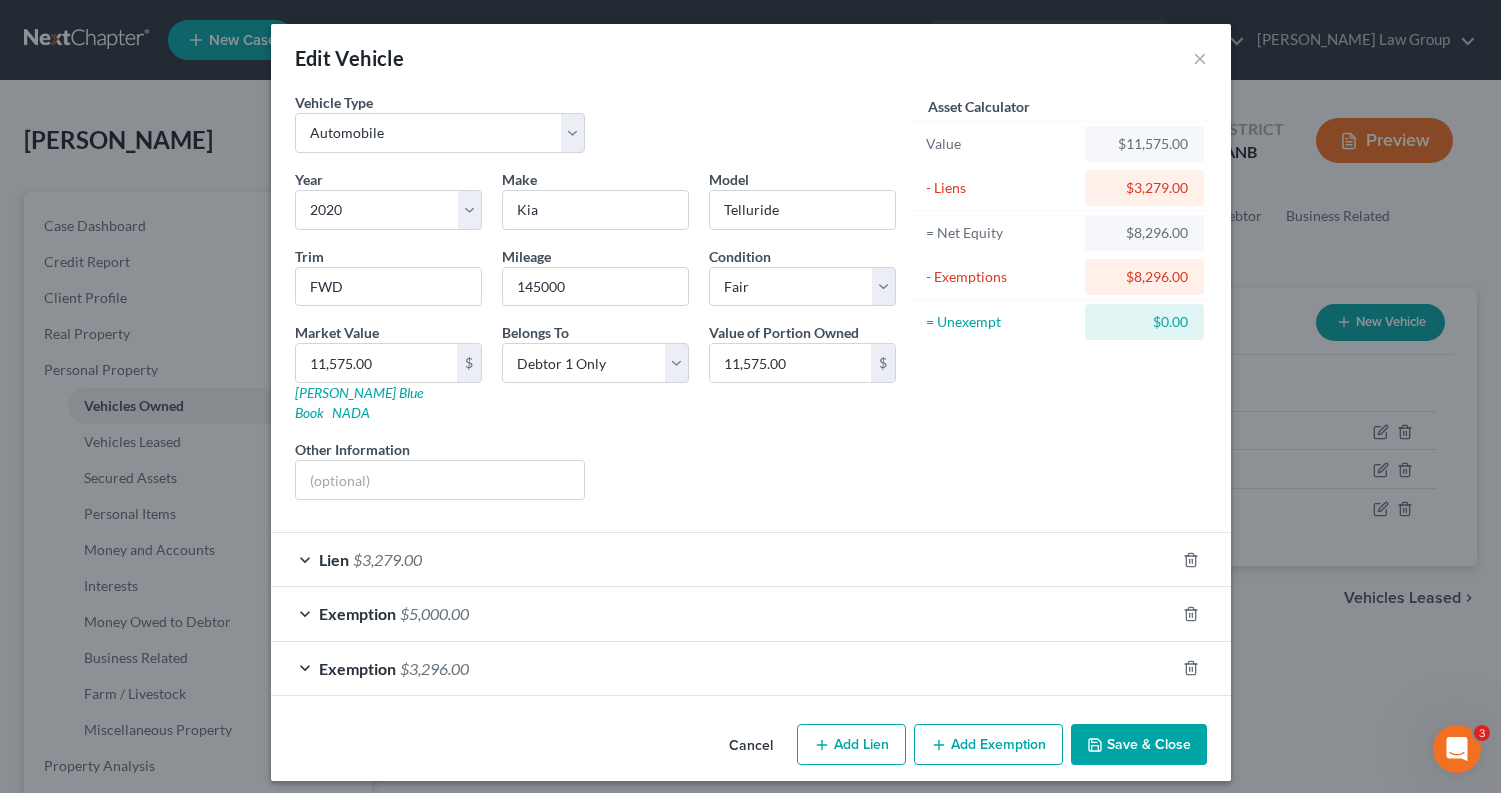 click on "Save & Close" at bounding box center (1139, 745) 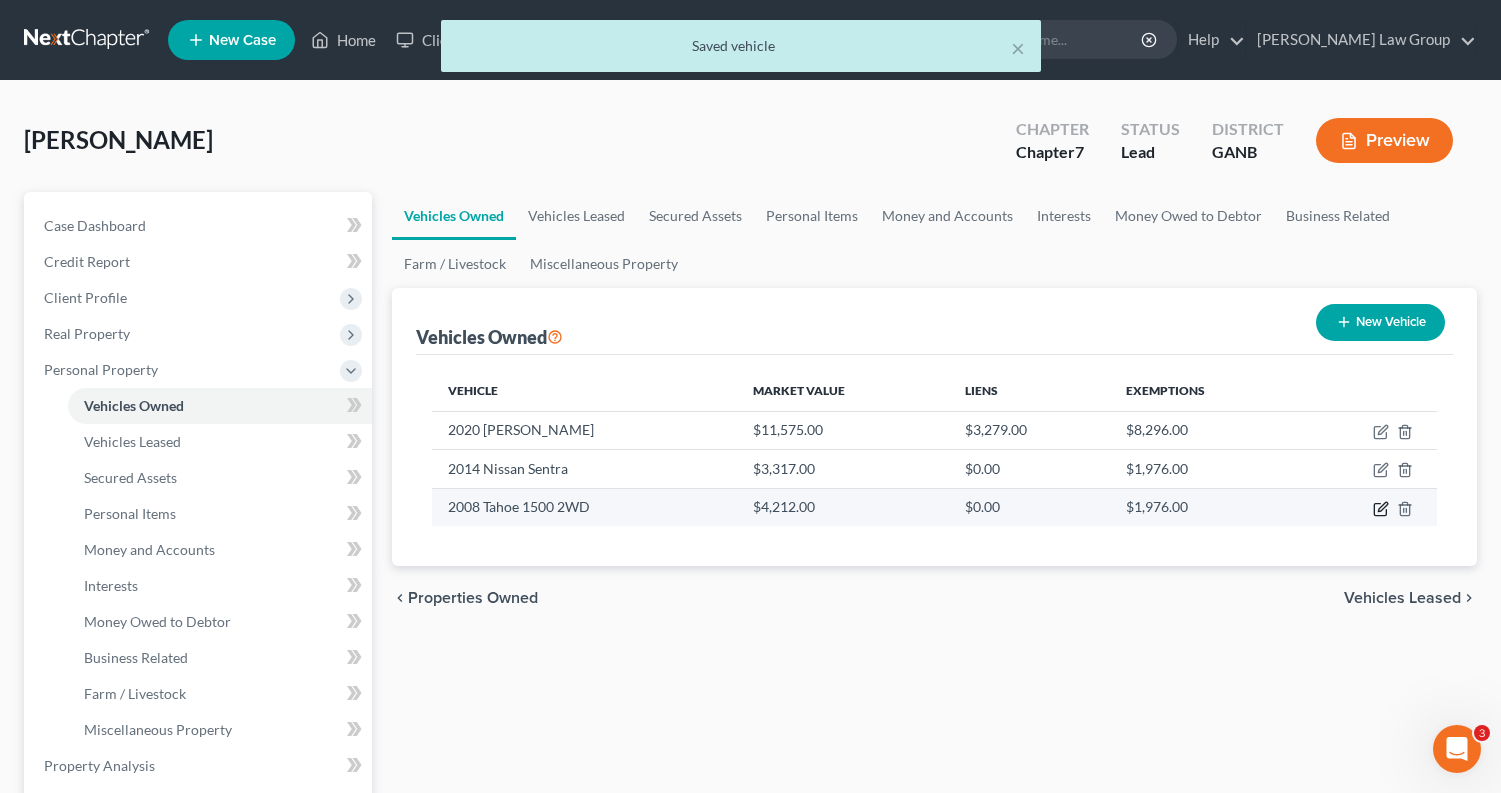 click 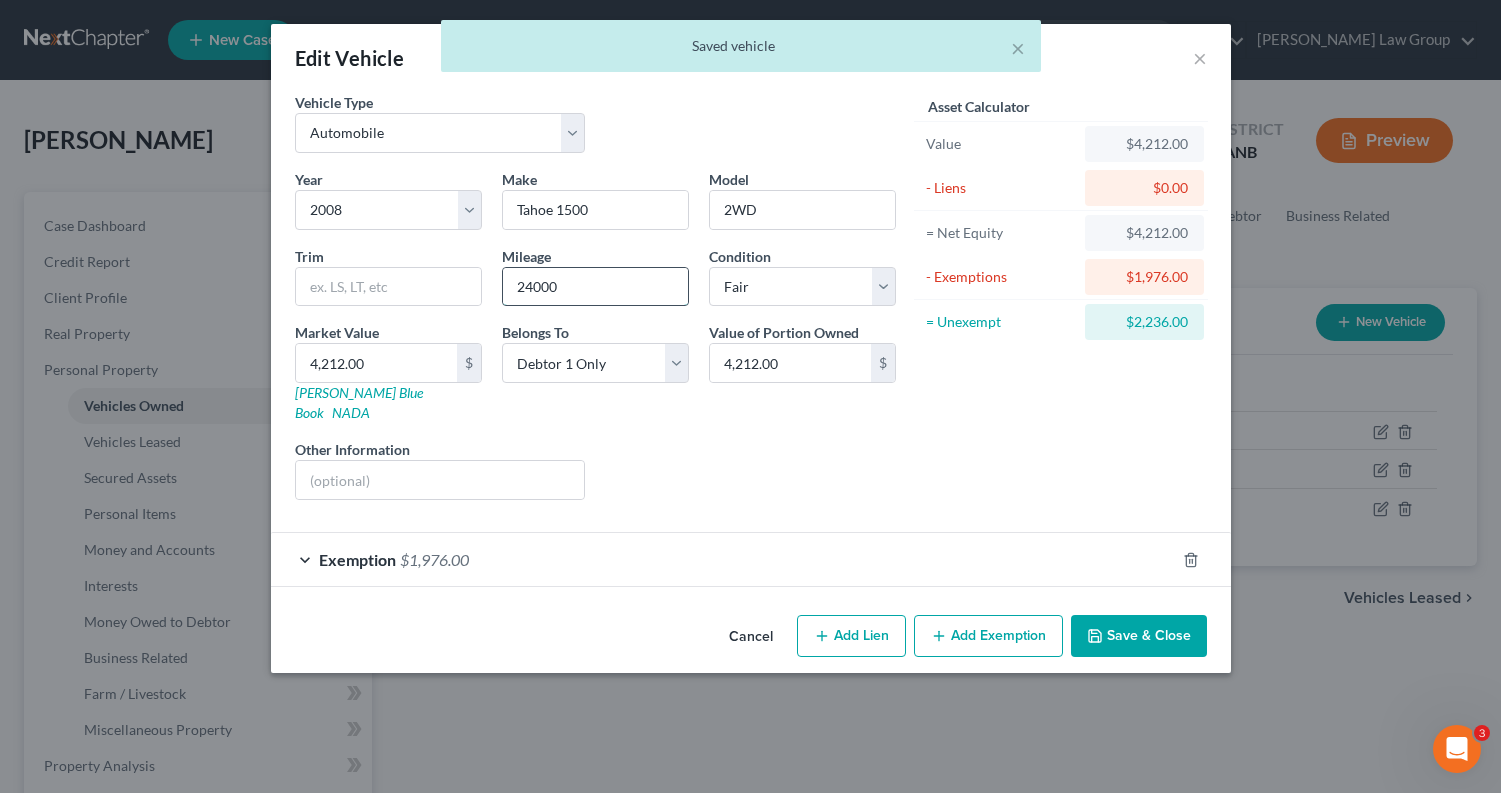 click on "24000" at bounding box center (595, 287) 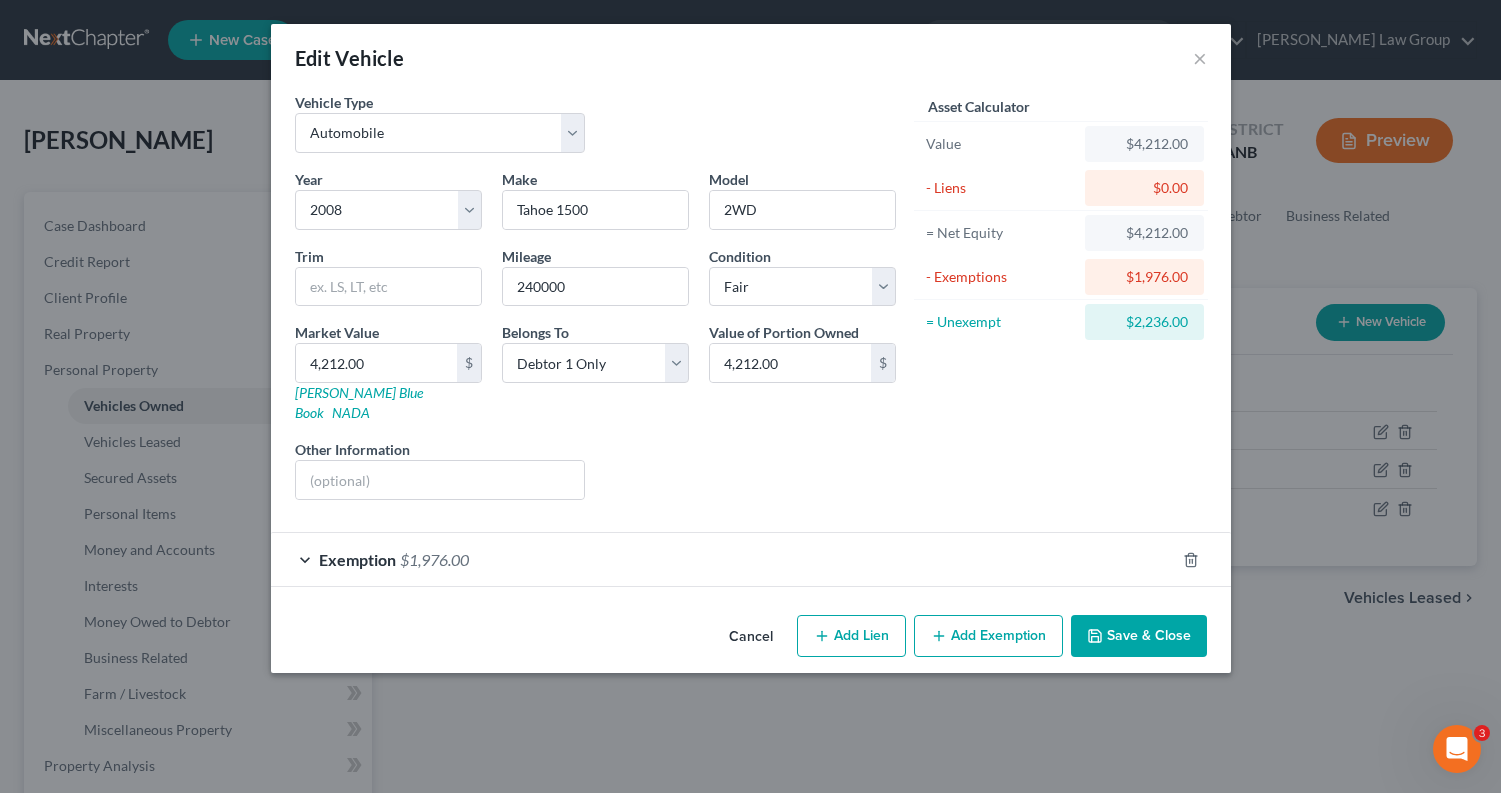 click on "Liens
Select" at bounding box center [750, 469] 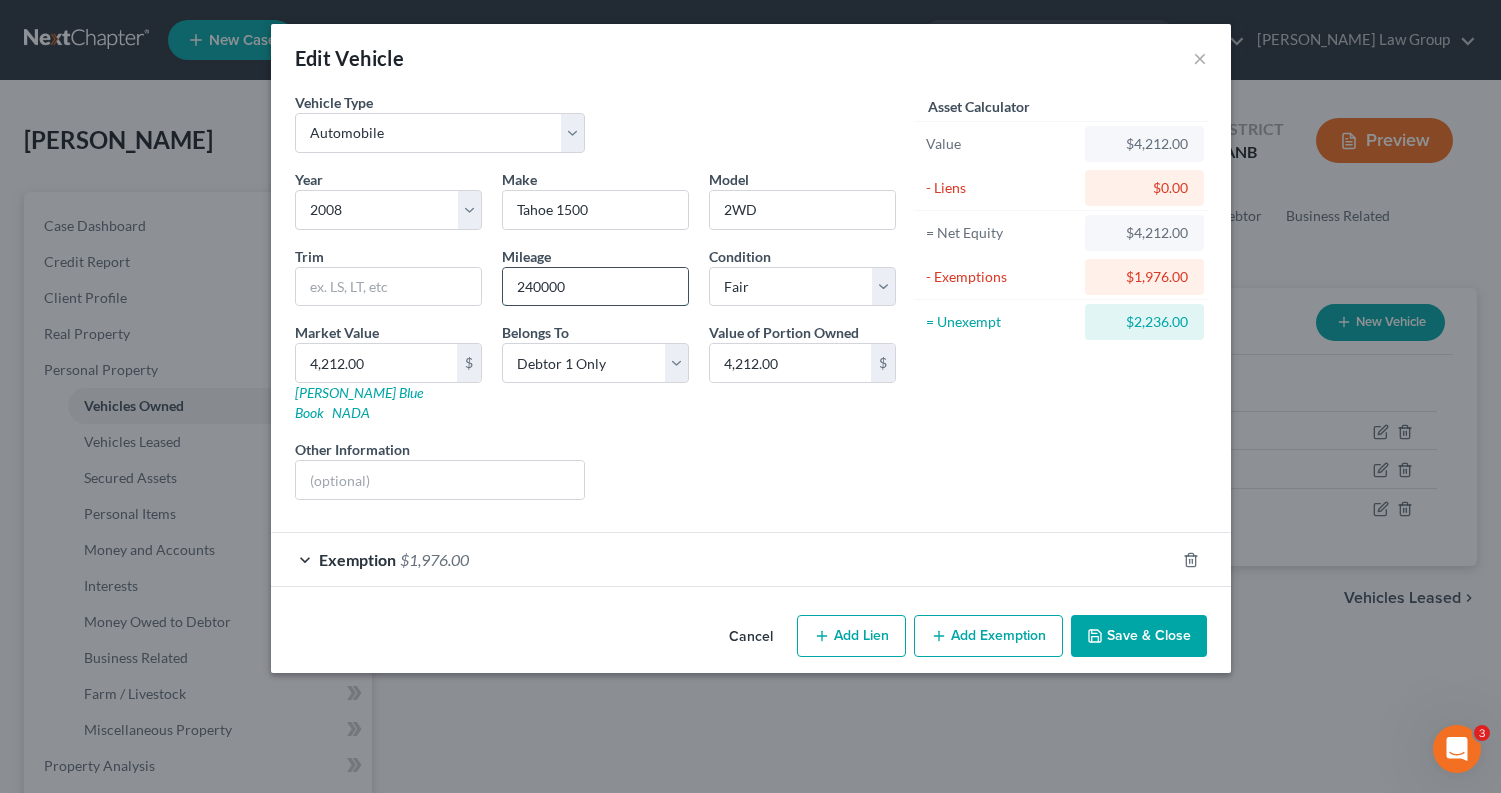 drag, startPoint x: 568, startPoint y: 287, endPoint x: 534, endPoint y: 287, distance: 34 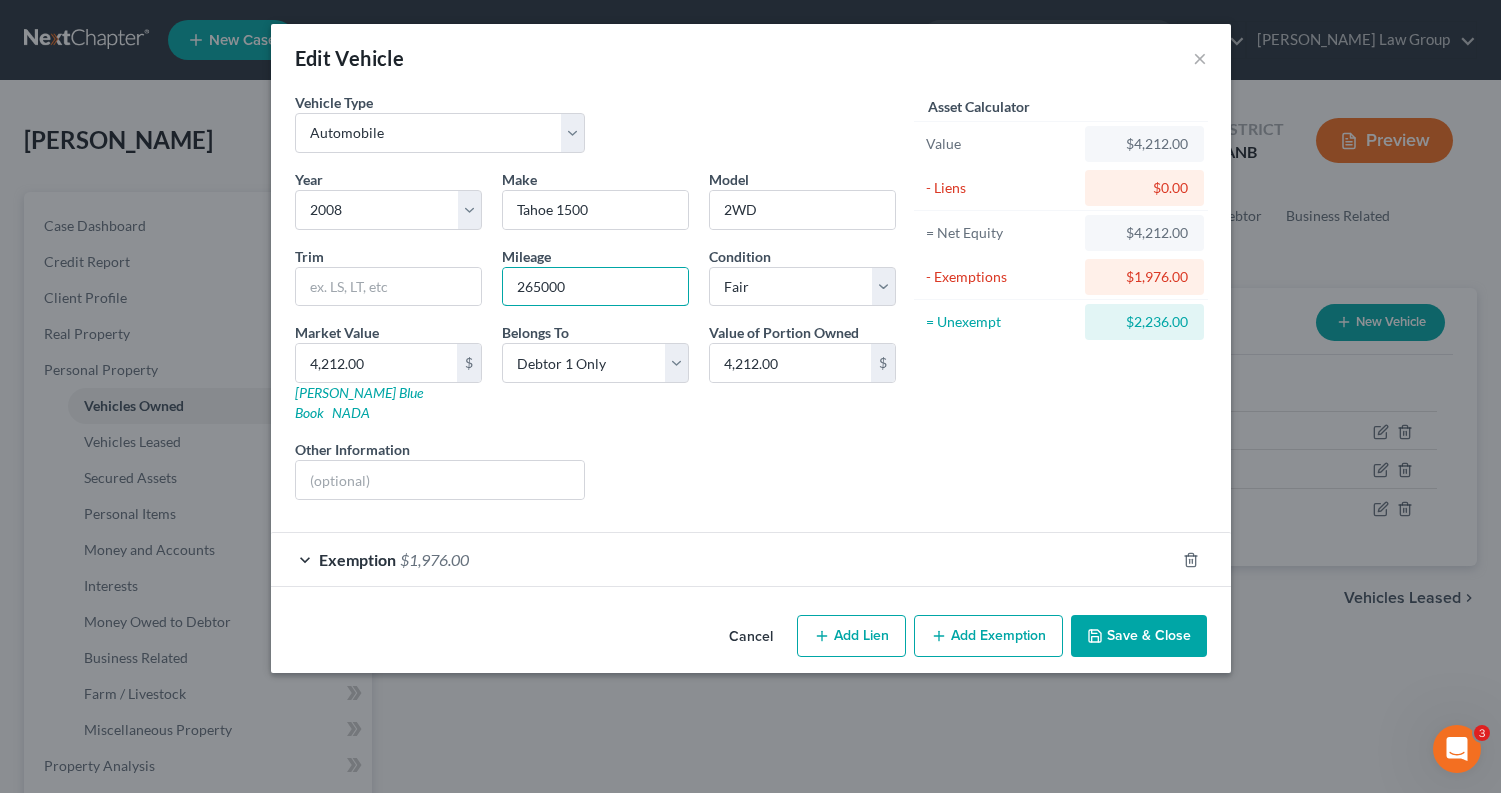 type on "265000" 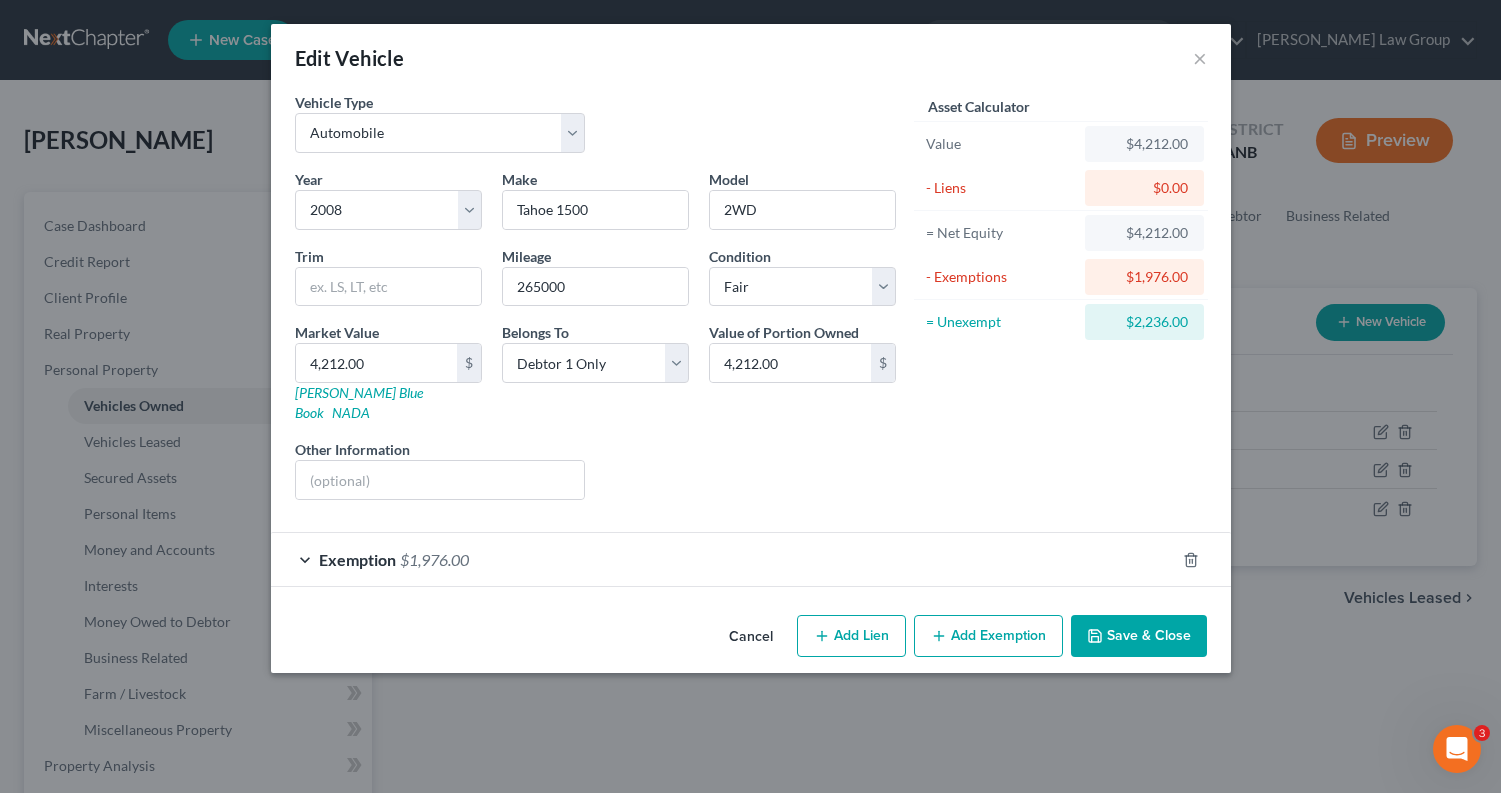 click on "Save & Close" at bounding box center [1139, 636] 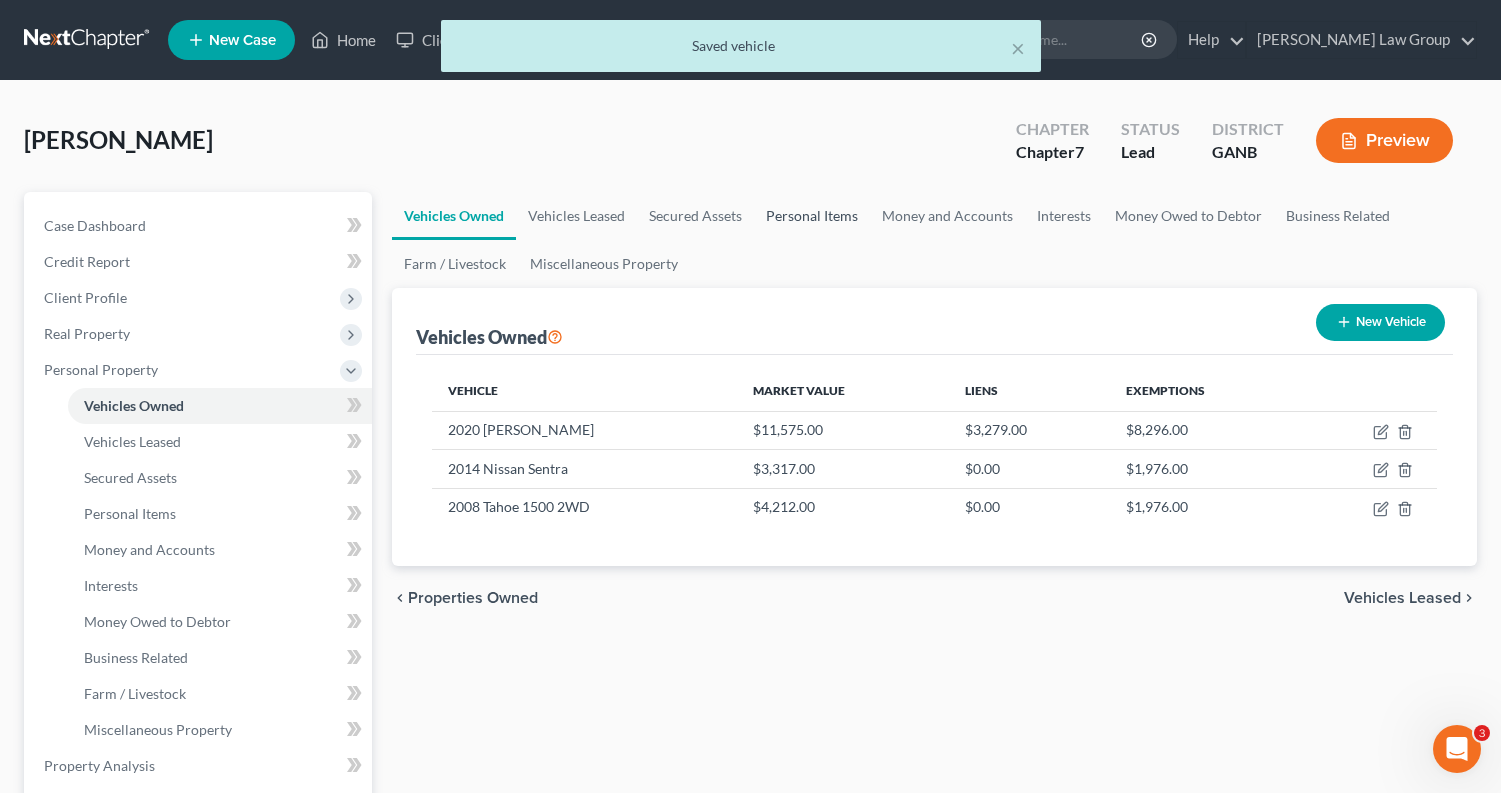 click on "Personal Items" at bounding box center (812, 216) 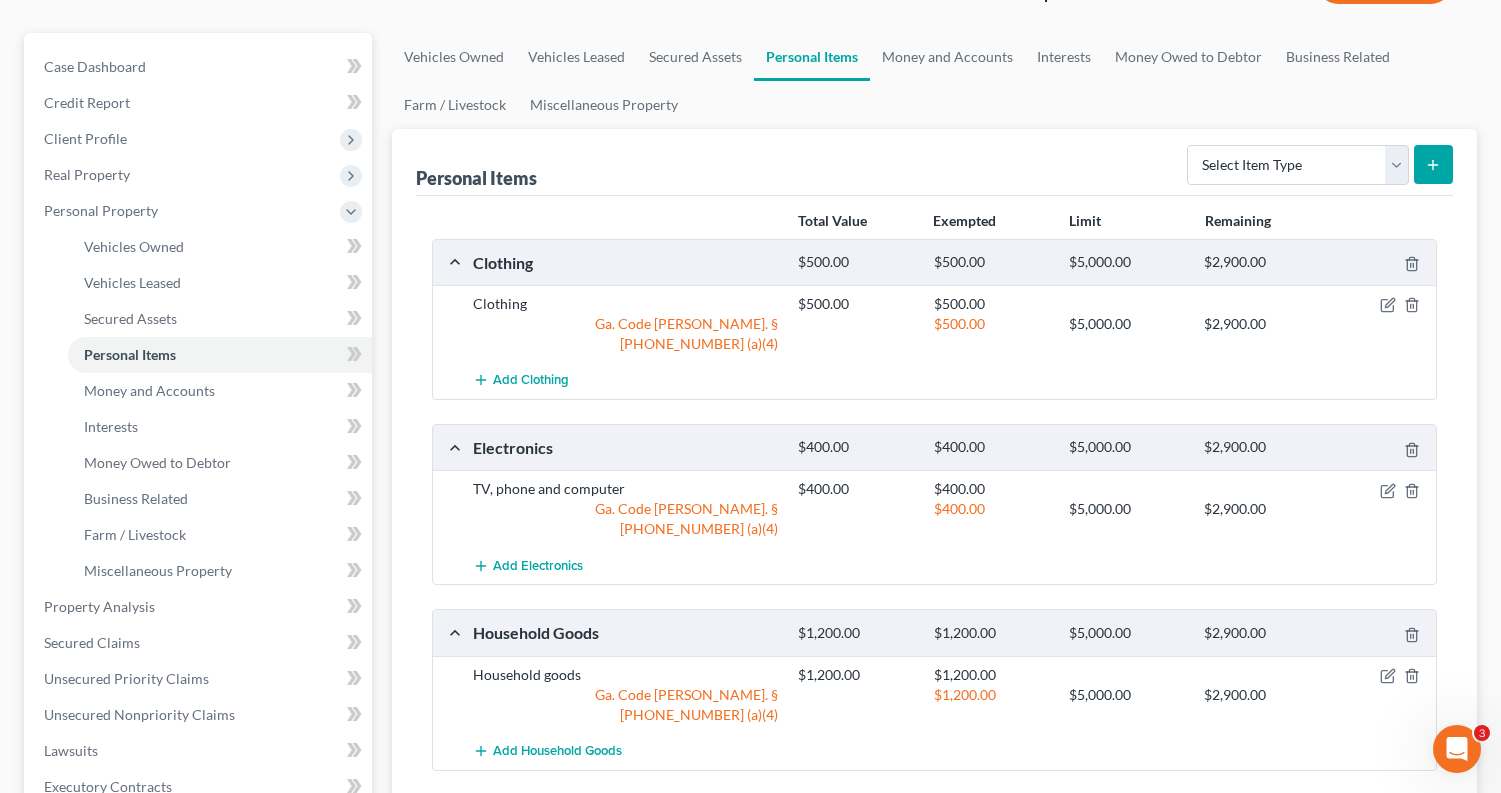 scroll, scrollTop: 143, scrollLeft: 0, axis: vertical 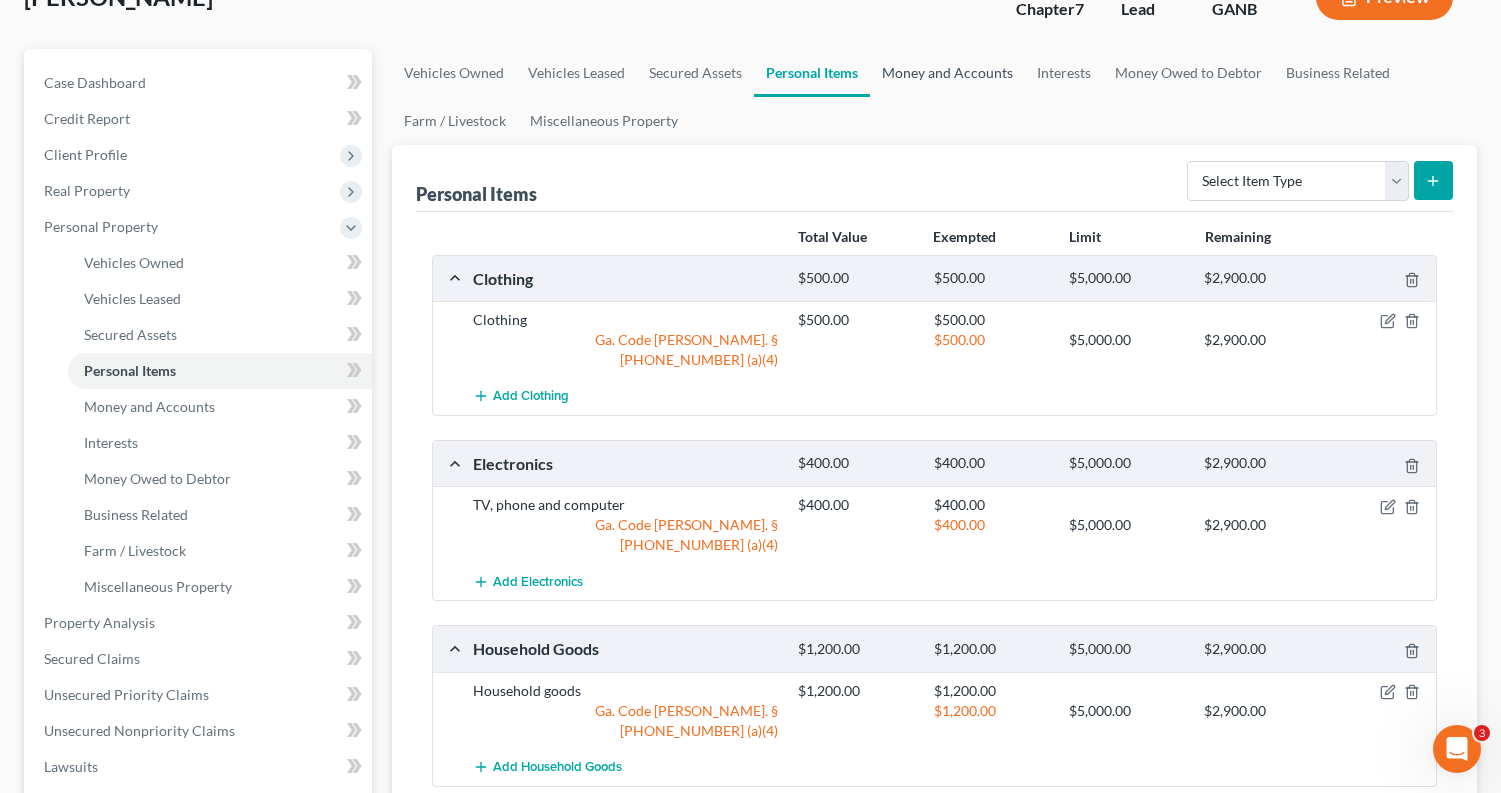click on "Money and Accounts" at bounding box center [947, 73] 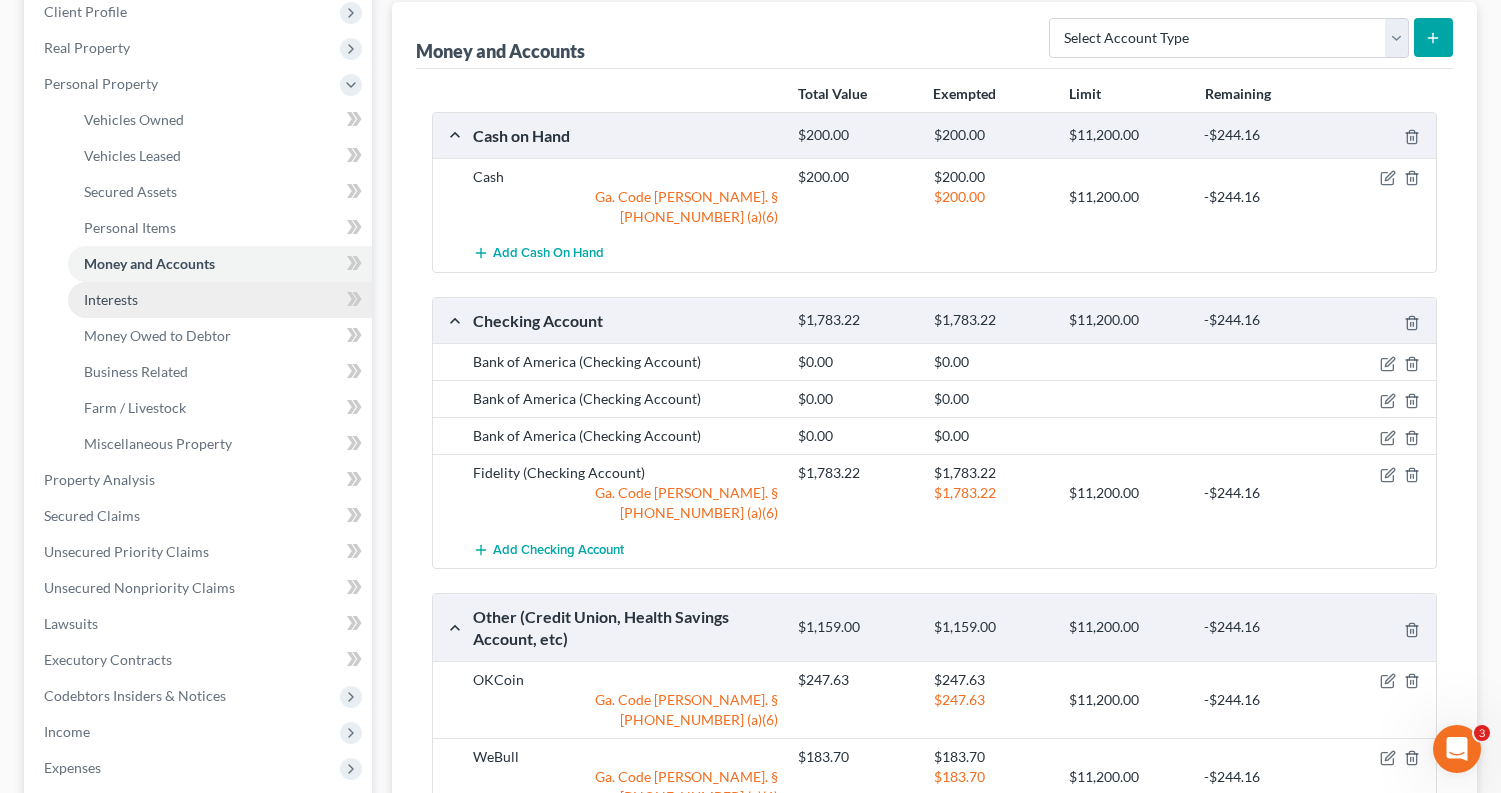 scroll, scrollTop: 295, scrollLeft: 0, axis: vertical 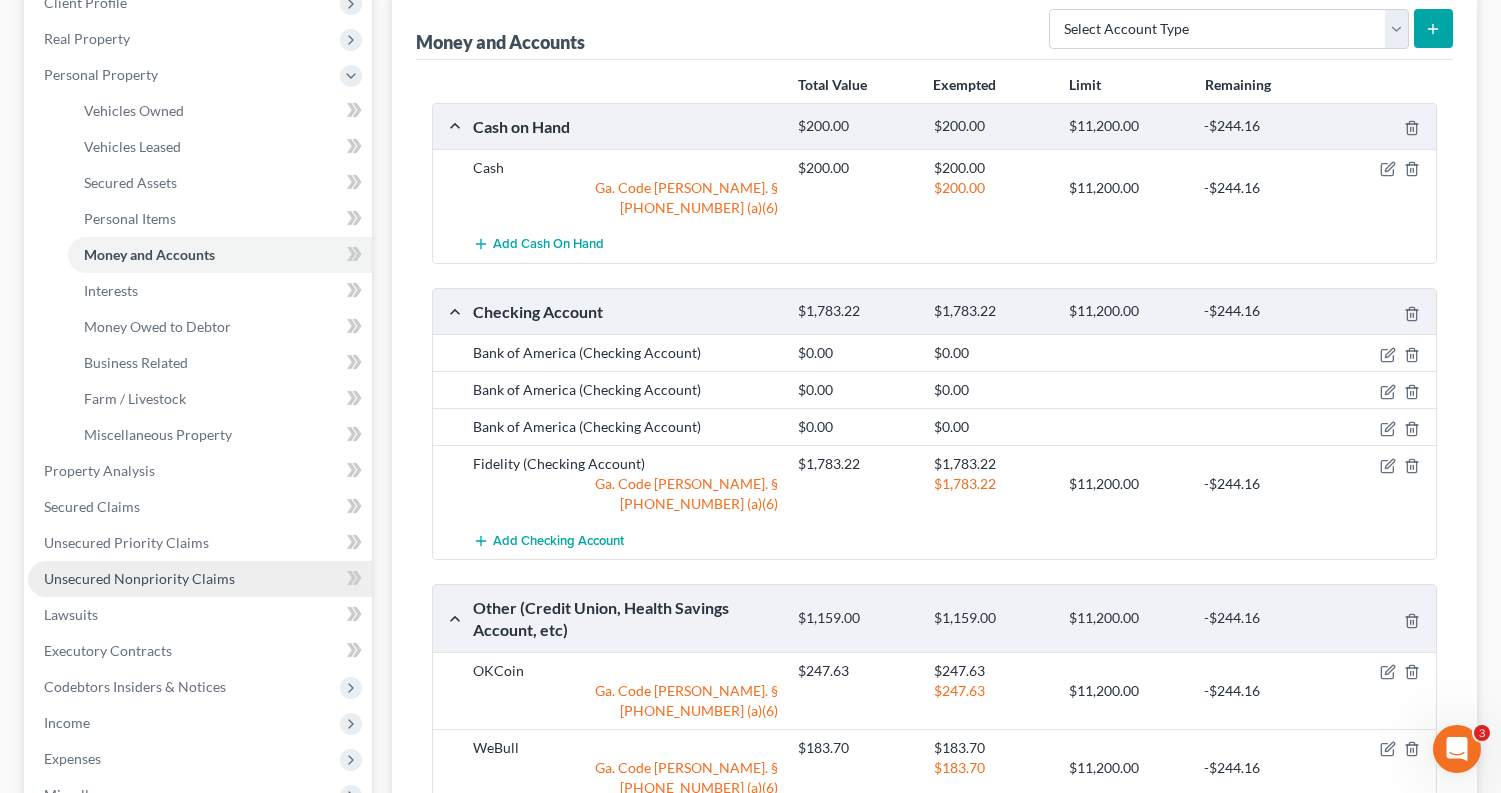 click on "Unsecured Nonpriority Claims" at bounding box center (200, 579) 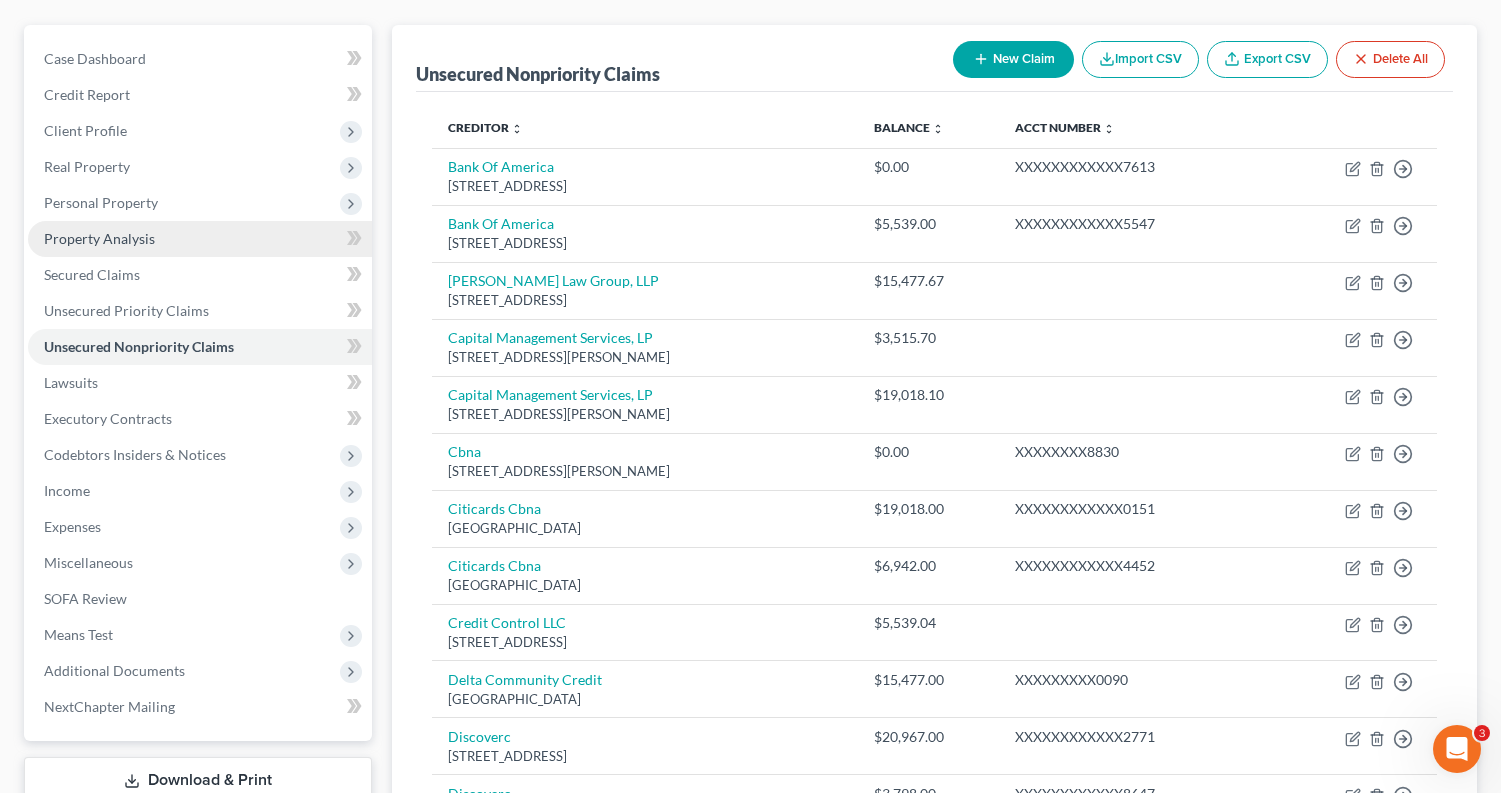 scroll, scrollTop: 169, scrollLeft: 0, axis: vertical 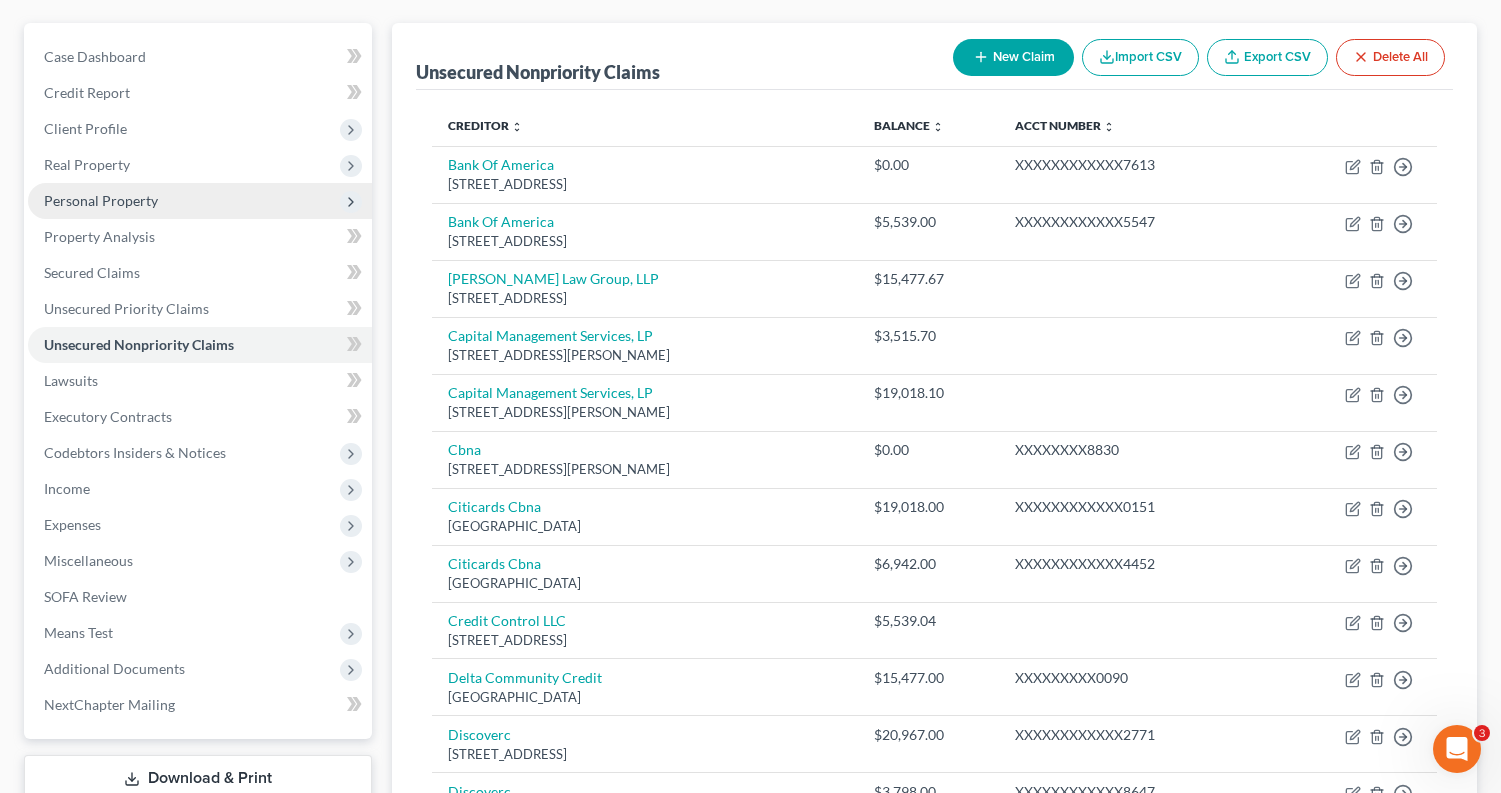 click on "Personal Property" at bounding box center (101, 200) 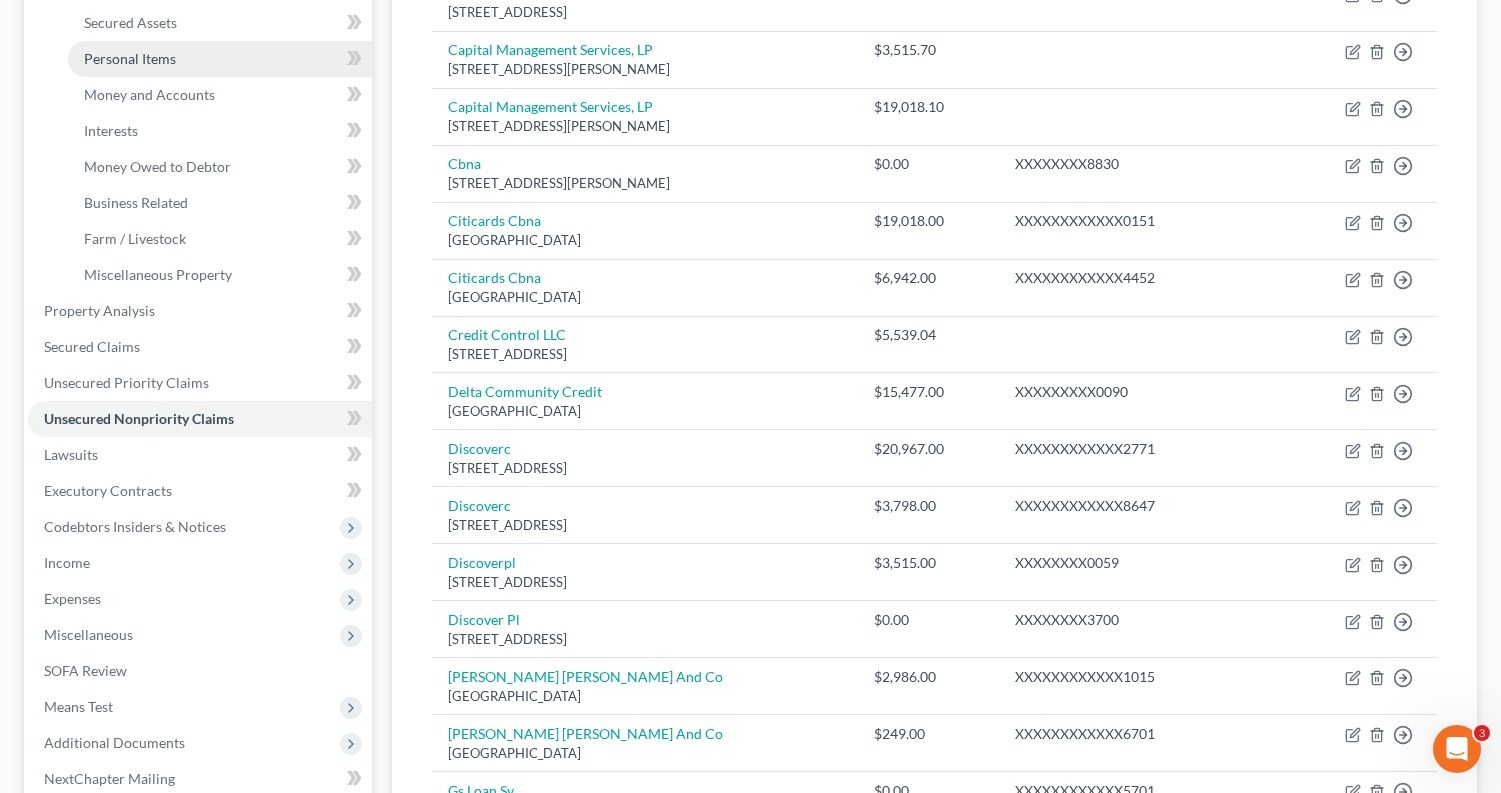 click on "Personal Items" at bounding box center [130, 58] 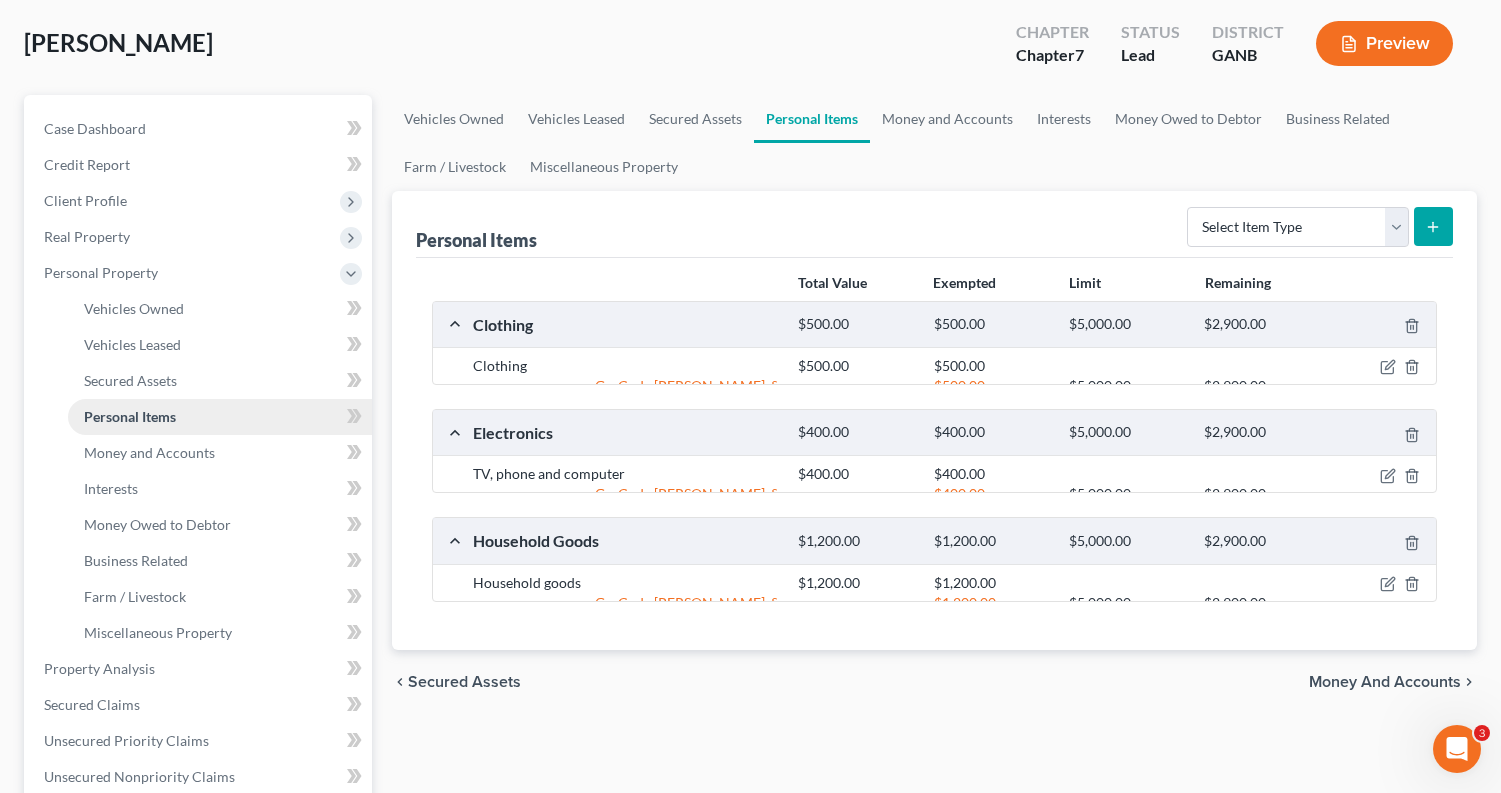 scroll, scrollTop: 0, scrollLeft: 0, axis: both 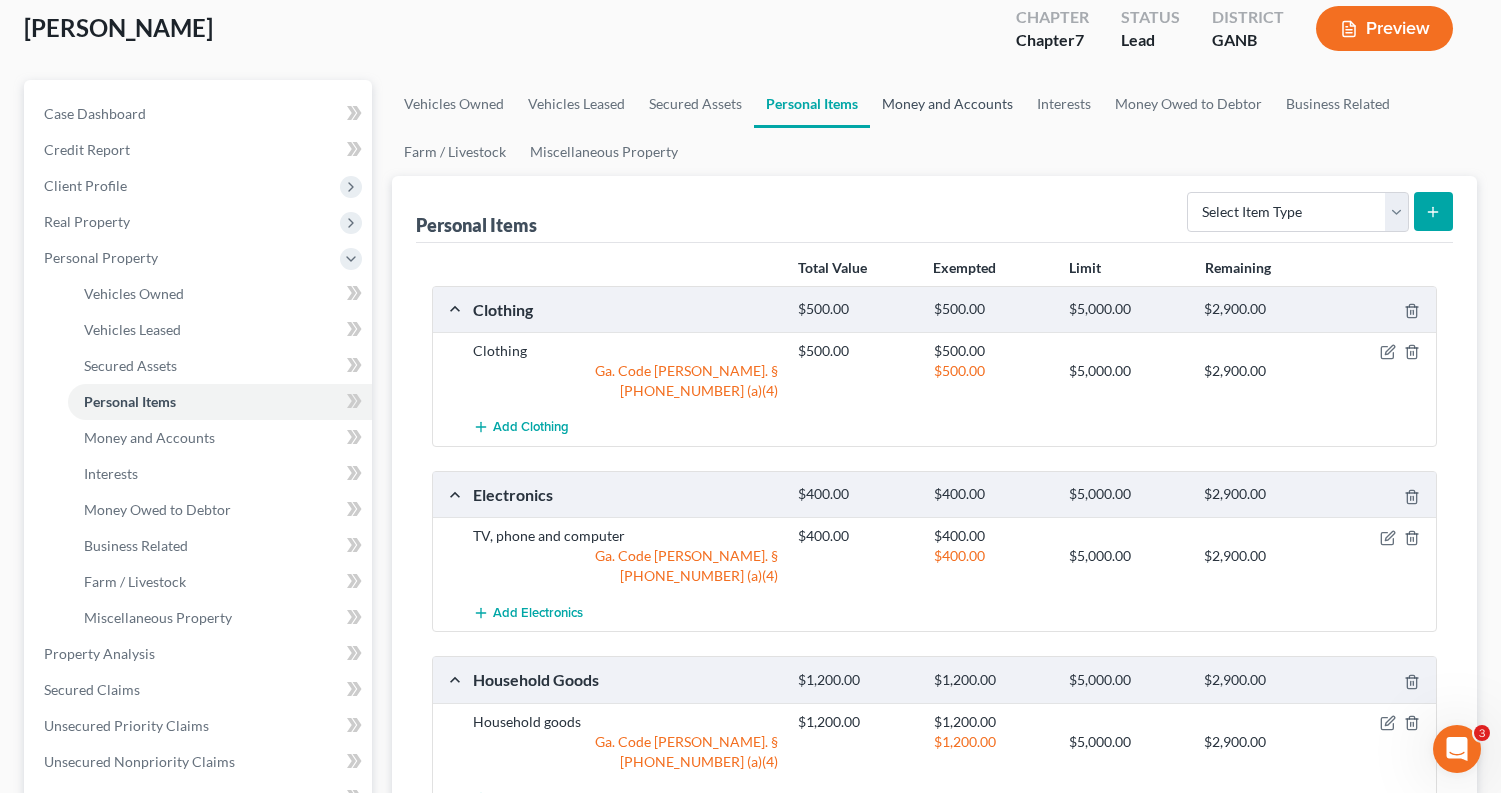 click on "Money and Accounts" at bounding box center (947, 104) 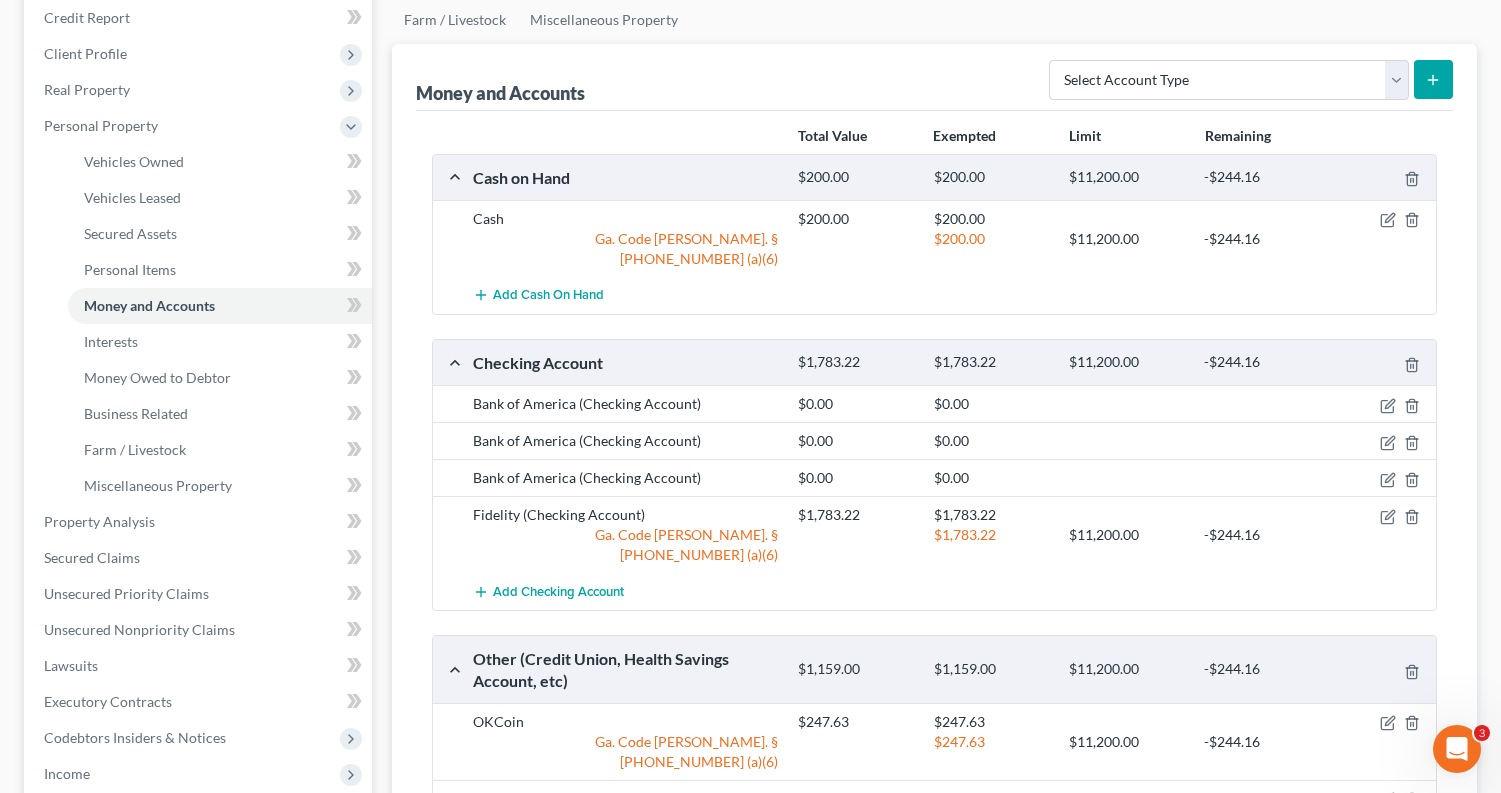 scroll, scrollTop: 245, scrollLeft: 0, axis: vertical 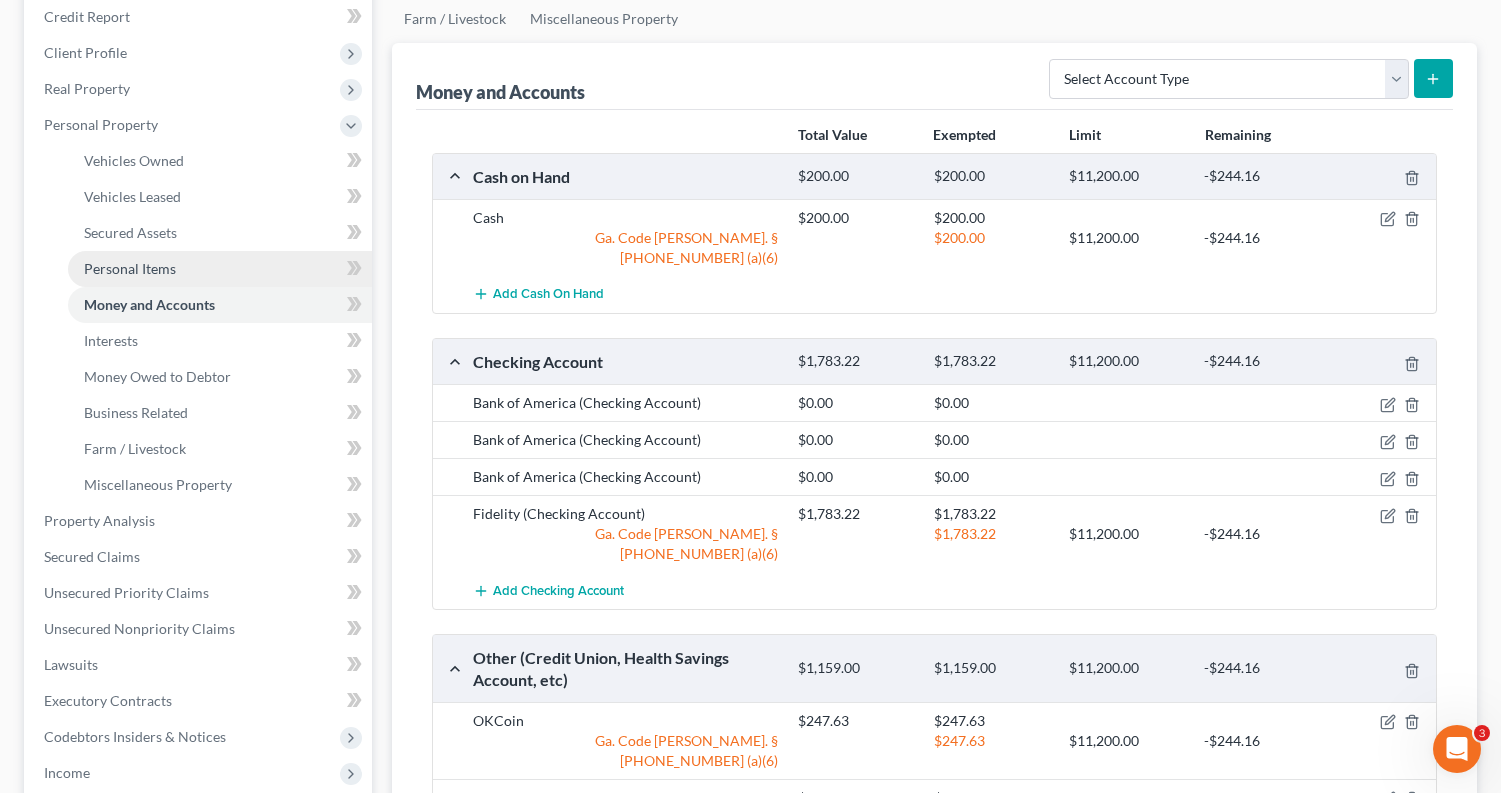 click on "Personal Items" at bounding box center [130, 268] 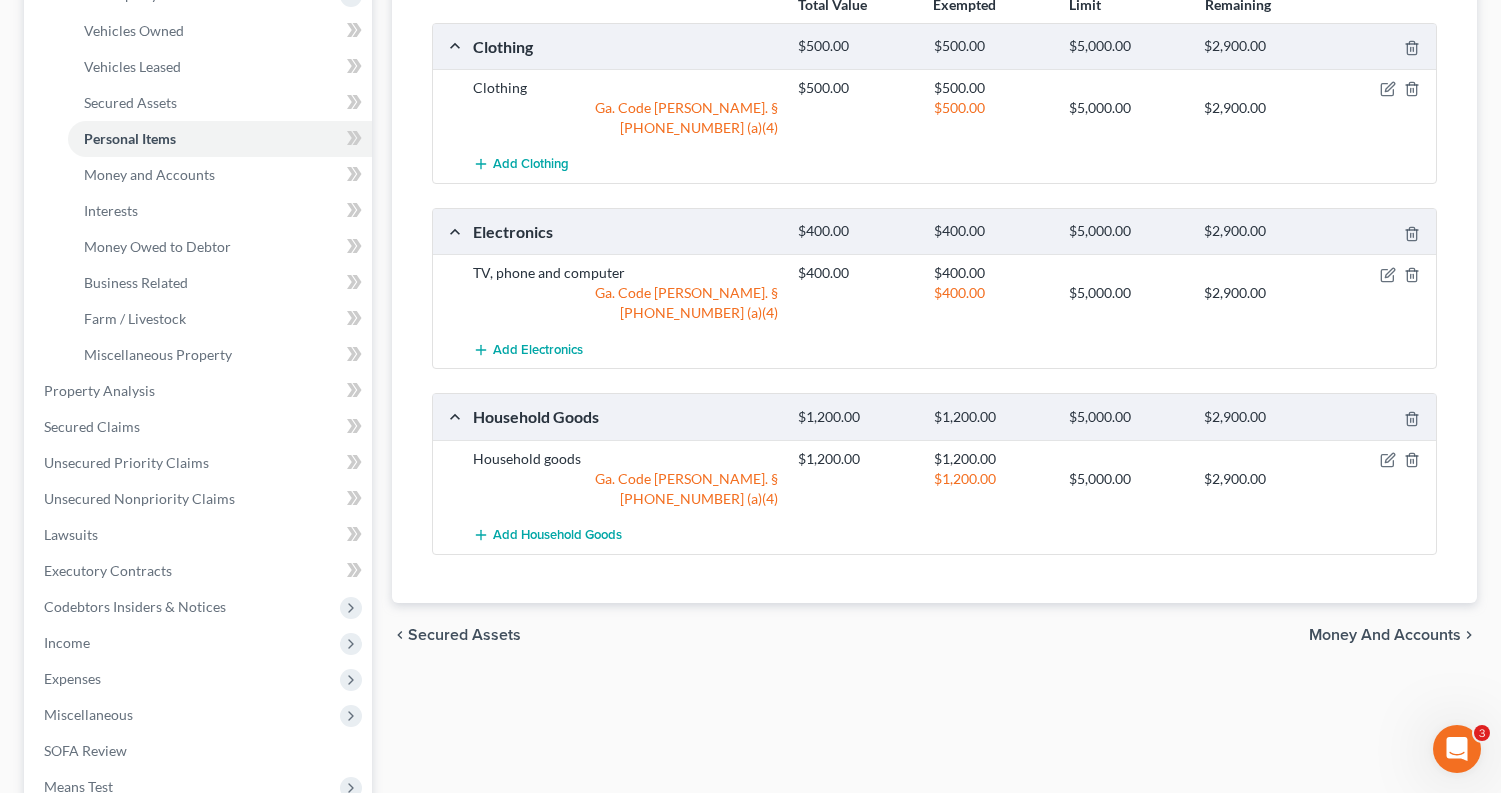 scroll, scrollTop: 380, scrollLeft: 0, axis: vertical 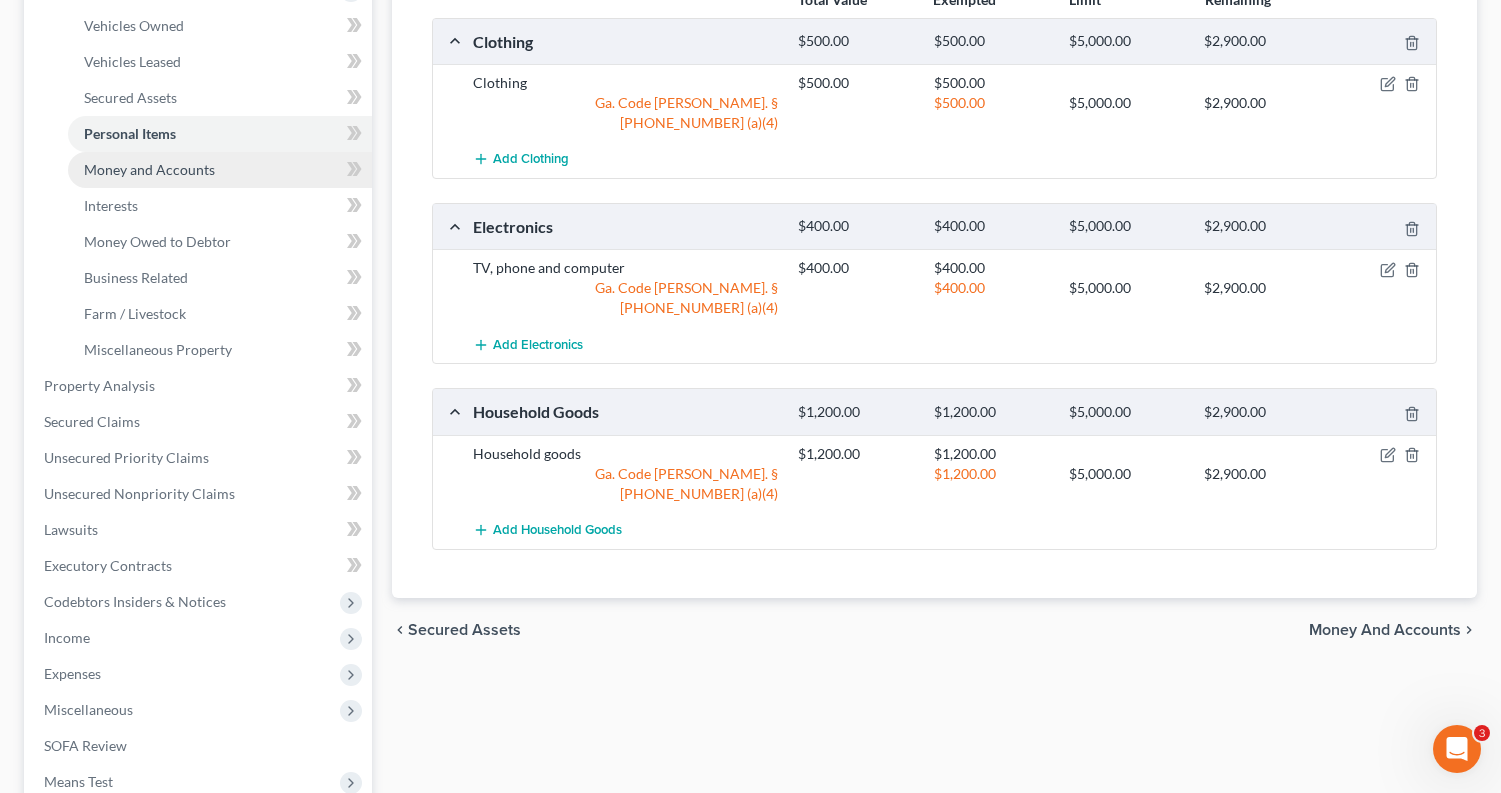 click on "Money and Accounts" at bounding box center [149, 169] 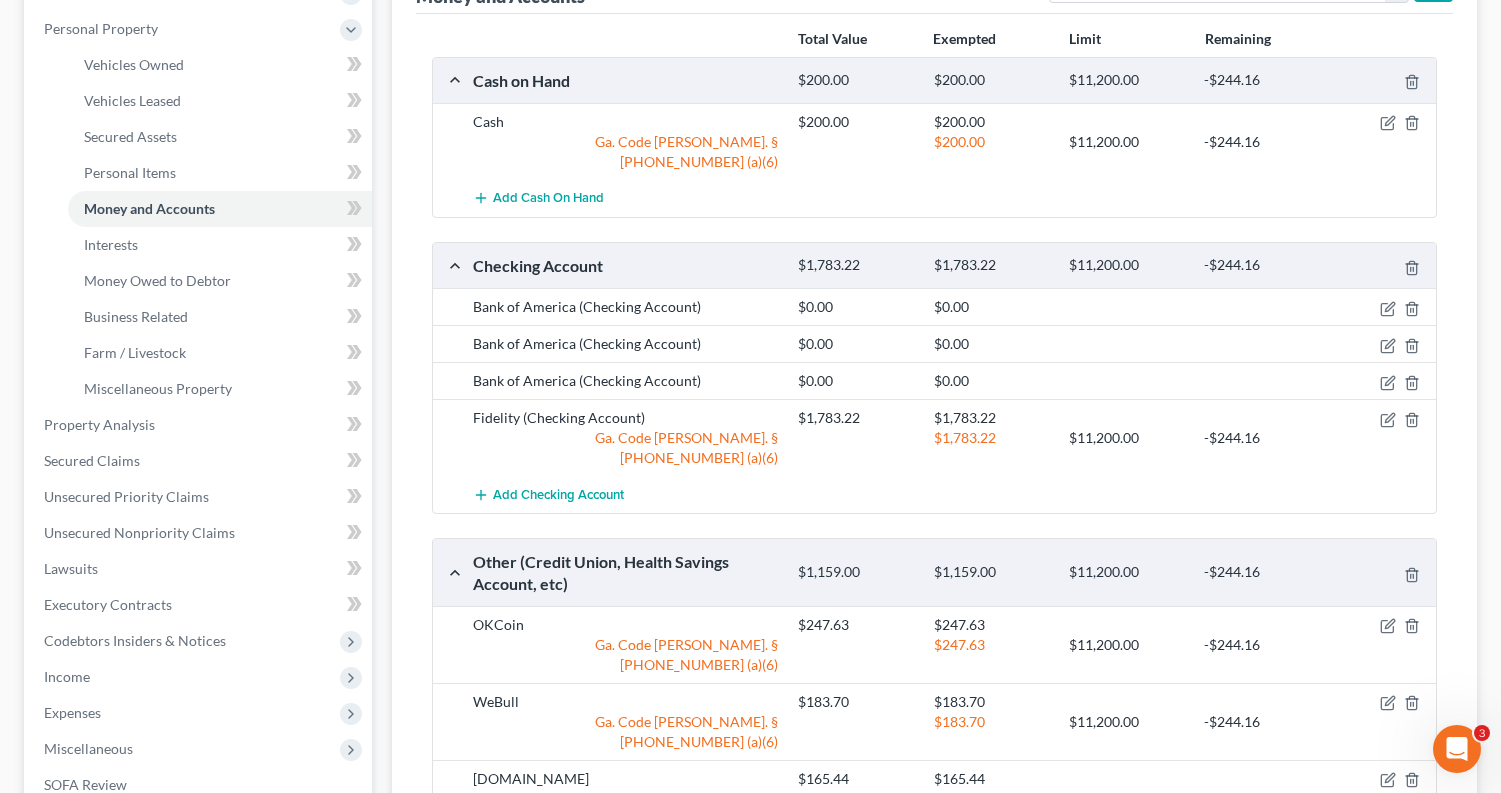 scroll, scrollTop: 338, scrollLeft: 0, axis: vertical 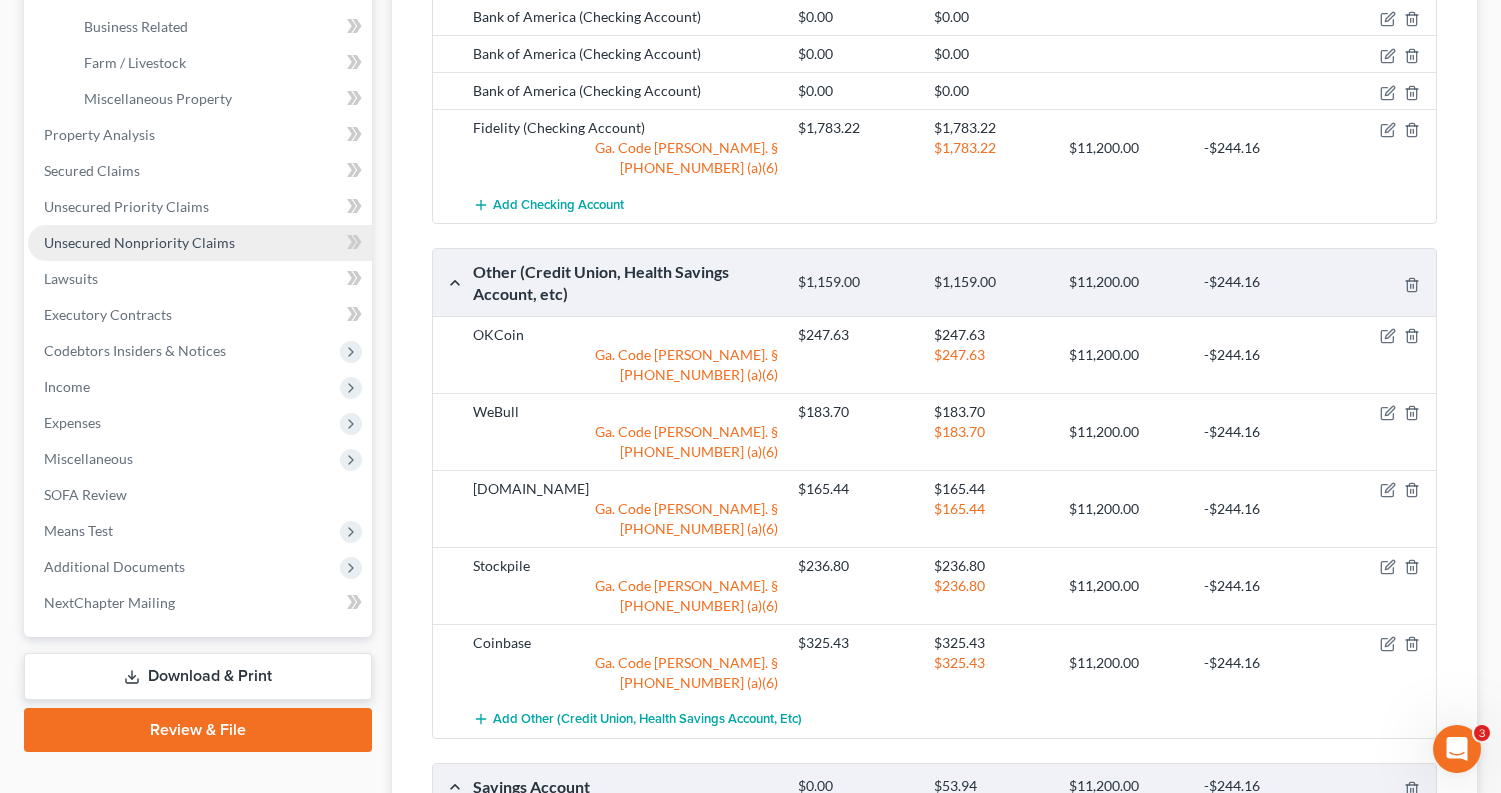 click on "Unsecured Nonpriority Claims" at bounding box center [200, 243] 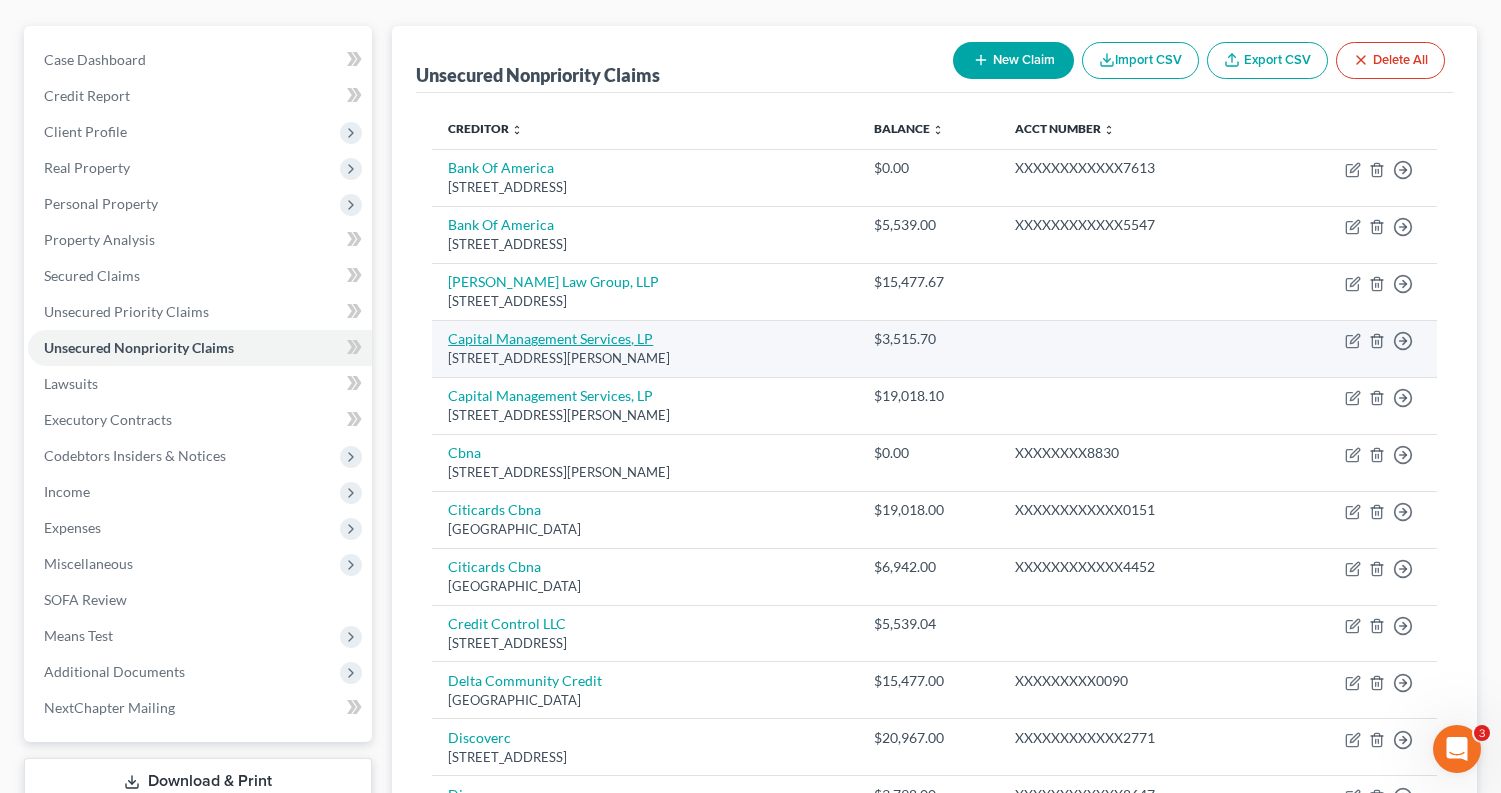 scroll, scrollTop: 164, scrollLeft: 0, axis: vertical 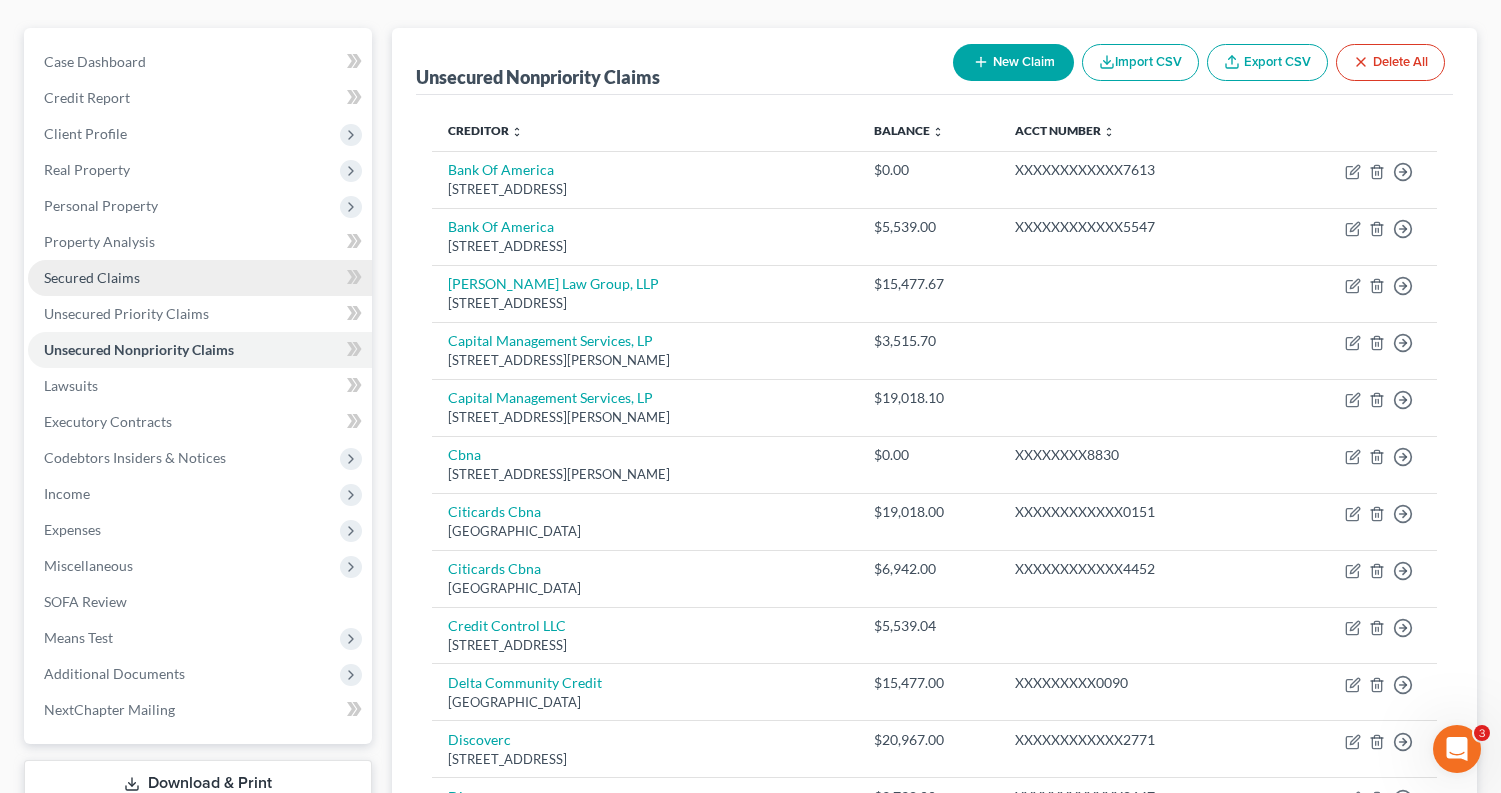click on "Secured Claims" at bounding box center [200, 278] 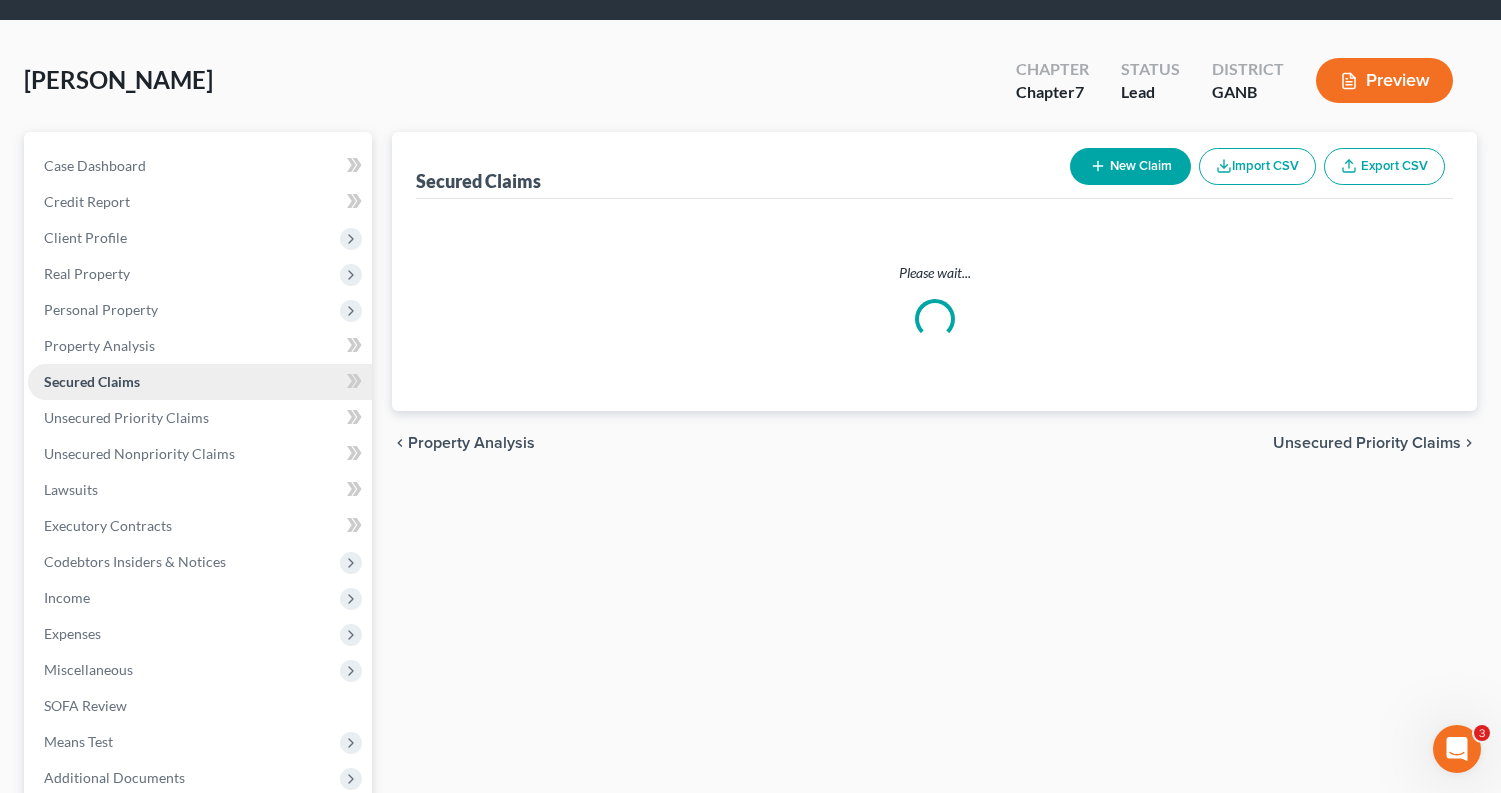 scroll, scrollTop: 0, scrollLeft: 0, axis: both 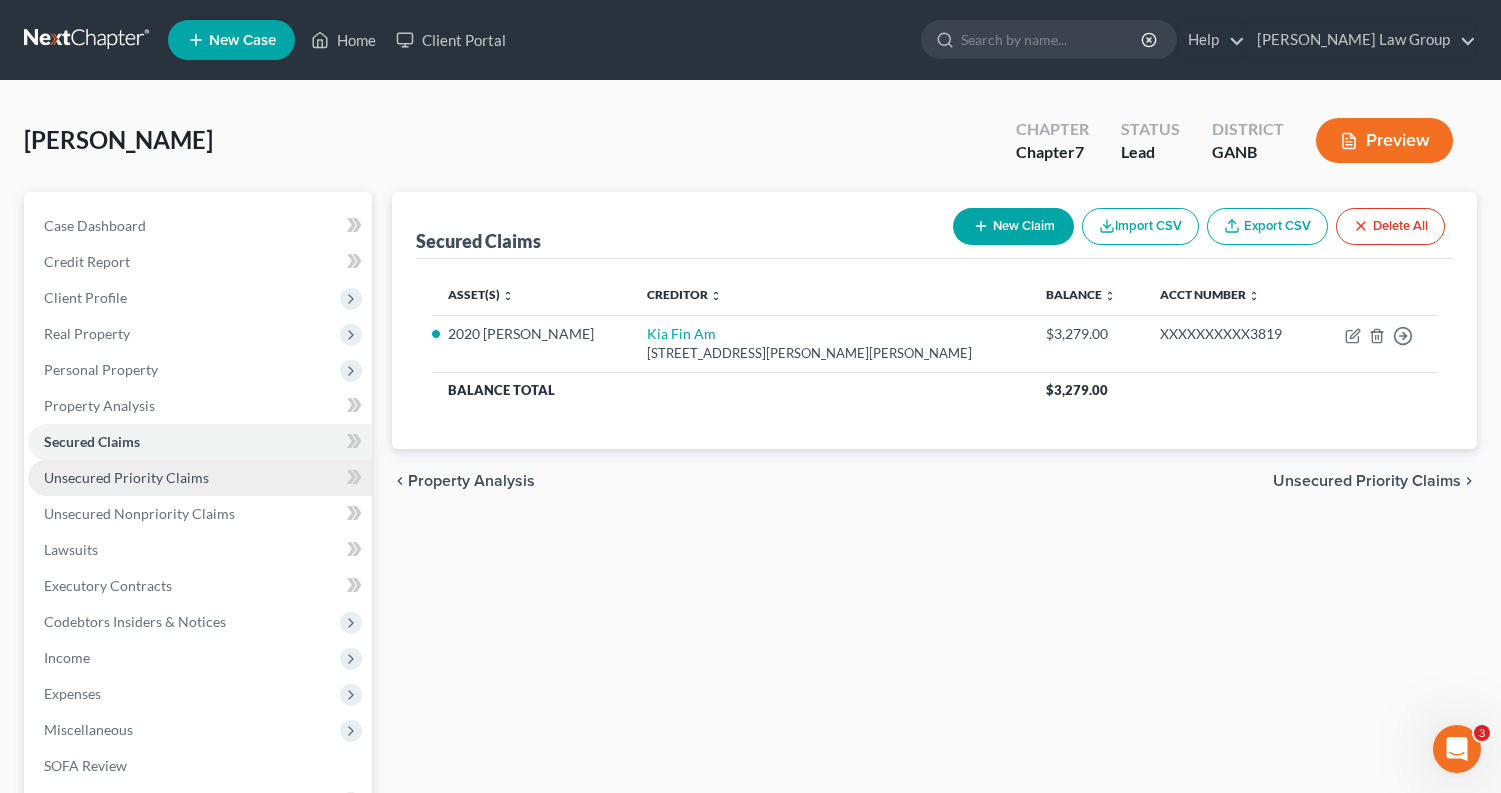 click on "Unsecured Priority Claims" at bounding box center (200, 478) 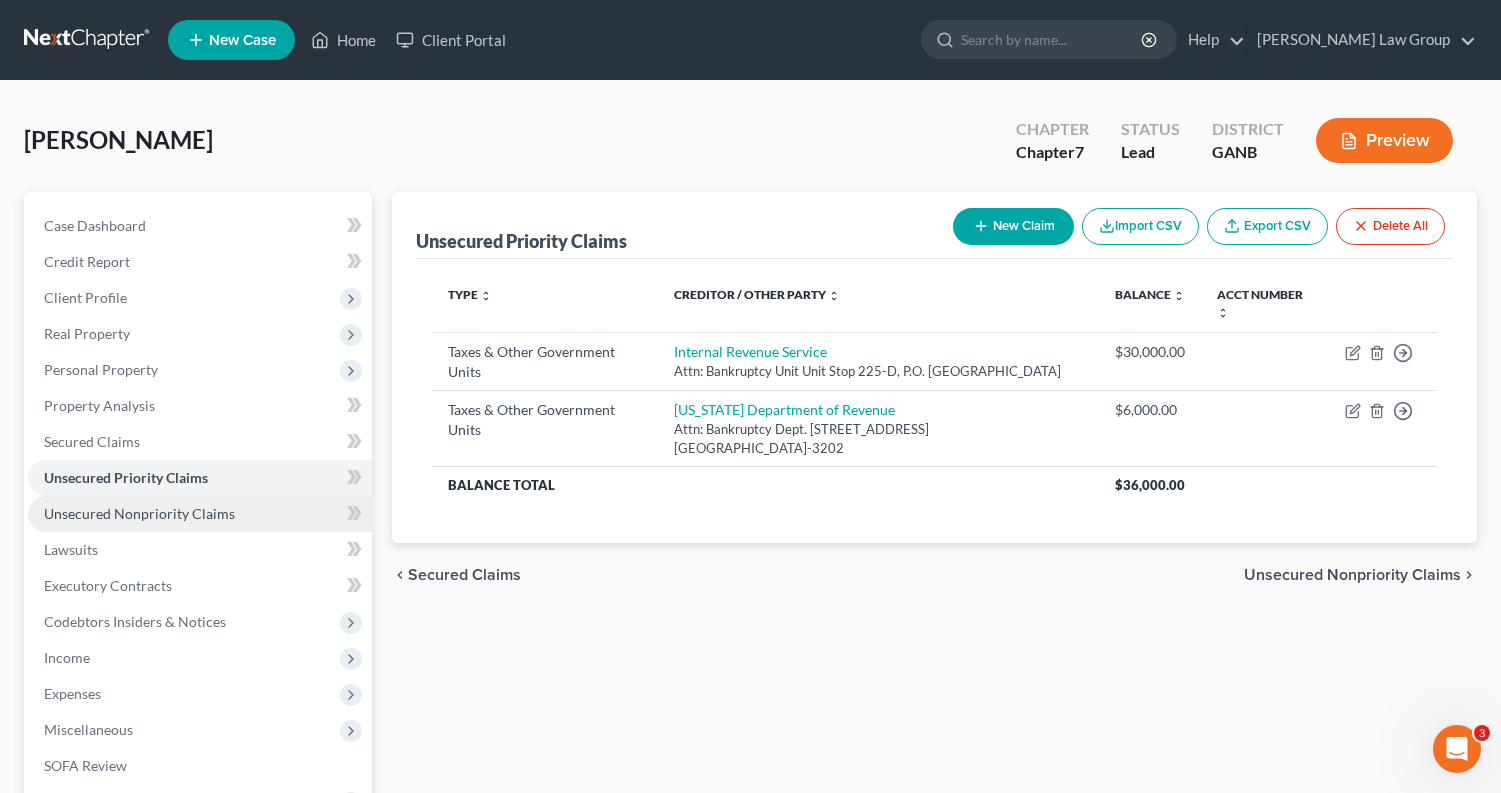 click on "Unsecured Nonpriority Claims" at bounding box center (139, 513) 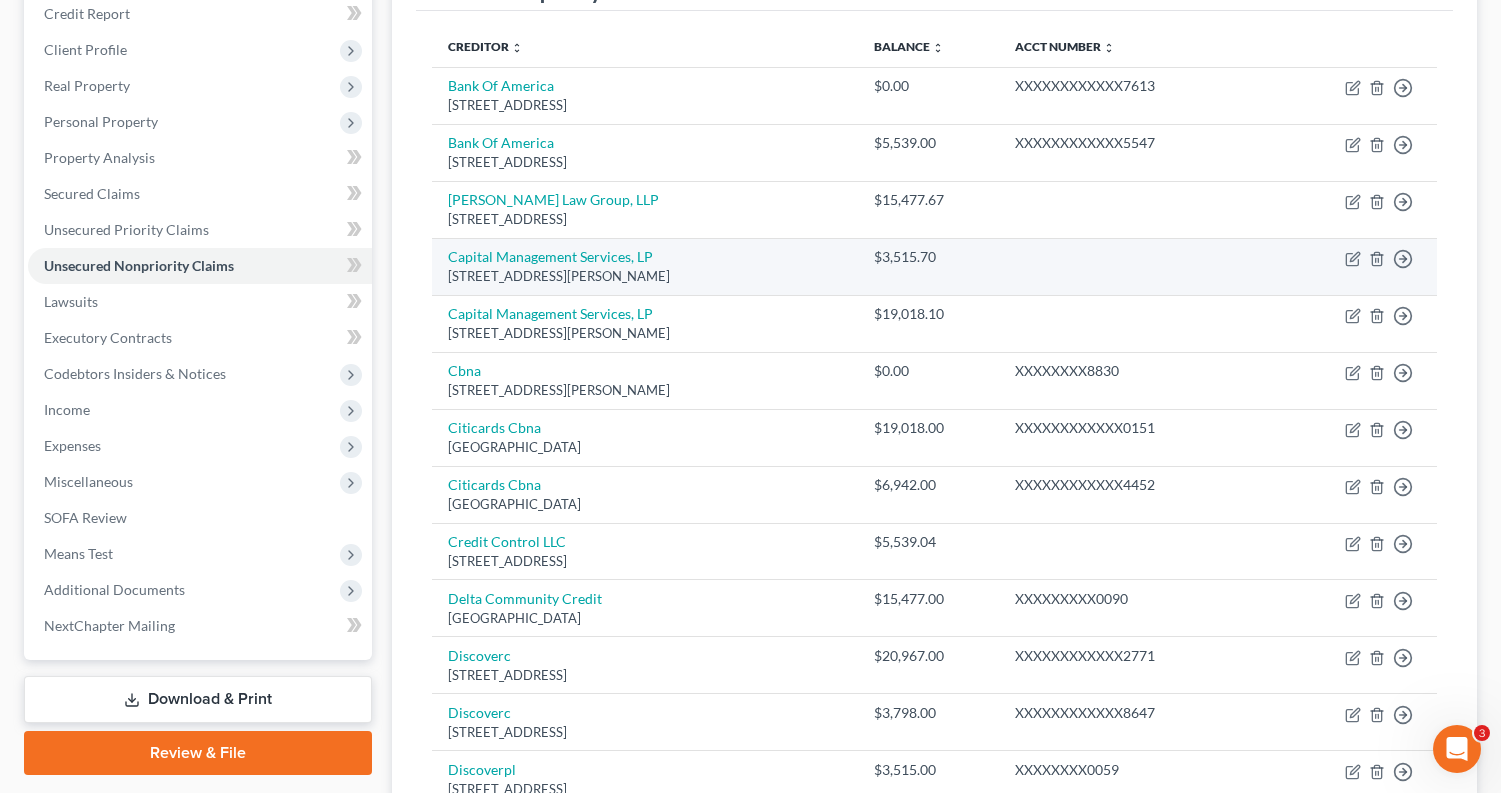 scroll, scrollTop: 275, scrollLeft: 0, axis: vertical 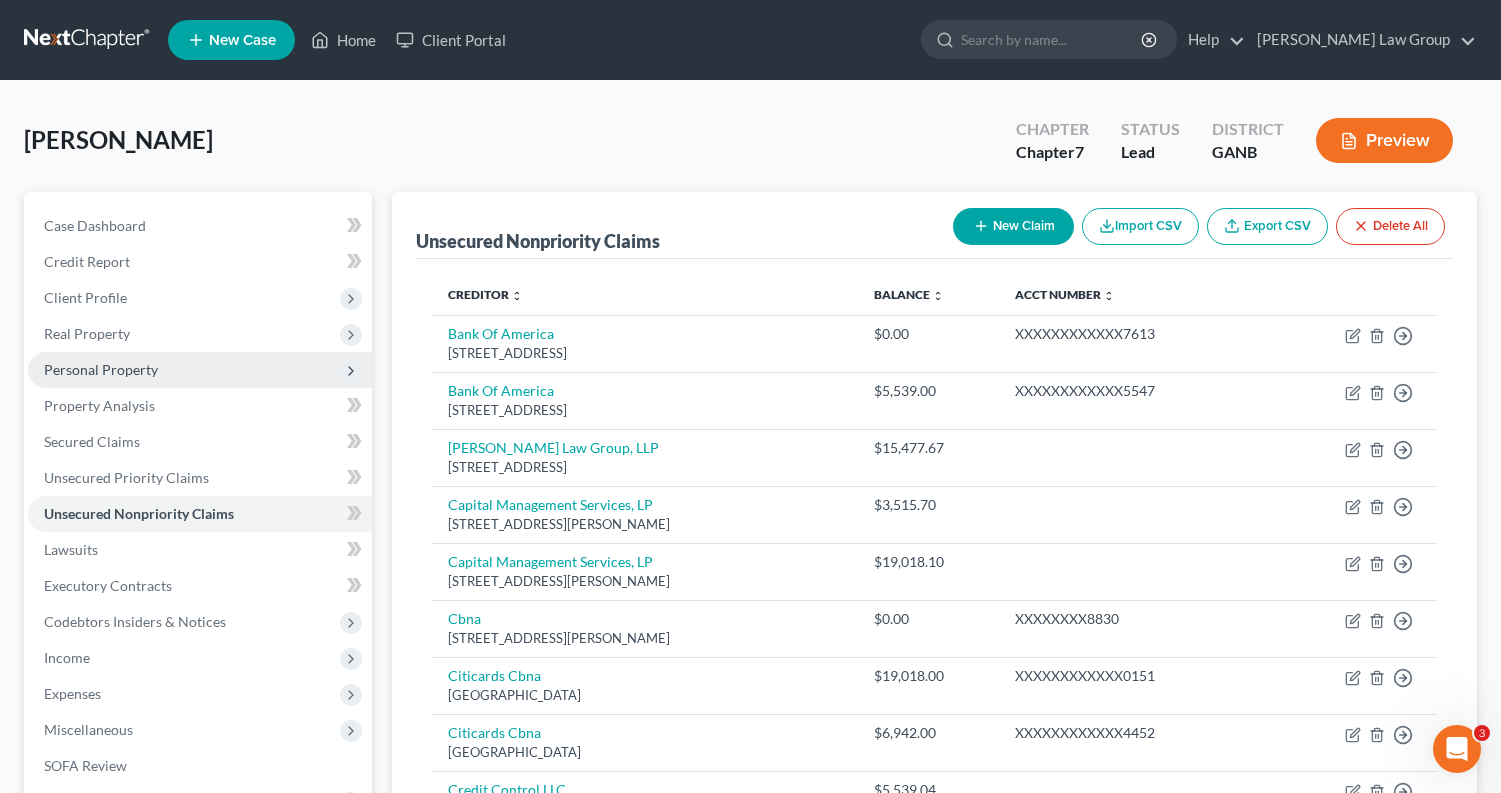 click on "Personal Property" at bounding box center (200, 370) 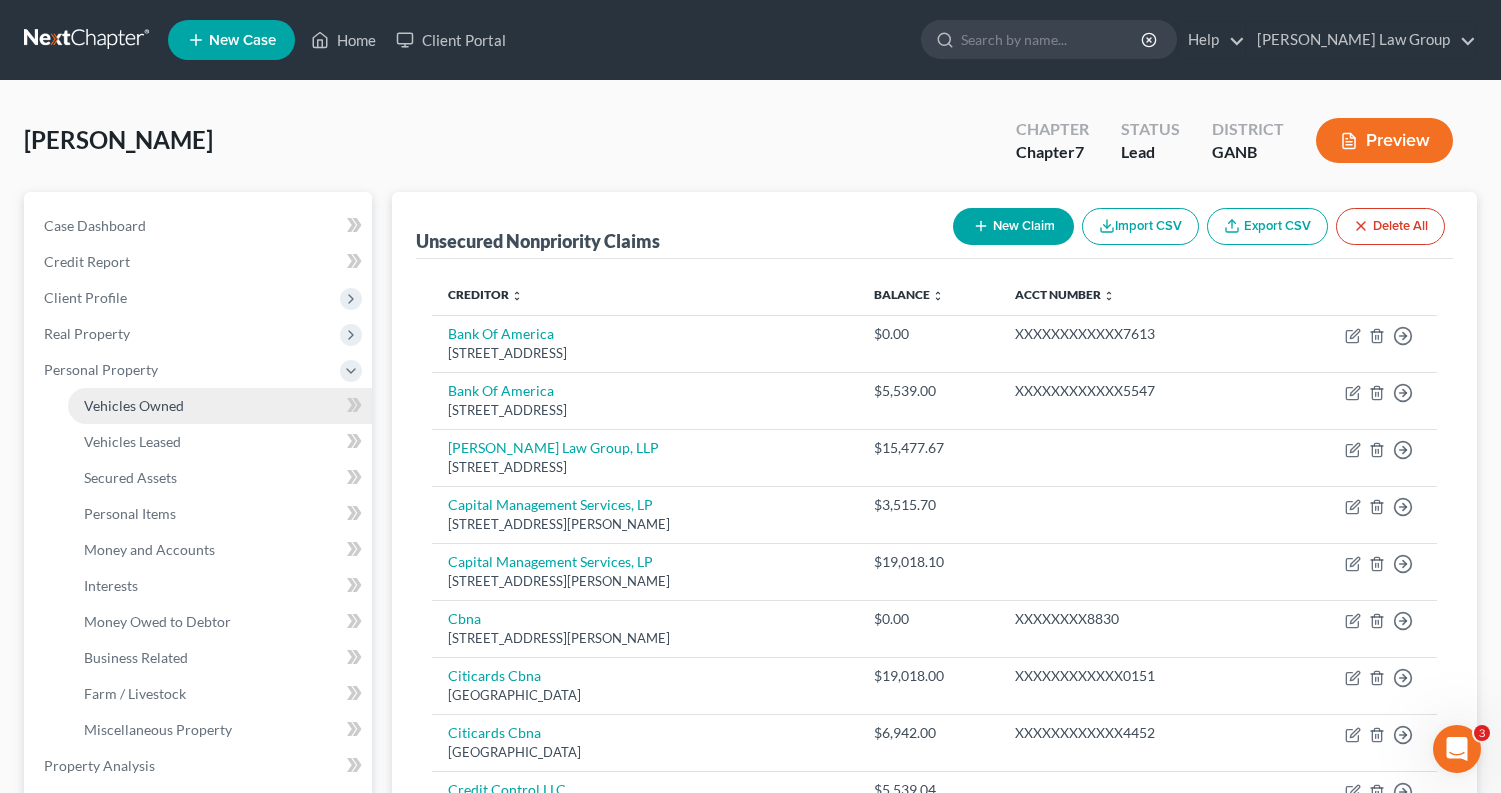 click on "Vehicles Owned" at bounding box center [134, 405] 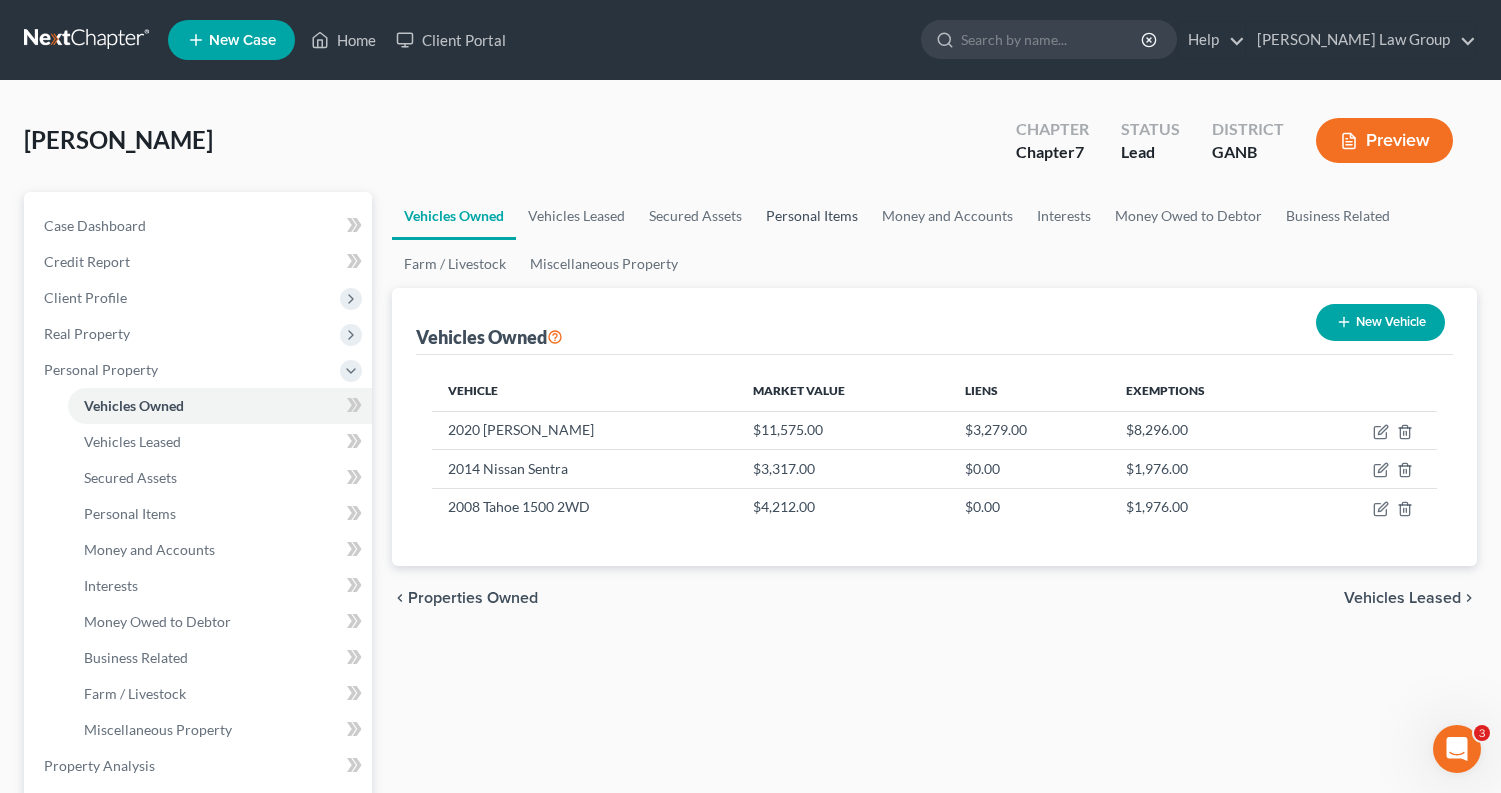 click on "Personal Items" at bounding box center (812, 216) 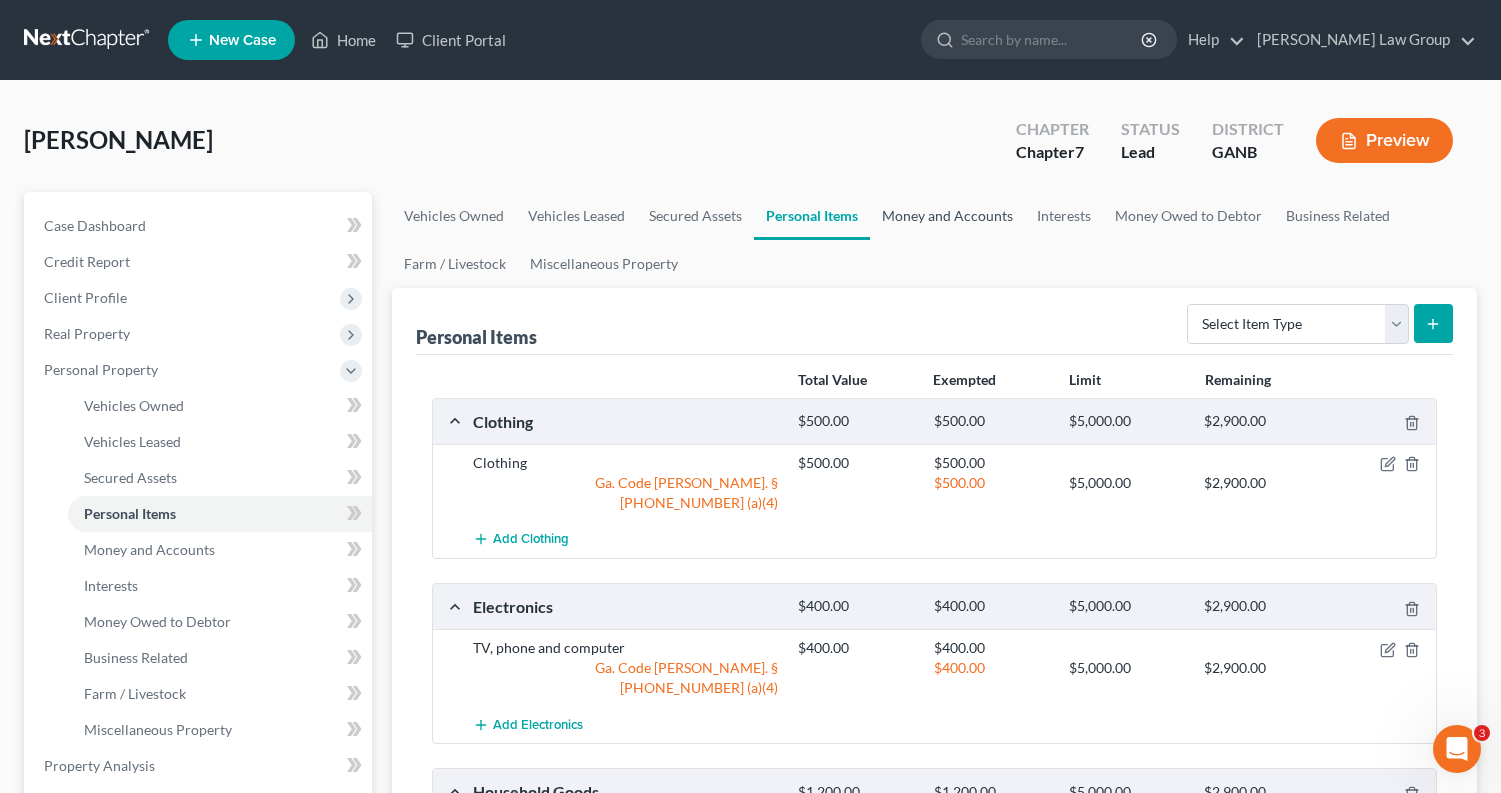 click on "Money and Accounts" at bounding box center [947, 216] 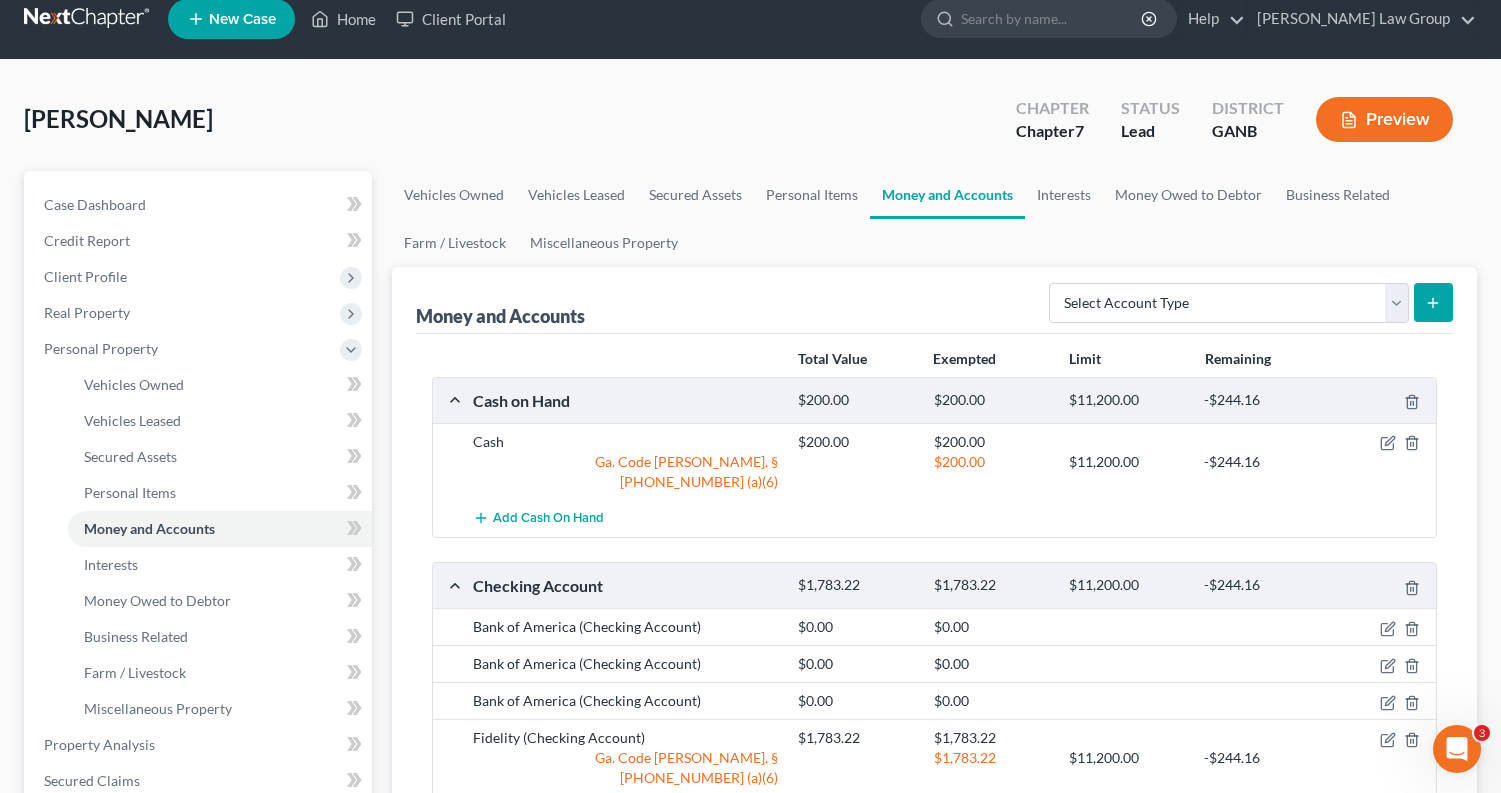 scroll, scrollTop: 0, scrollLeft: 0, axis: both 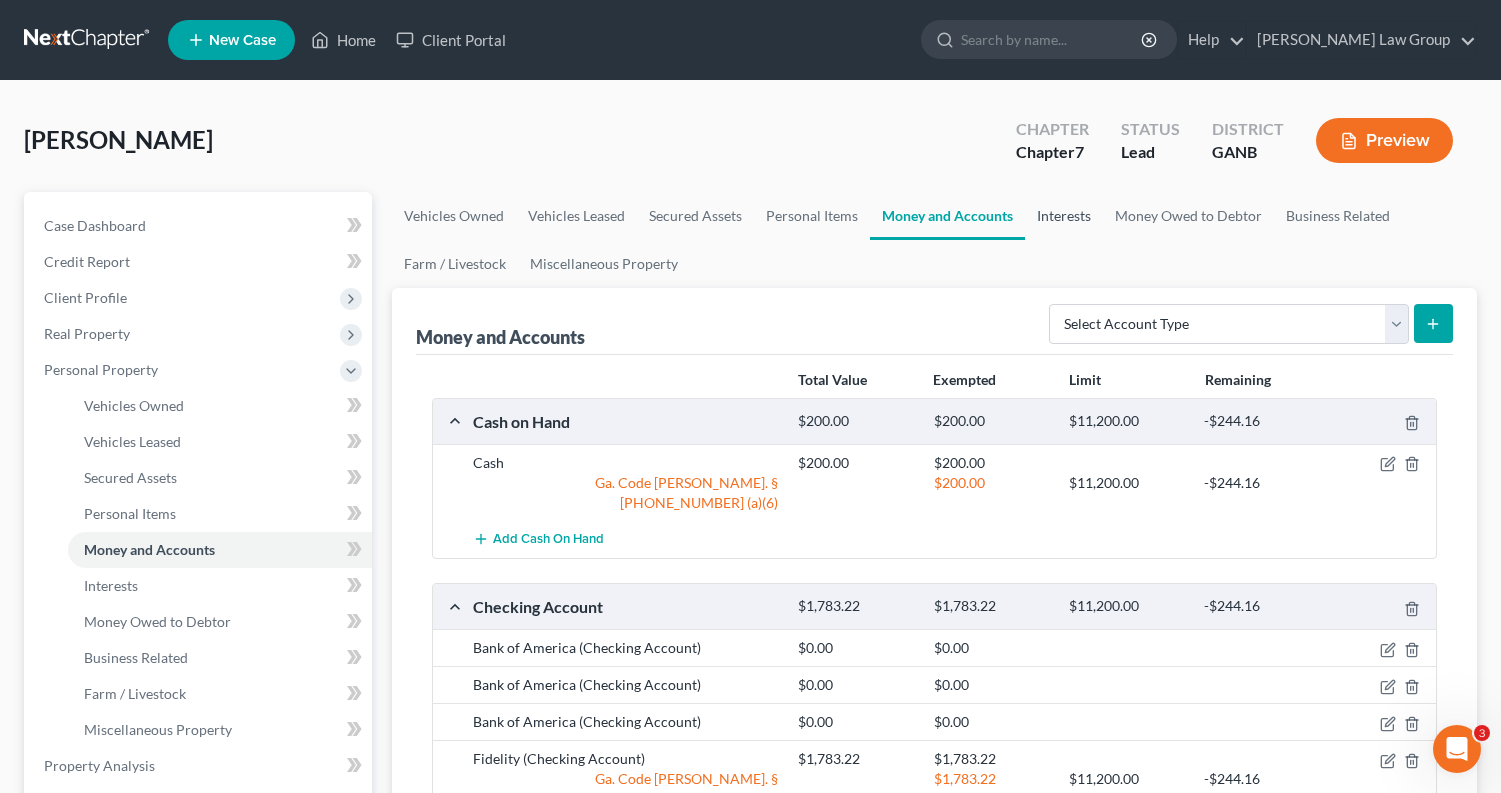 click on "Interests" at bounding box center (1064, 216) 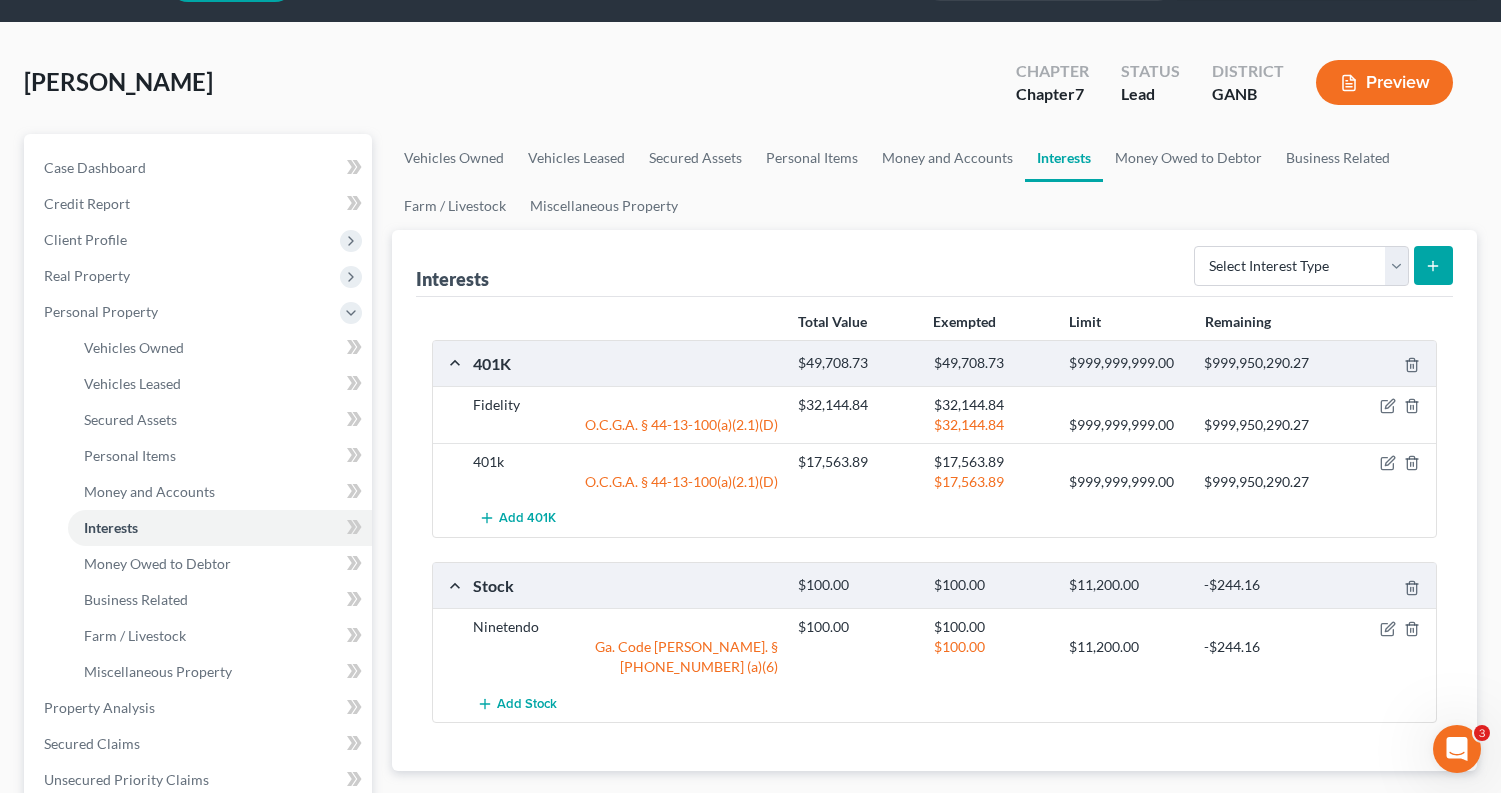 scroll, scrollTop: 57, scrollLeft: 0, axis: vertical 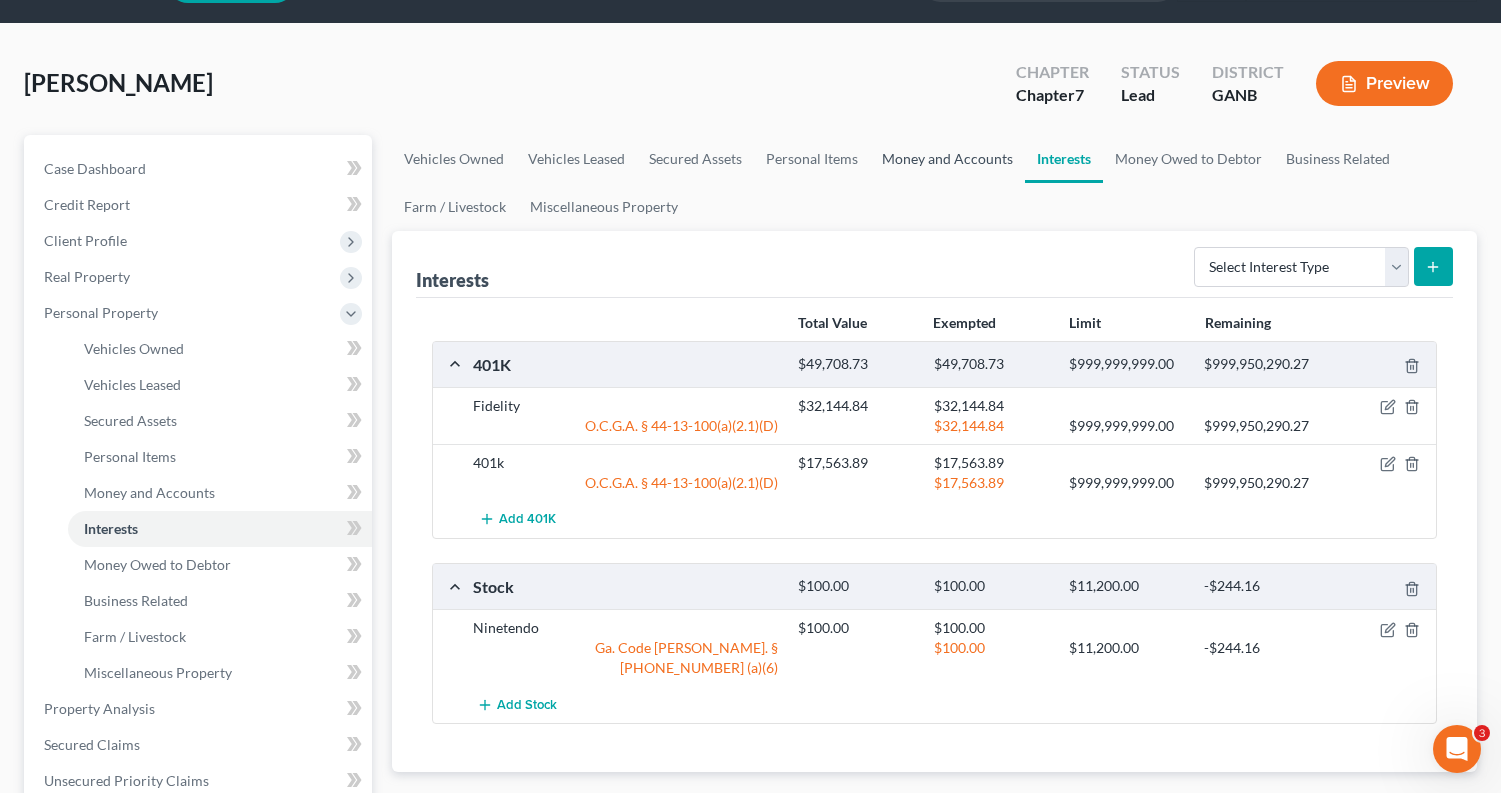 click on "Money and Accounts" at bounding box center (947, 159) 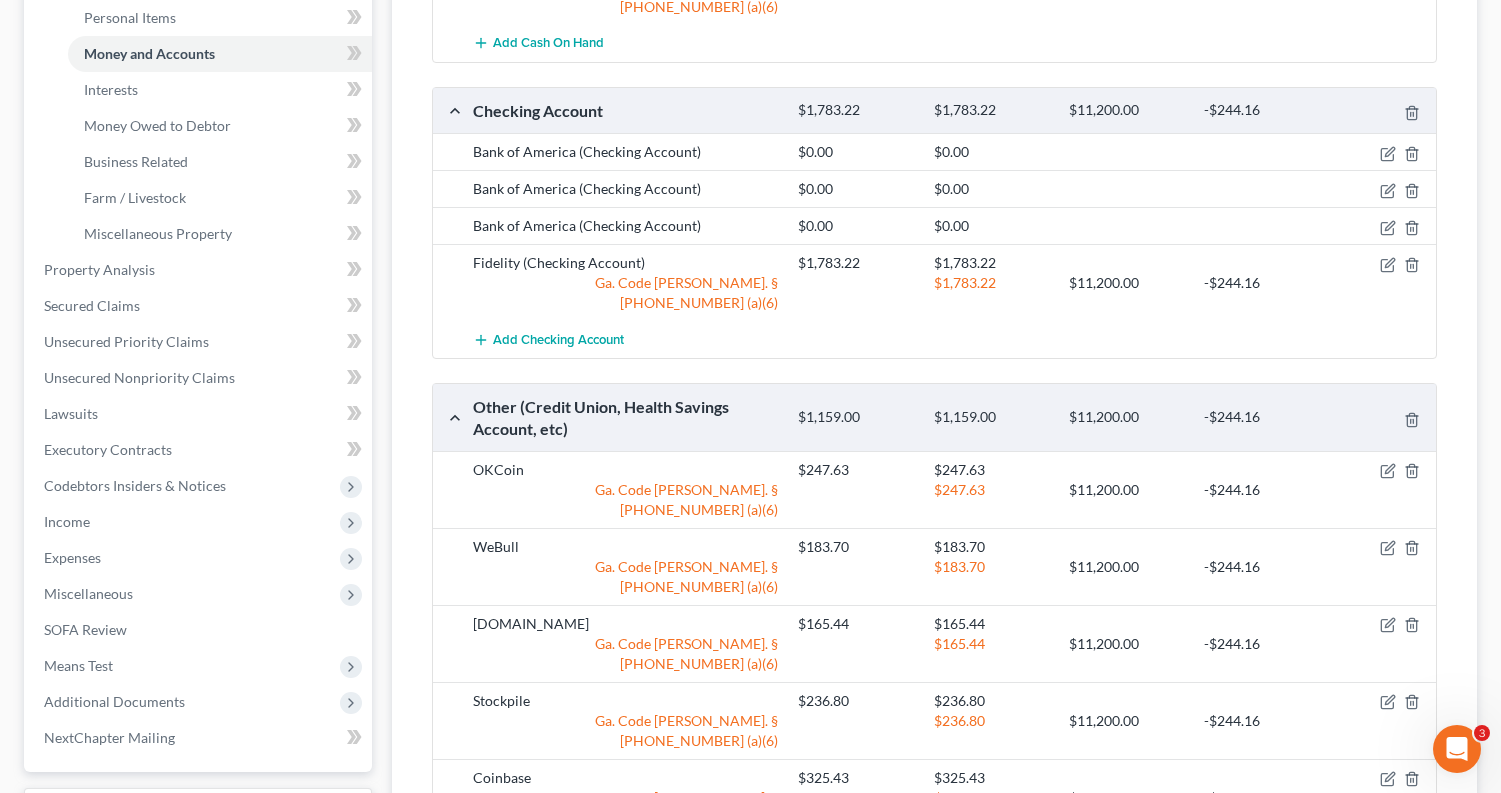 scroll, scrollTop: 516, scrollLeft: 0, axis: vertical 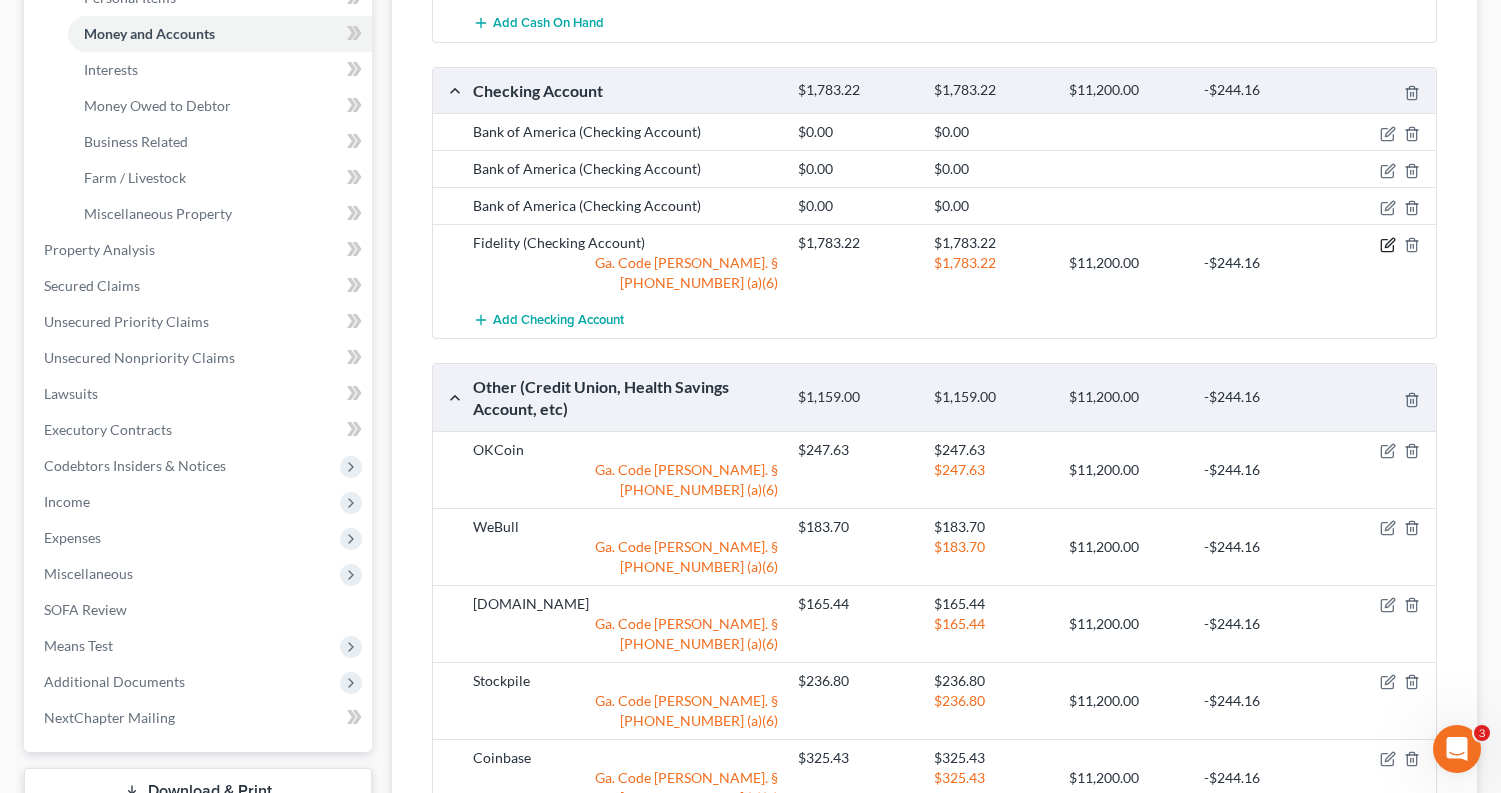 click 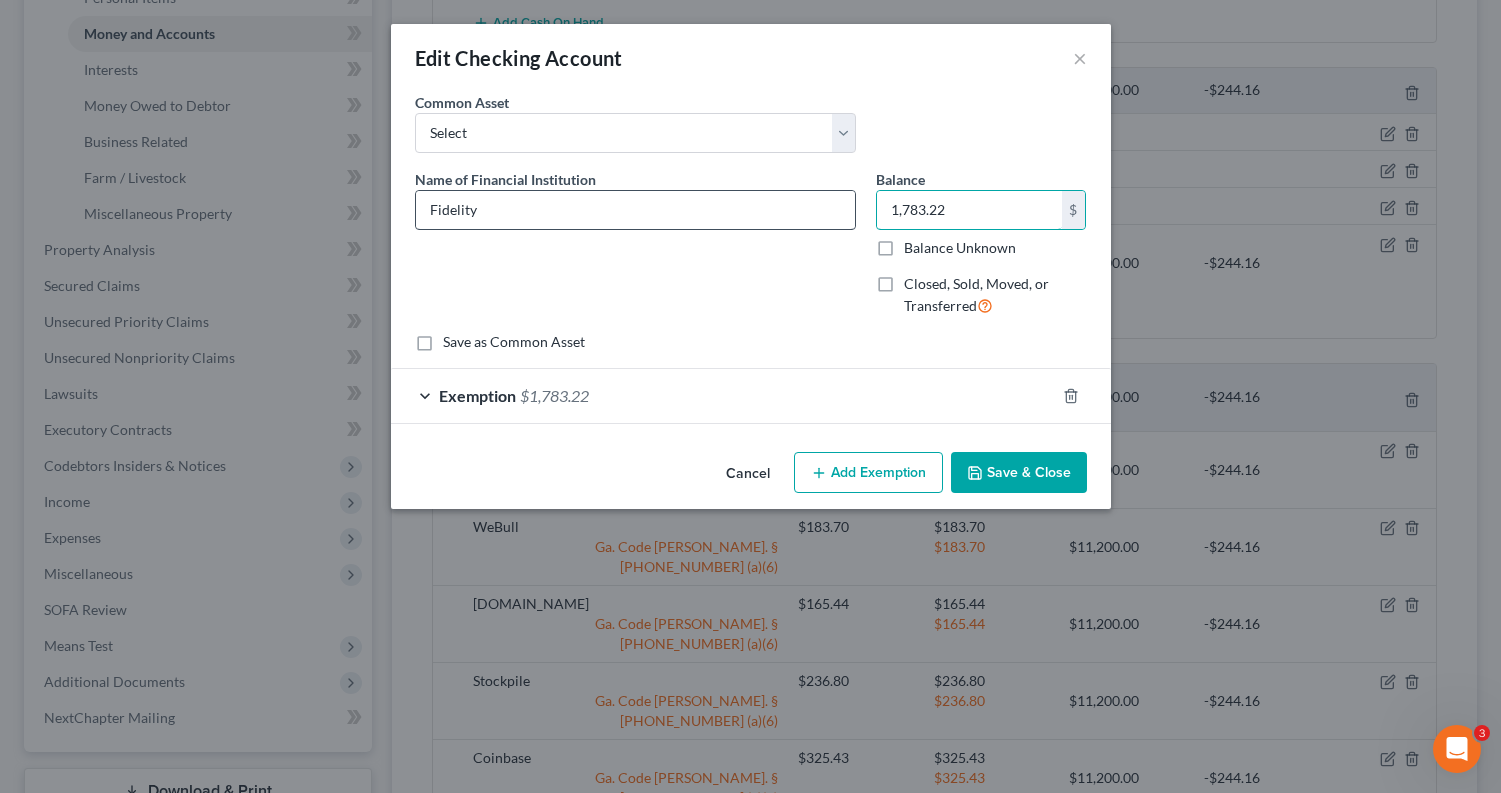 drag, startPoint x: 978, startPoint y: 204, endPoint x: 846, endPoint y: 210, distance: 132.13629 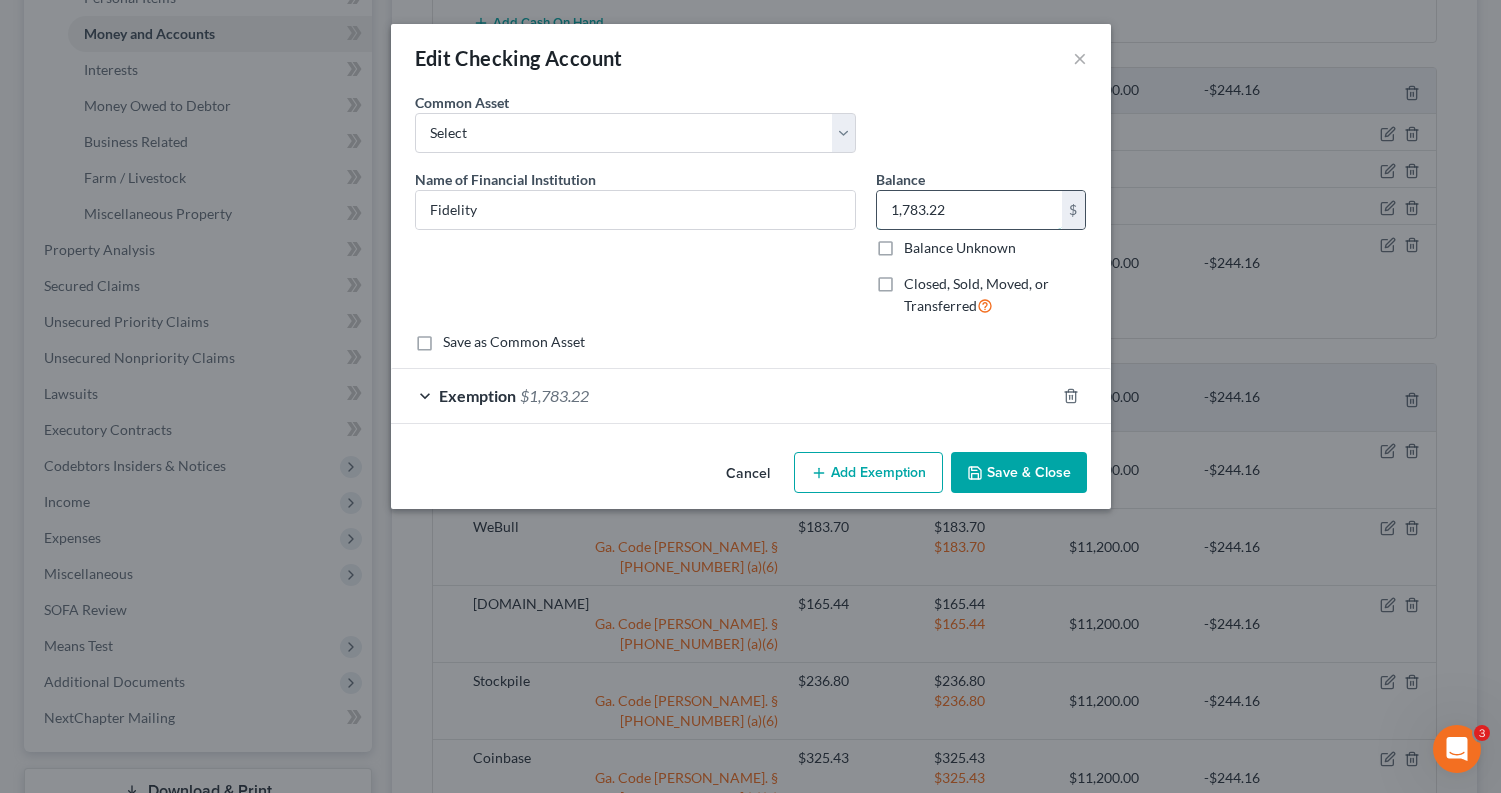 drag, startPoint x: 963, startPoint y: 215, endPoint x: 880, endPoint y: 213, distance: 83.02409 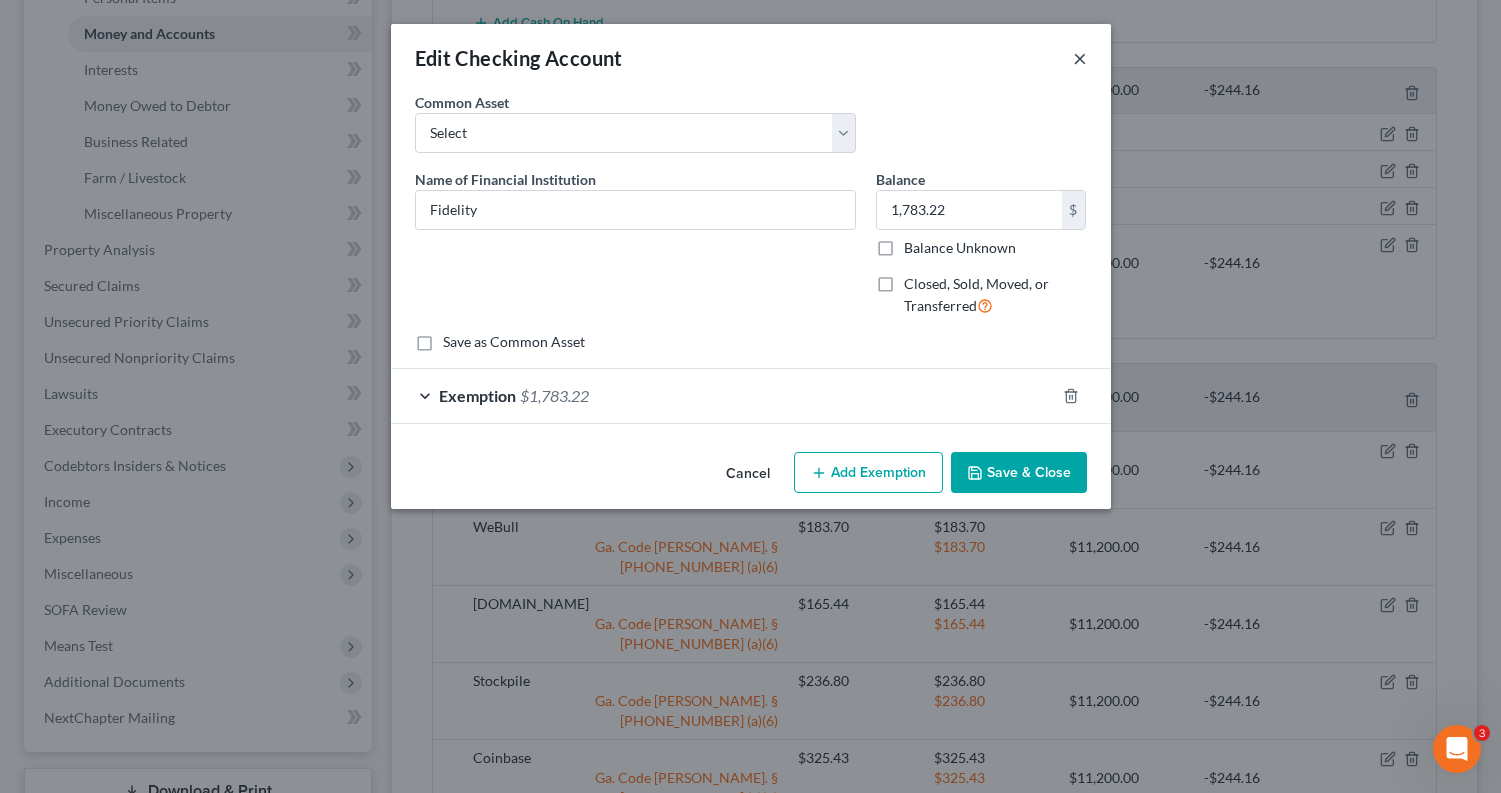 click on "×" at bounding box center (1080, 58) 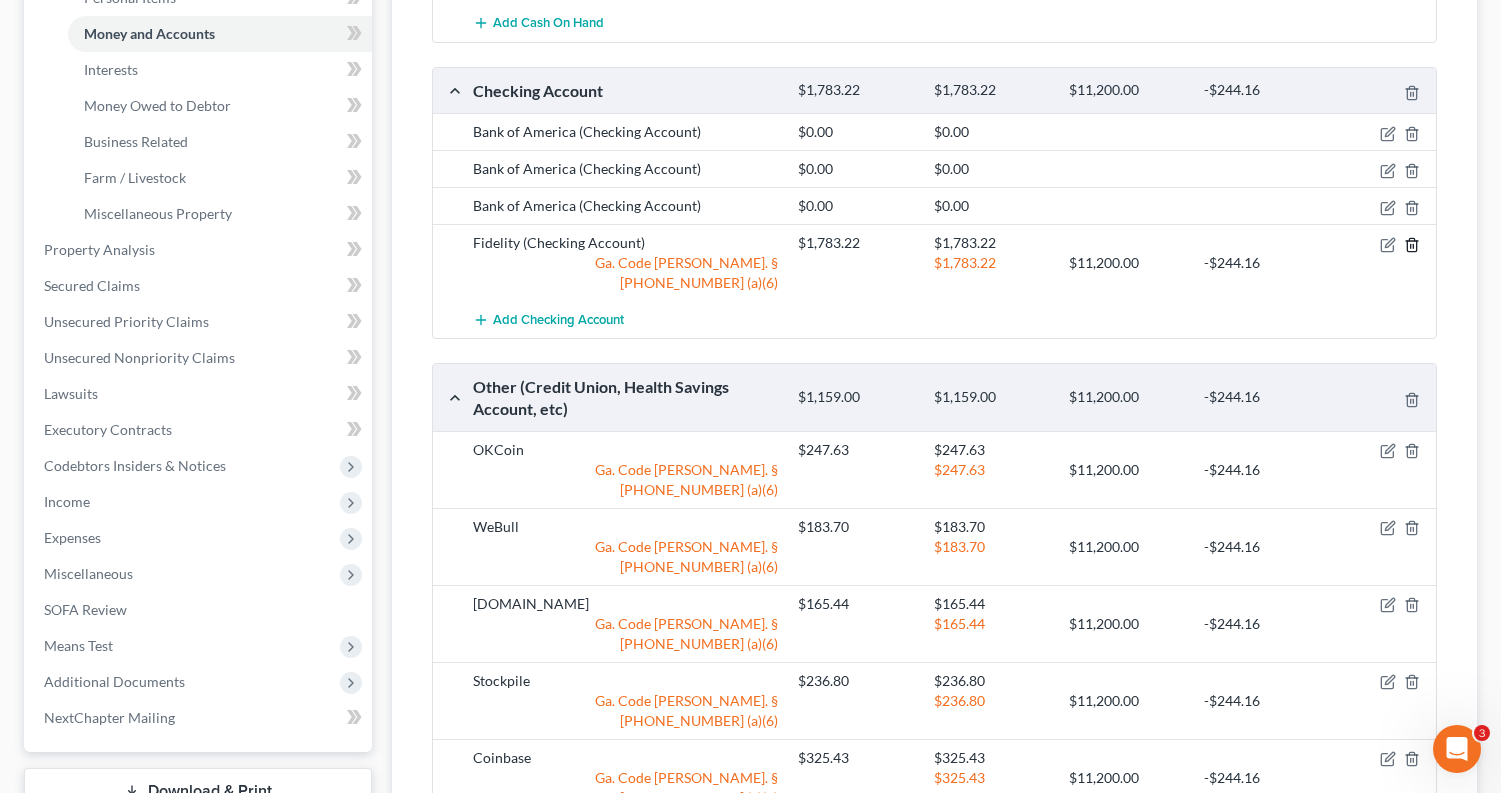 click 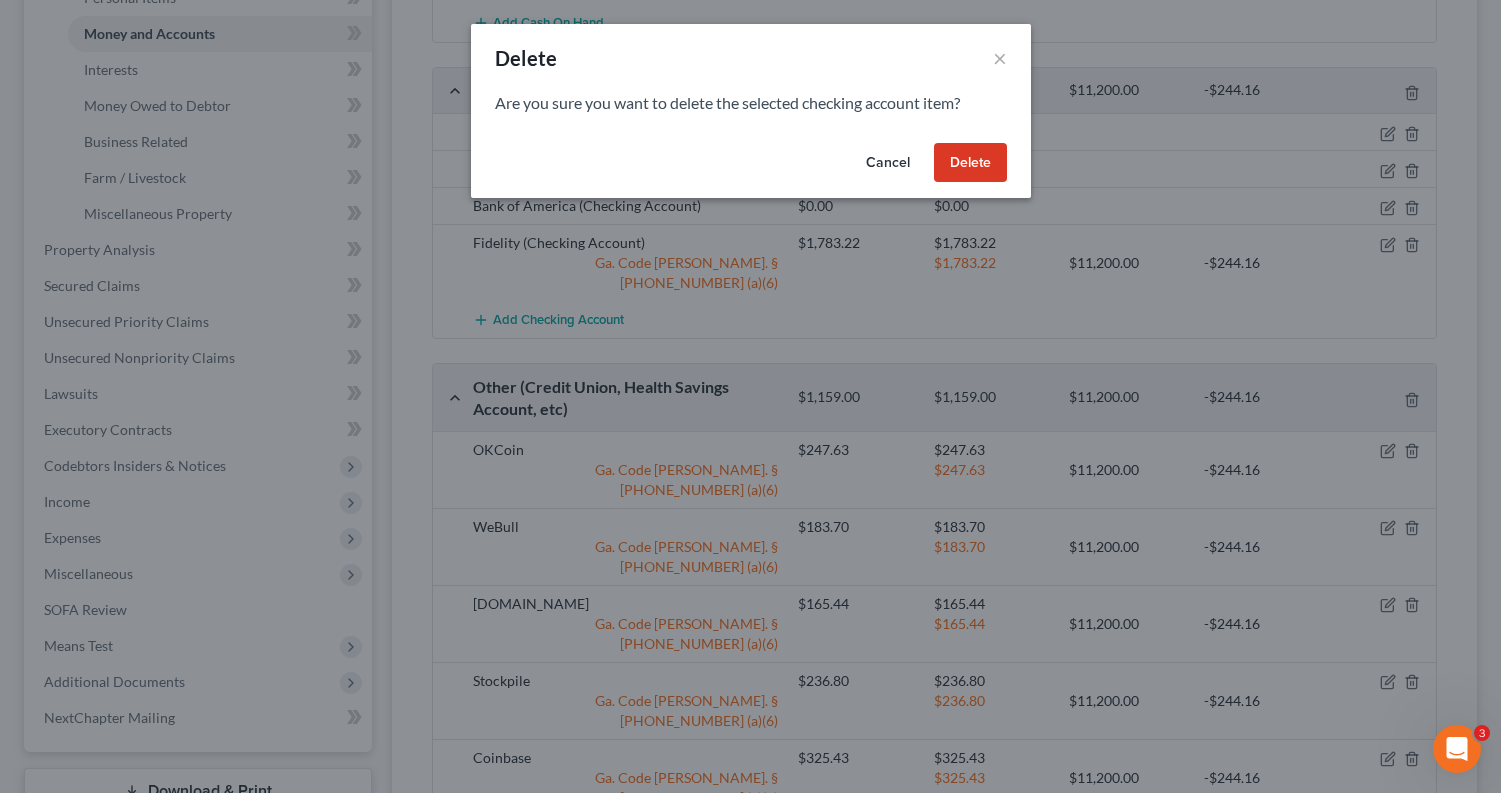 click on "Delete" at bounding box center (970, 163) 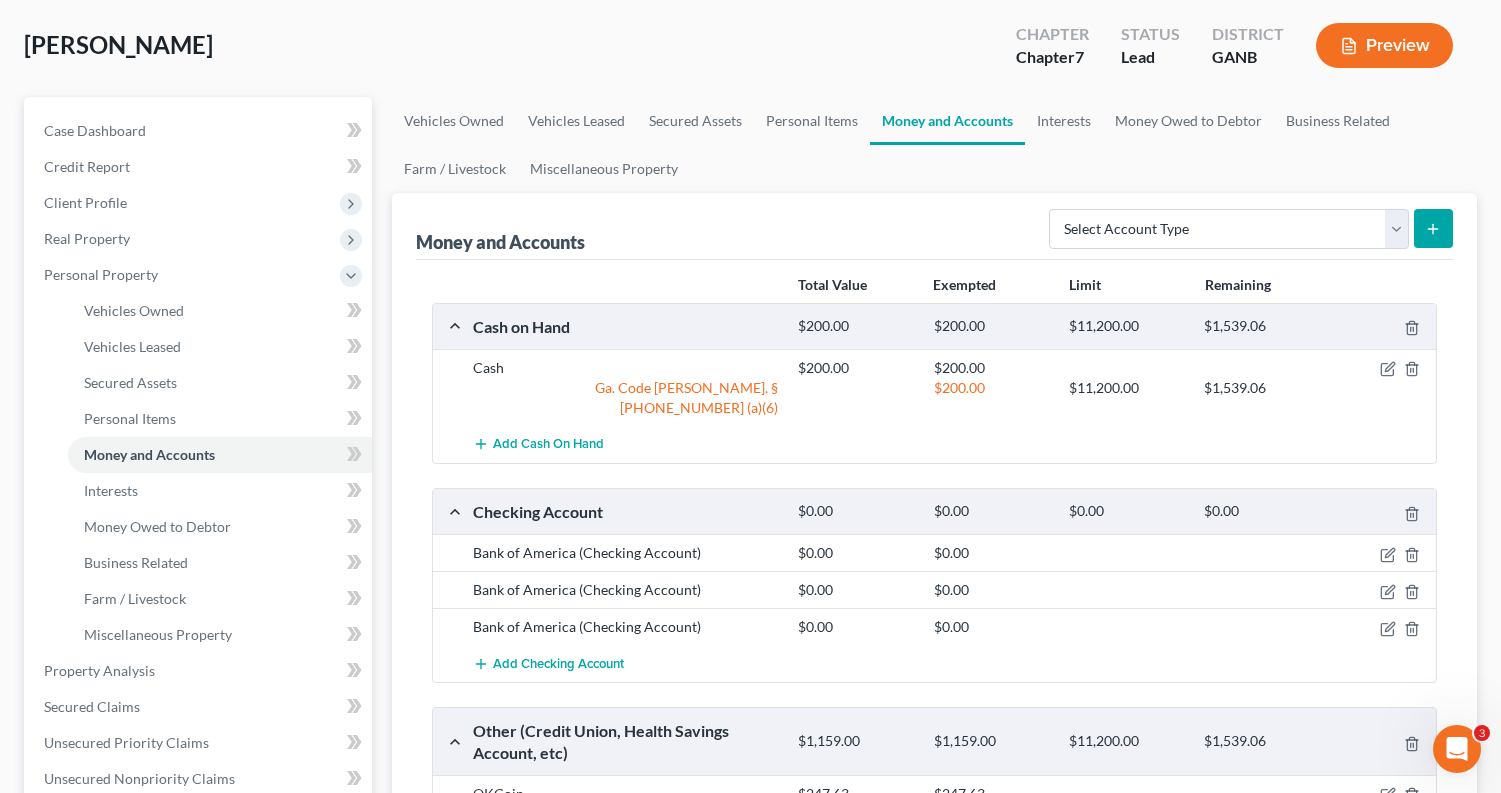 scroll, scrollTop: 17, scrollLeft: 0, axis: vertical 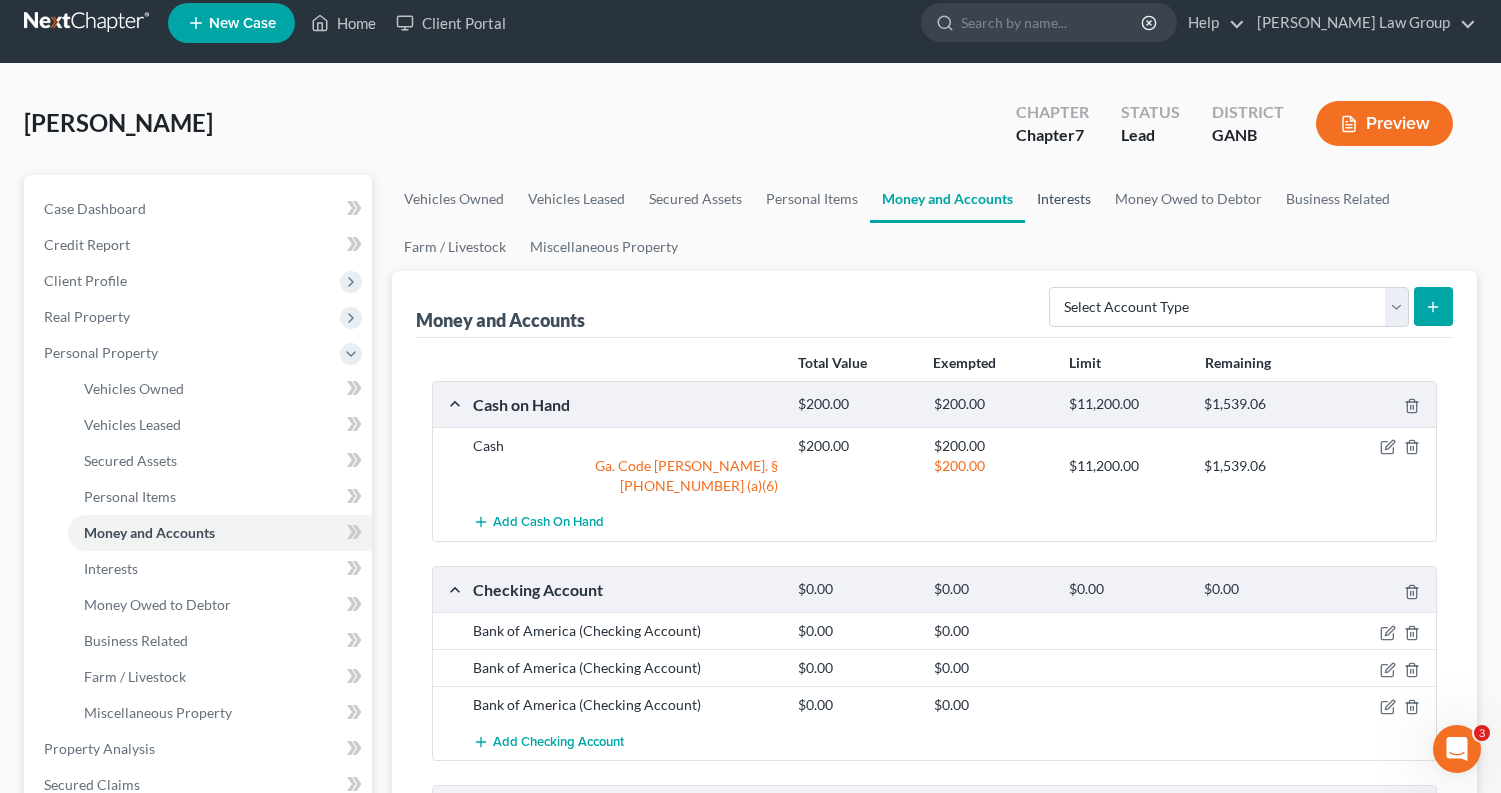 click on "Interests" at bounding box center [1064, 199] 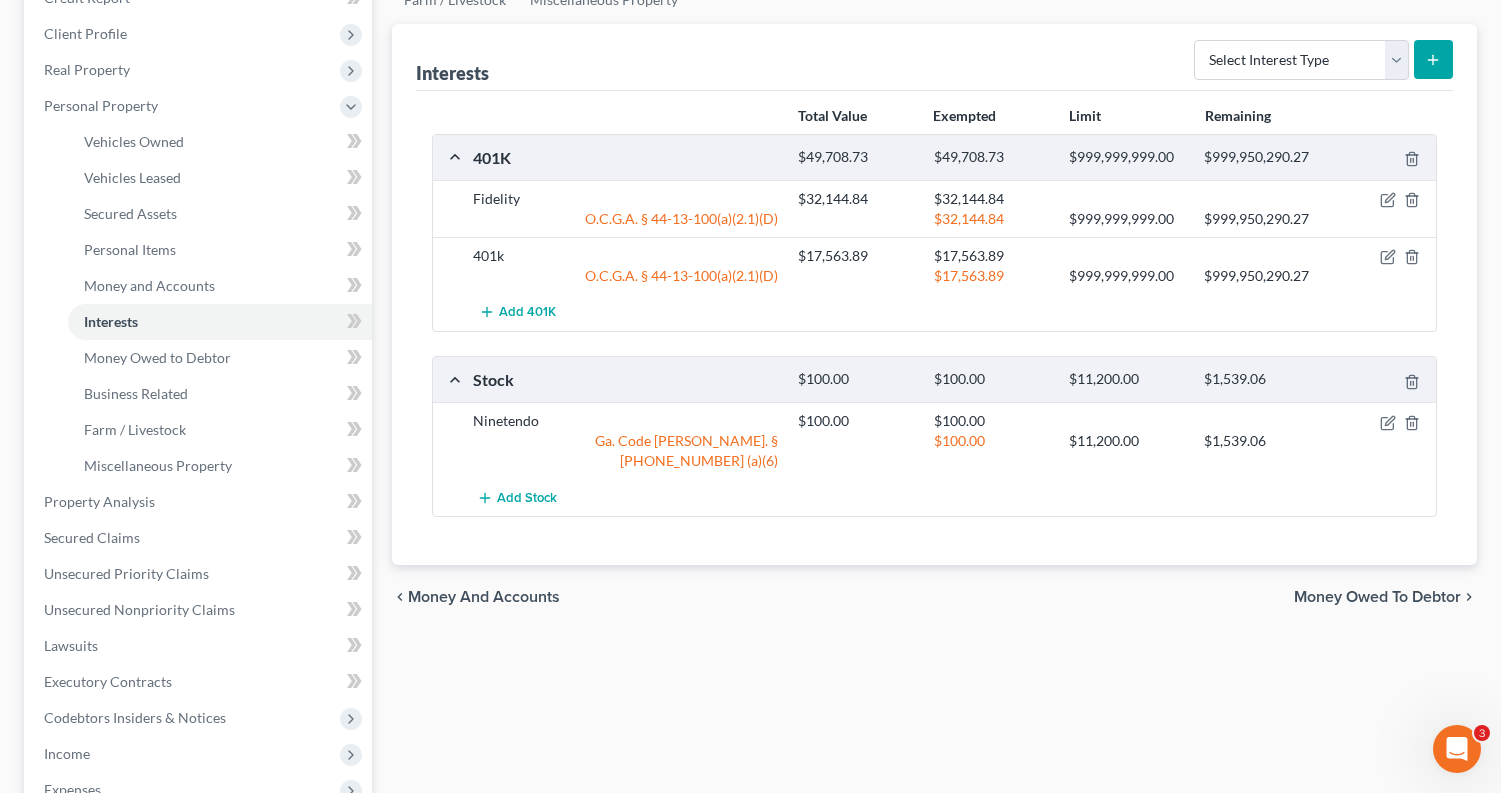 scroll, scrollTop: 270, scrollLeft: 0, axis: vertical 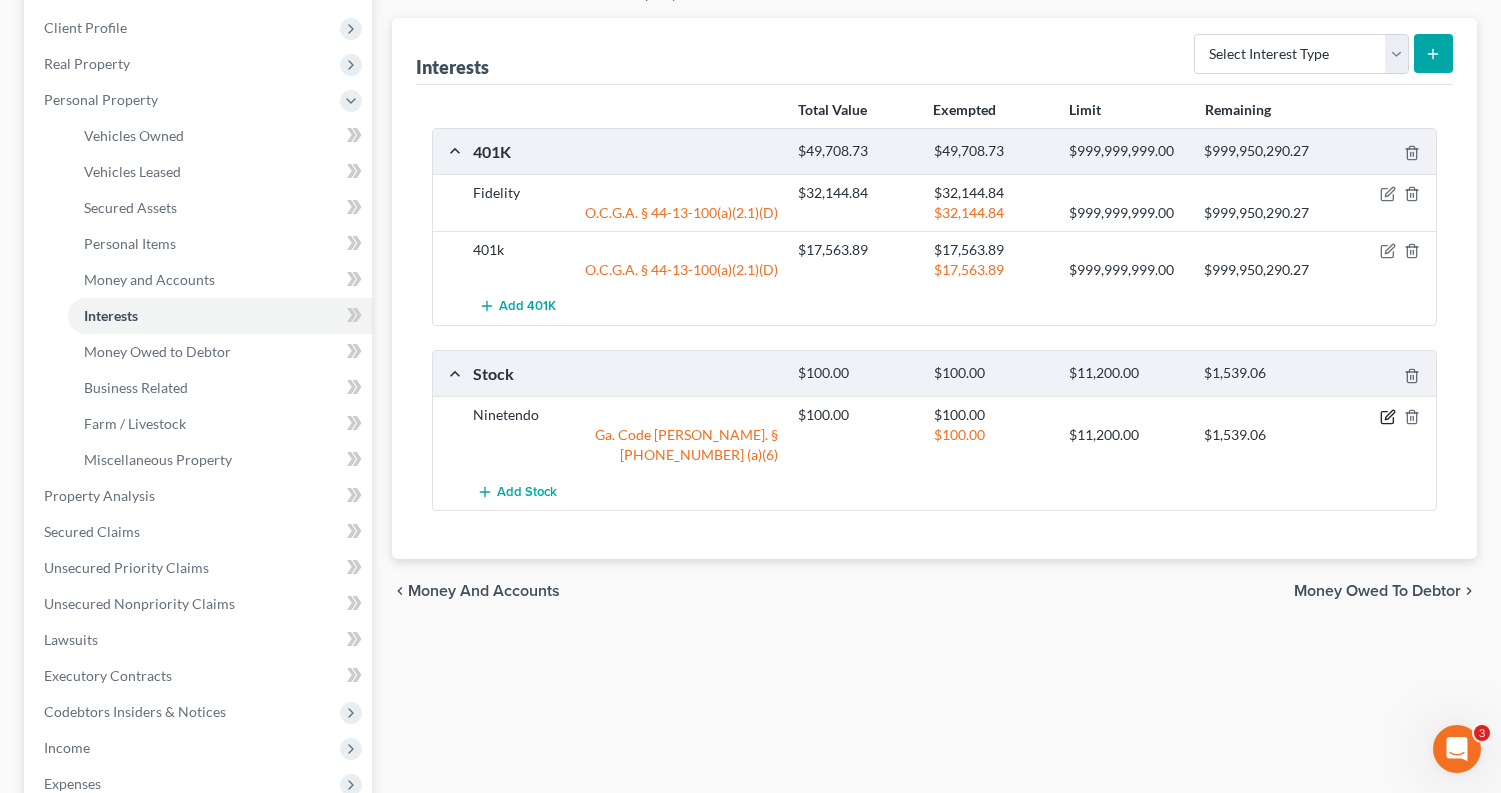 click 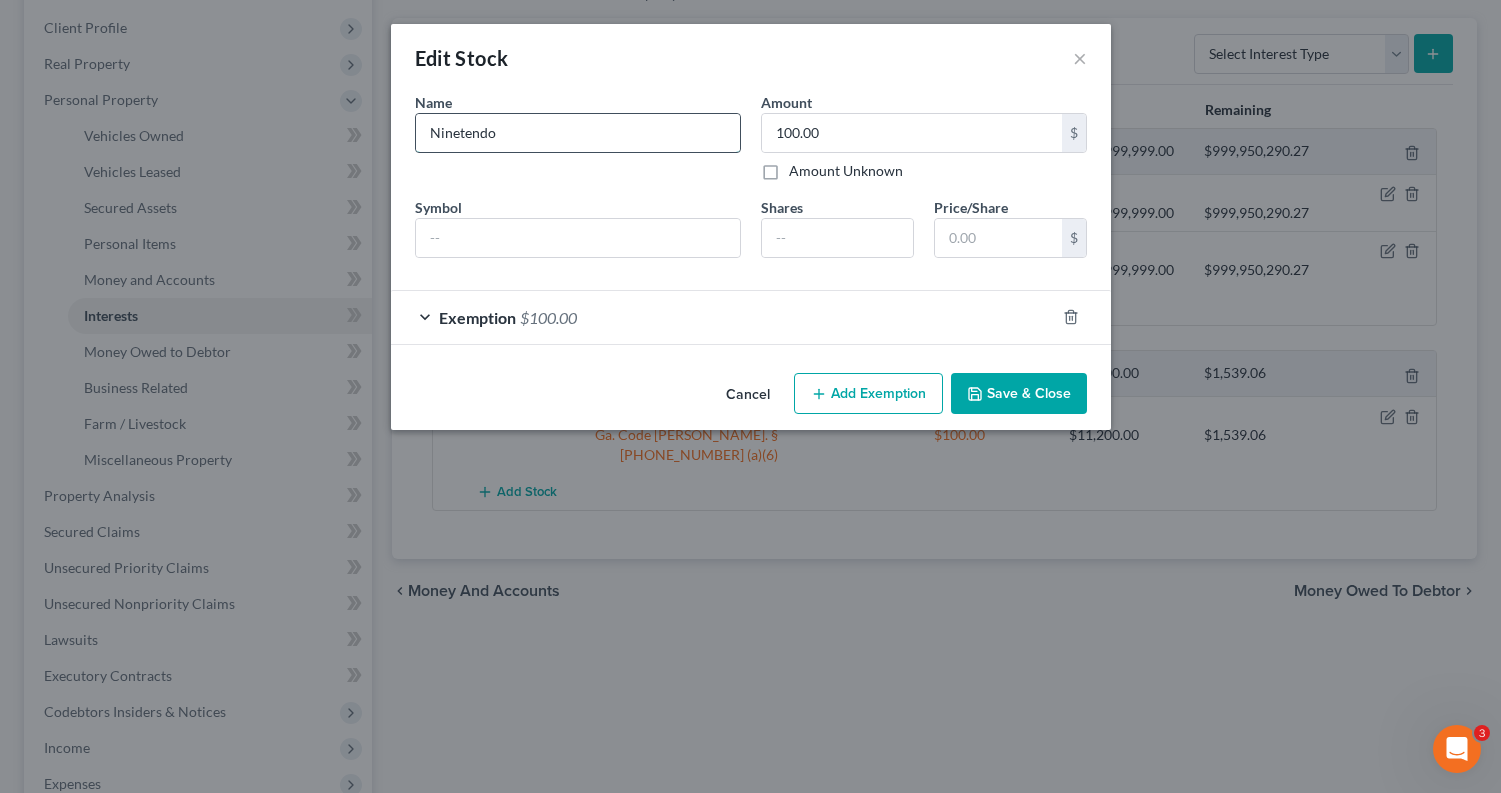 click on "Ninetendo" at bounding box center [578, 133] 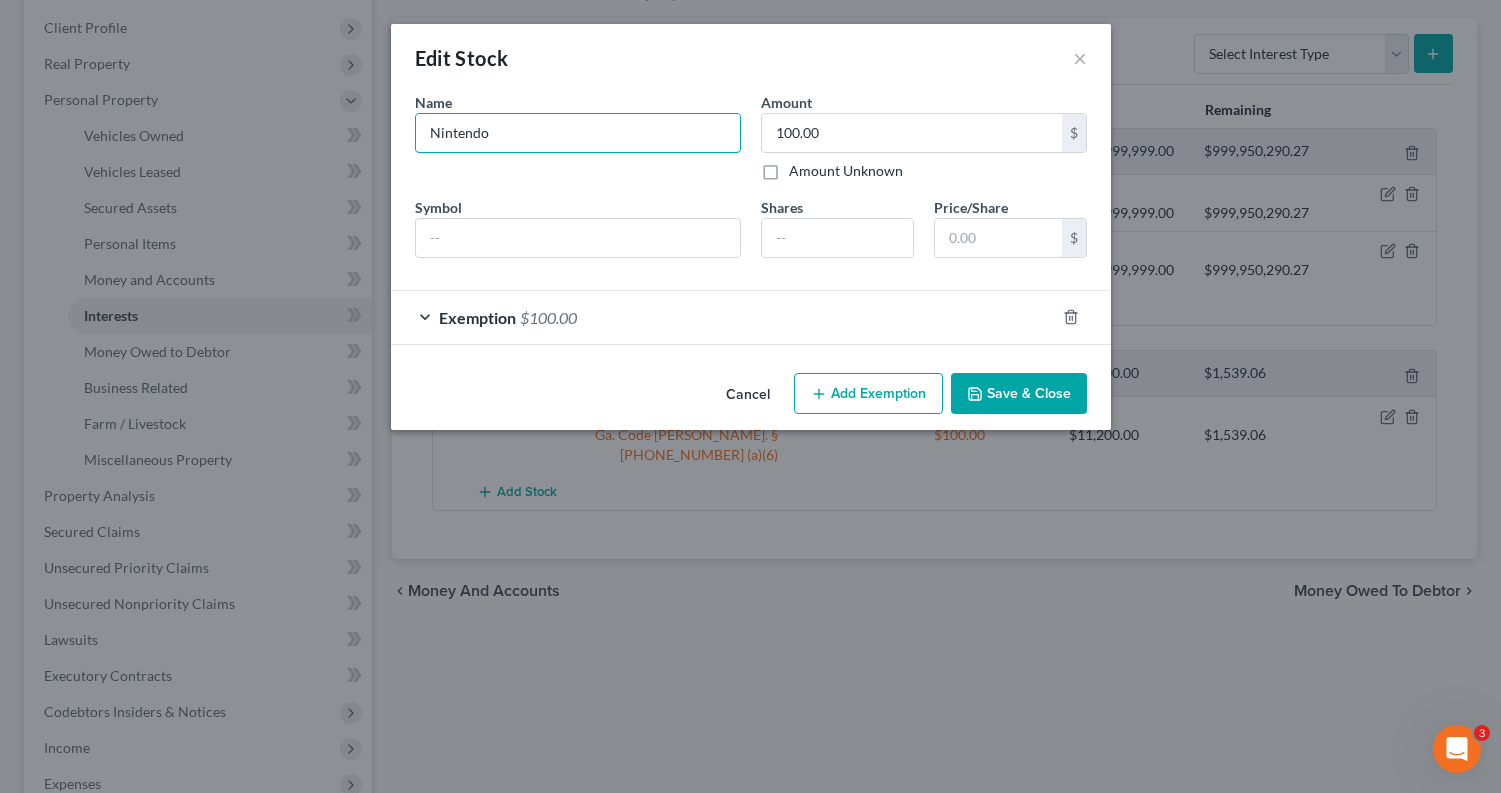 type on "Nintendo" 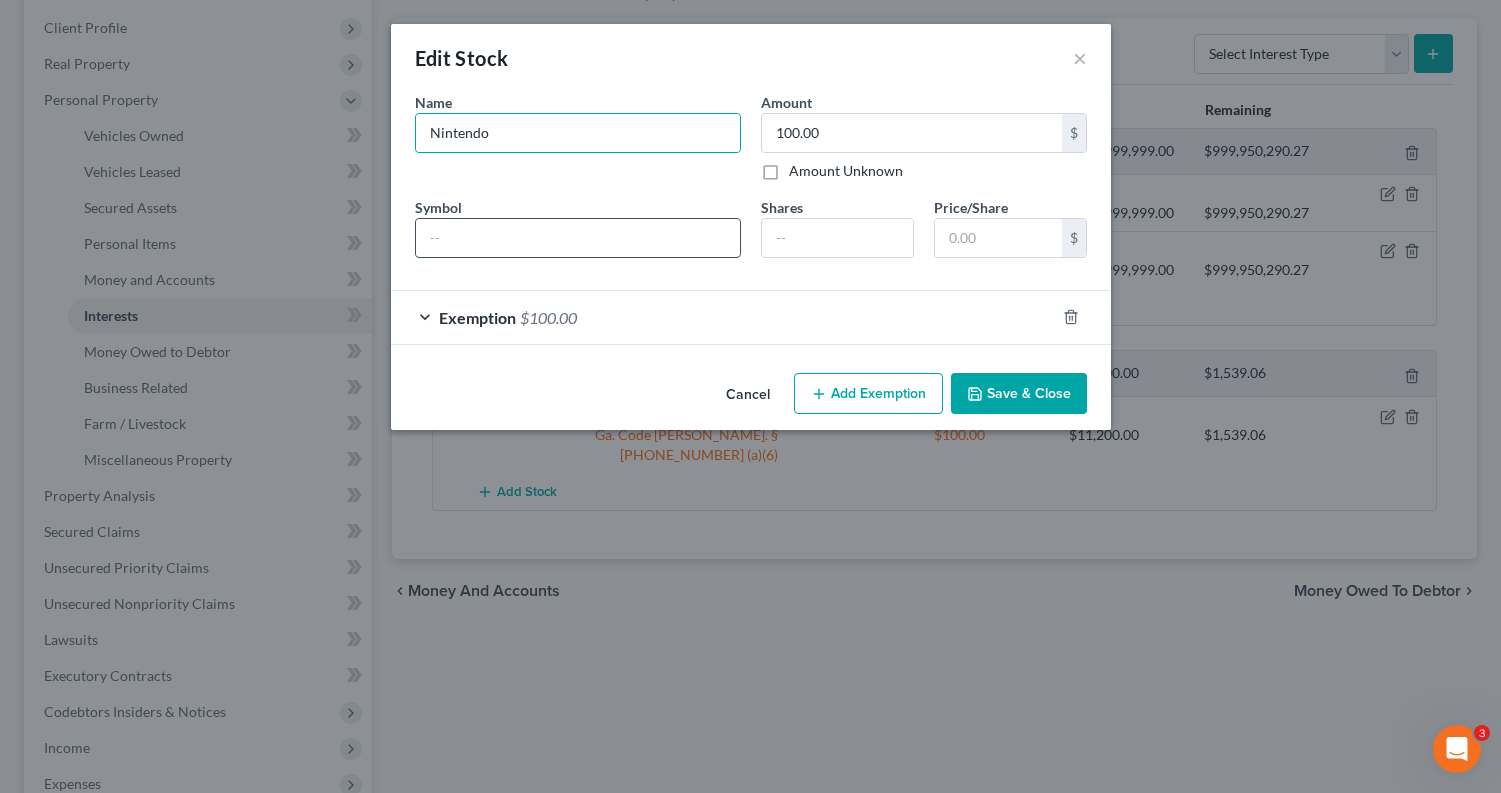 click at bounding box center (578, 238) 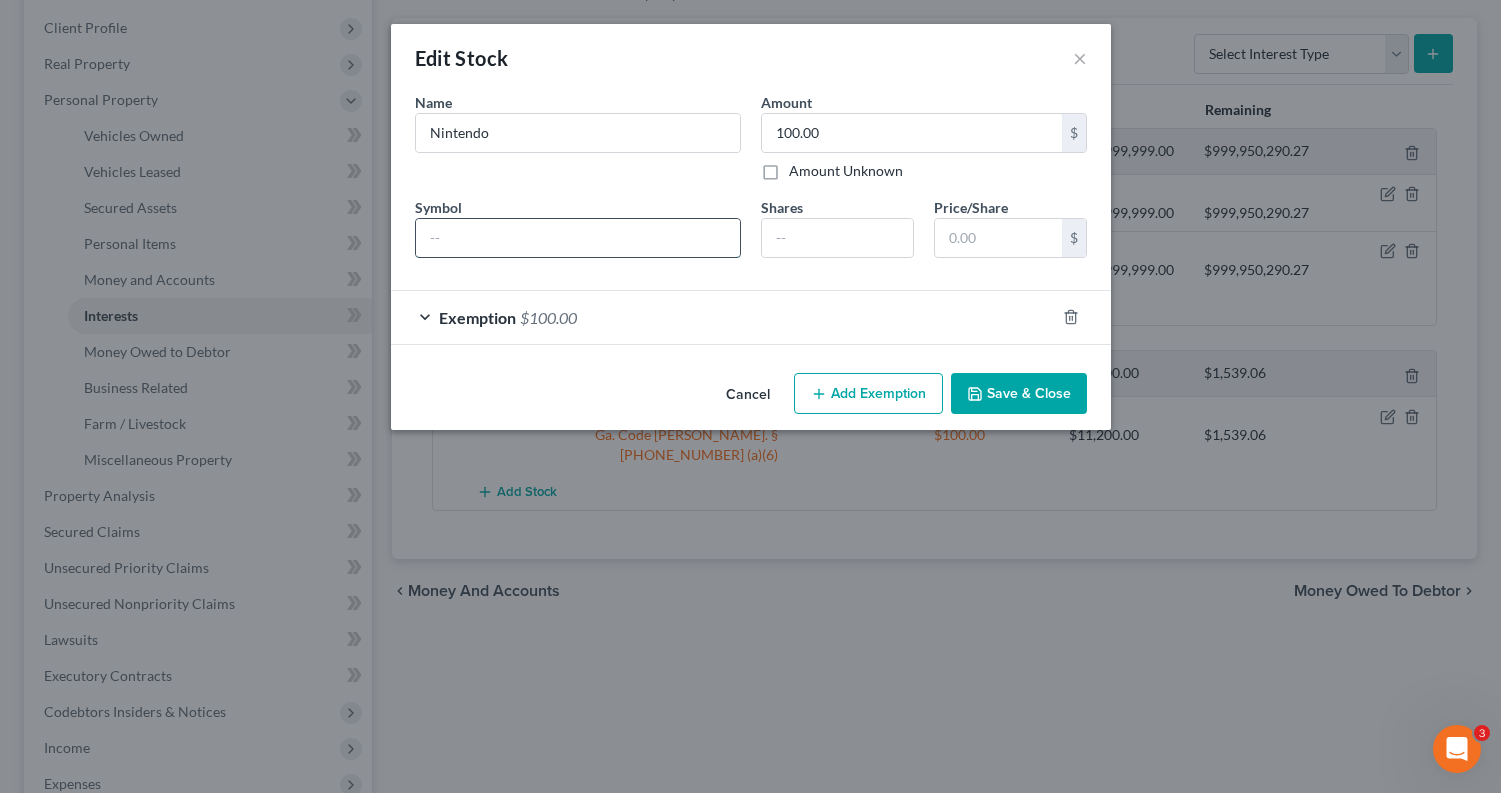 paste on "Nintendo ADR" 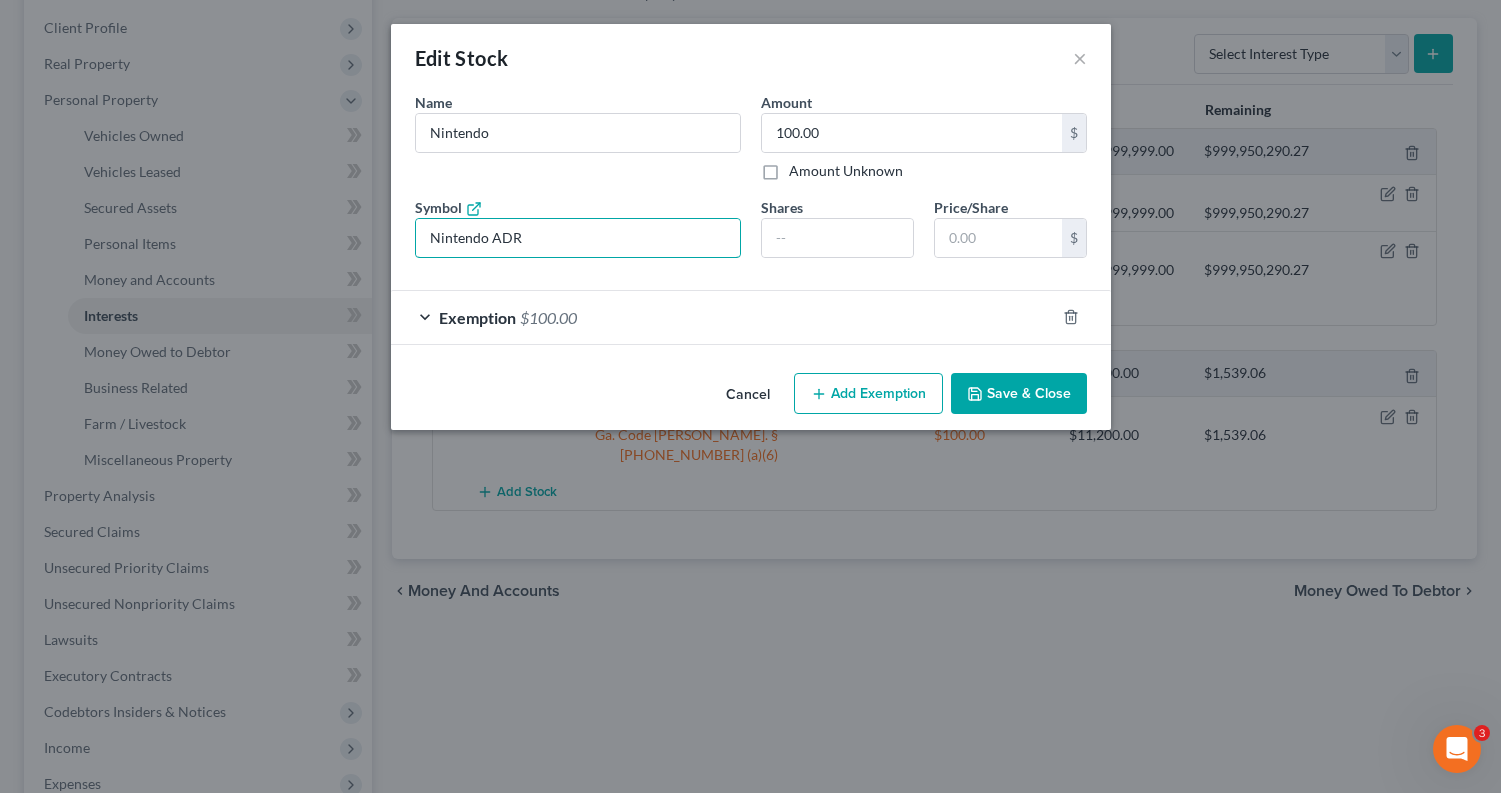 type on "Nintendo ADR" 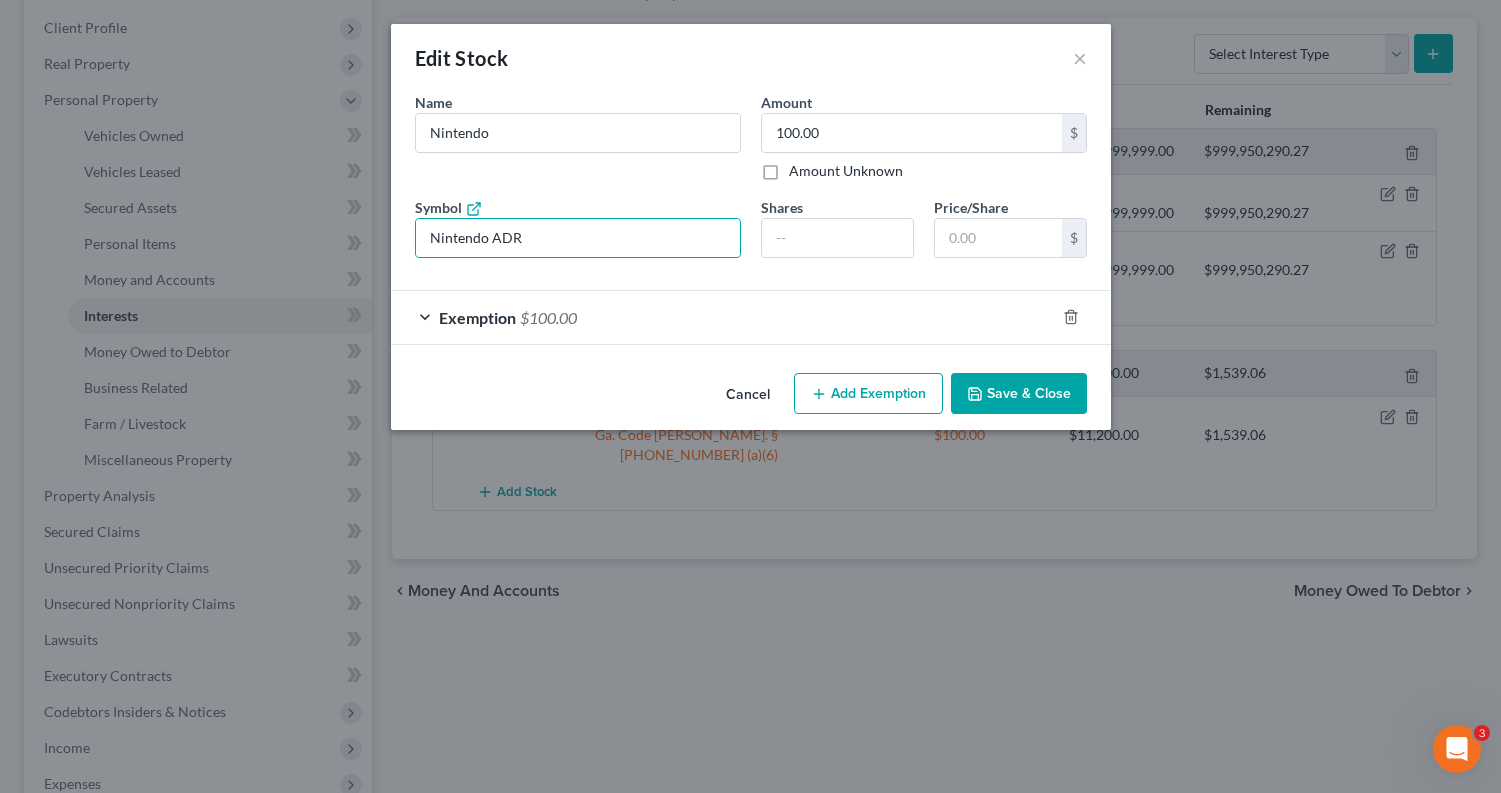 click on "Save & Close" at bounding box center [1019, 394] 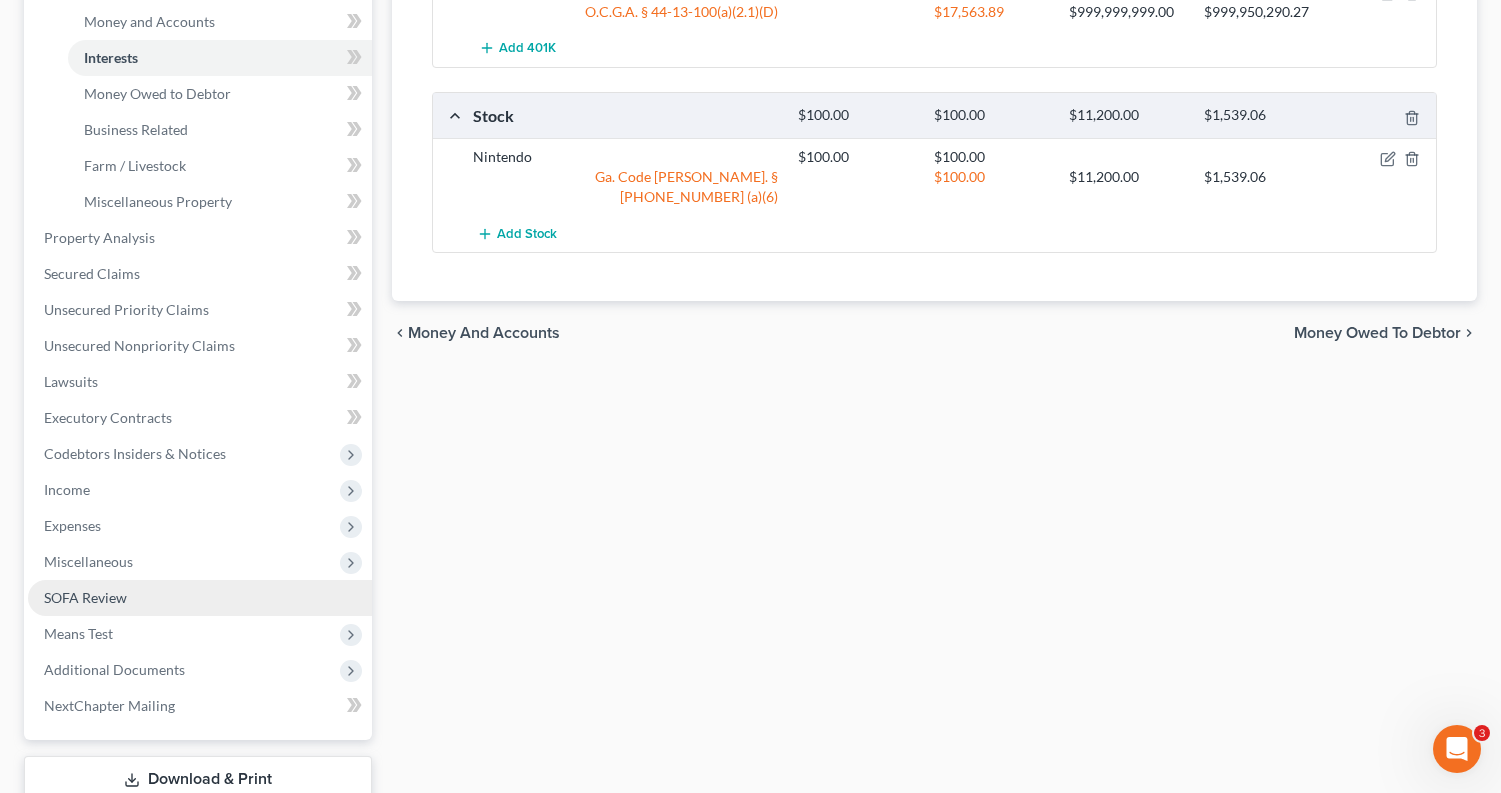scroll, scrollTop: 664, scrollLeft: 0, axis: vertical 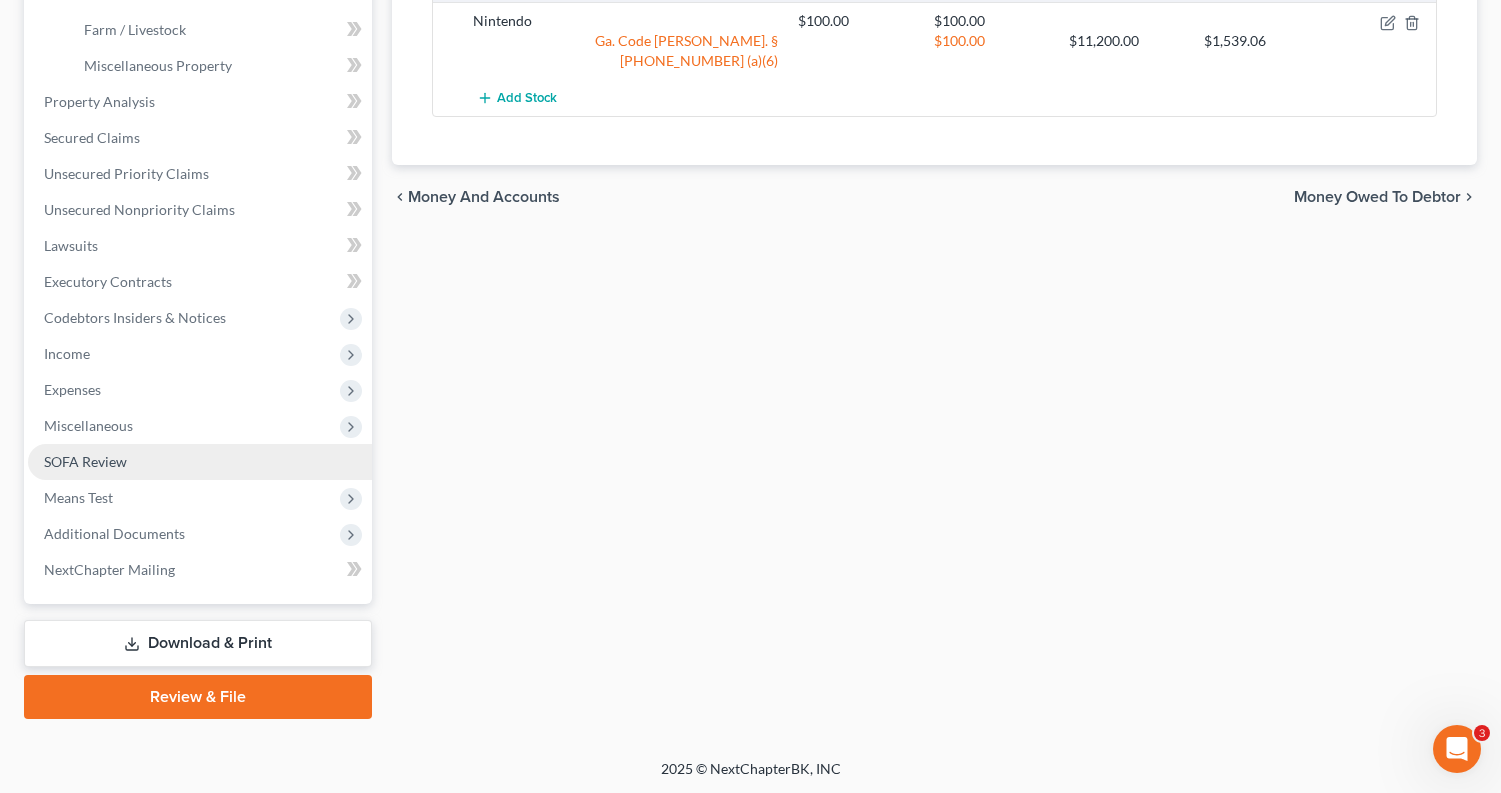 click on "SOFA Review" at bounding box center (85, 461) 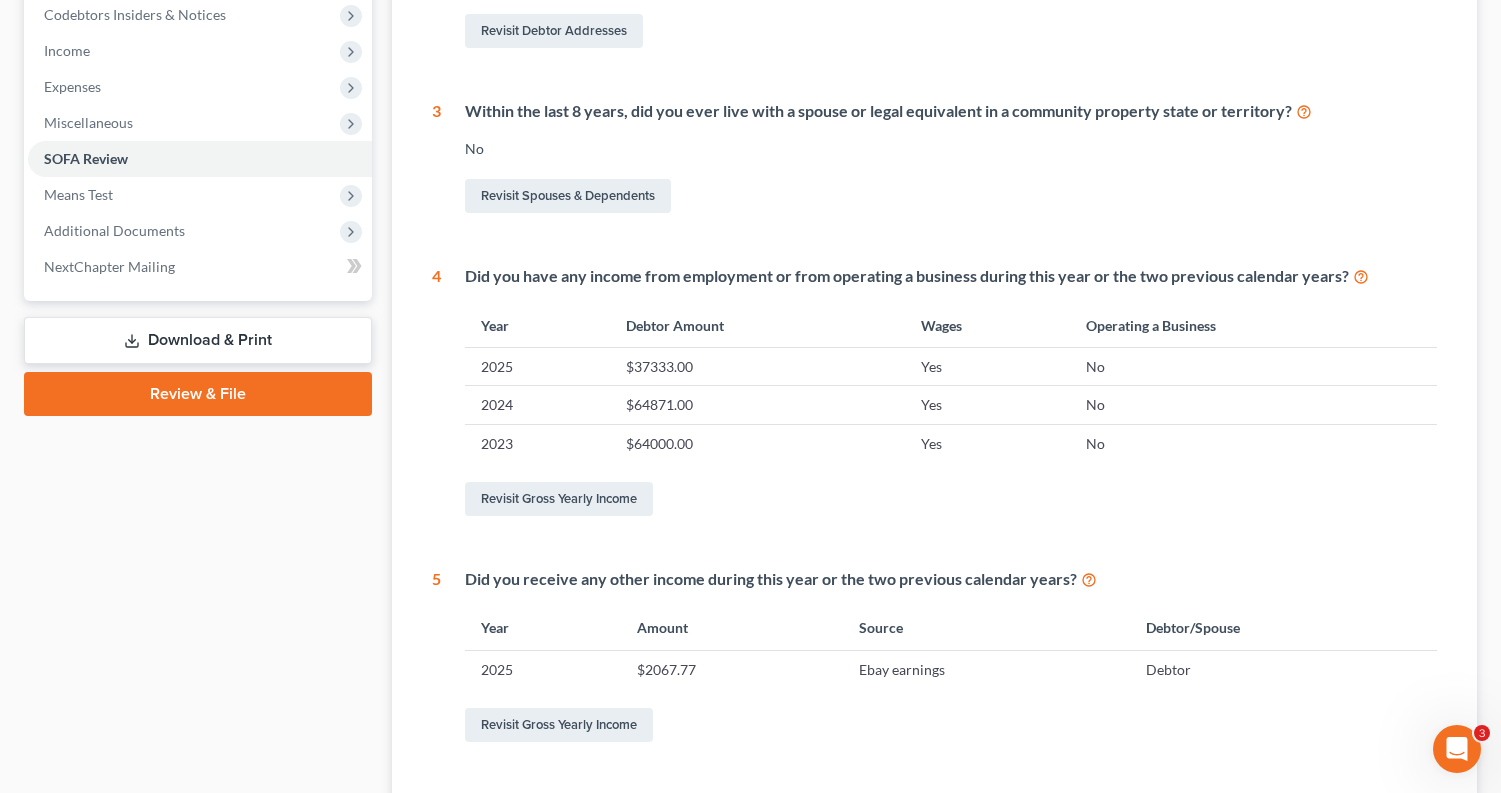 scroll, scrollTop: 609, scrollLeft: 0, axis: vertical 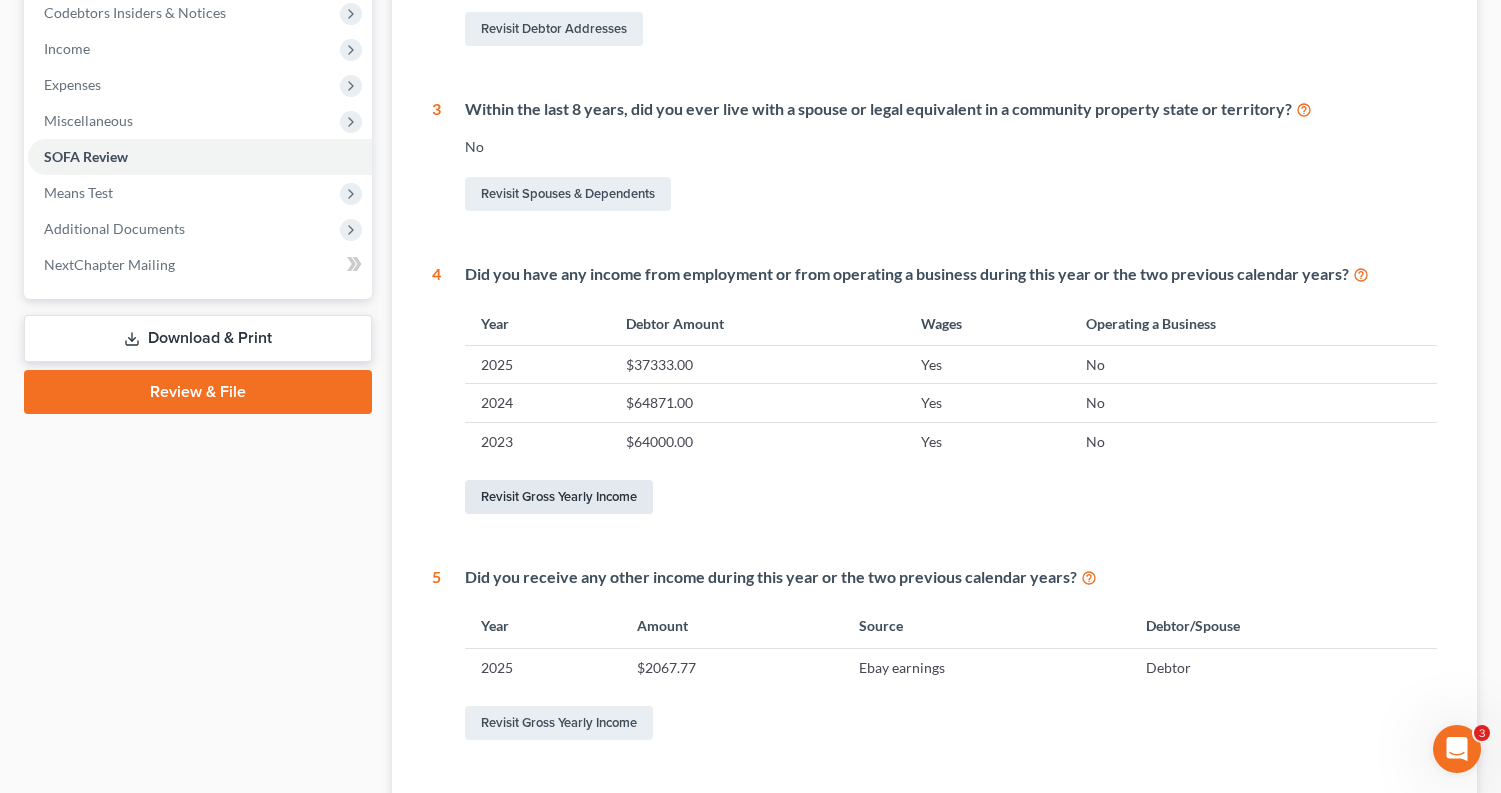 click on "Revisit Gross Yearly Income" at bounding box center [559, 497] 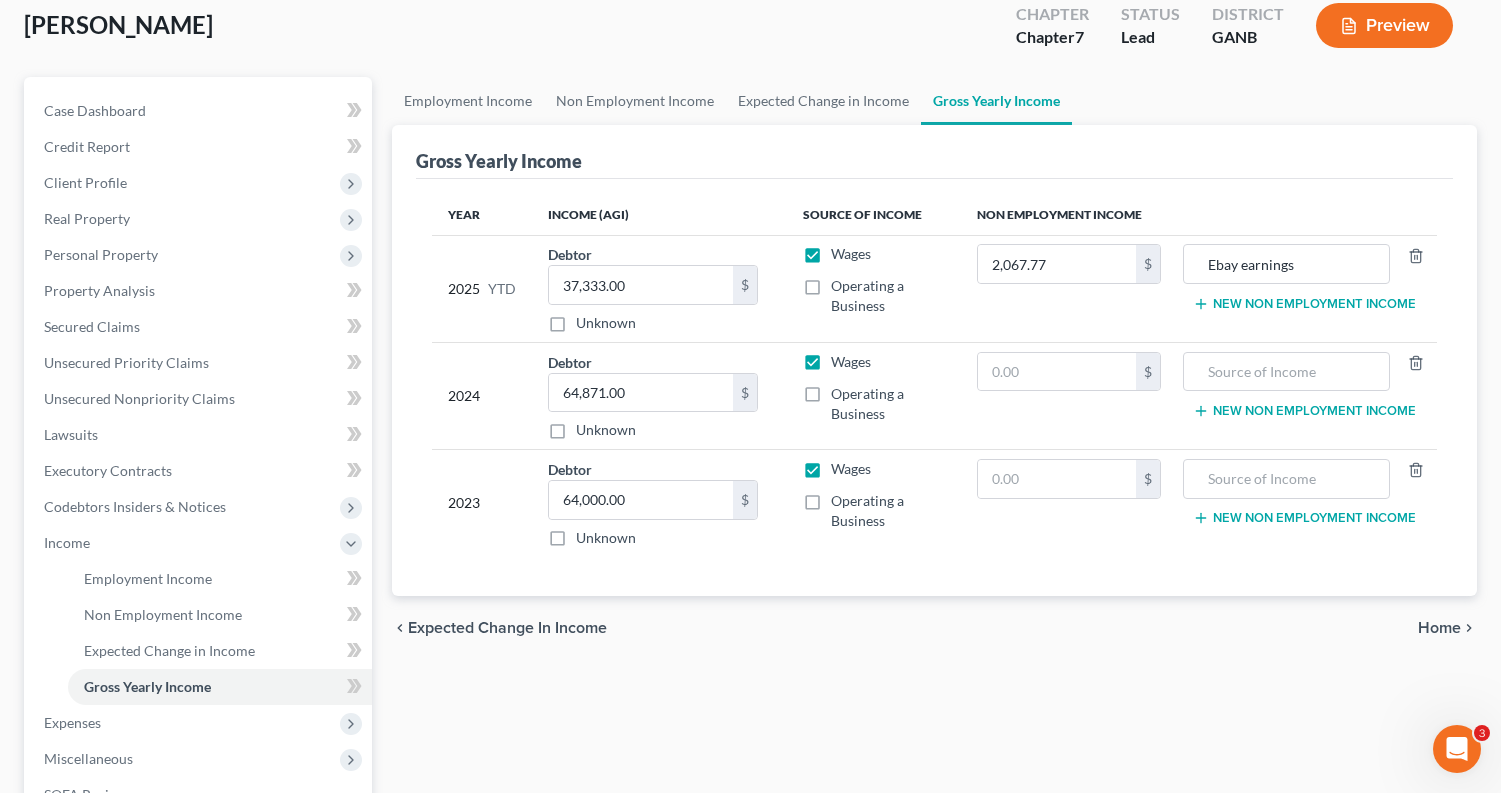 scroll, scrollTop: 448, scrollLeft: 0, axis: vertical 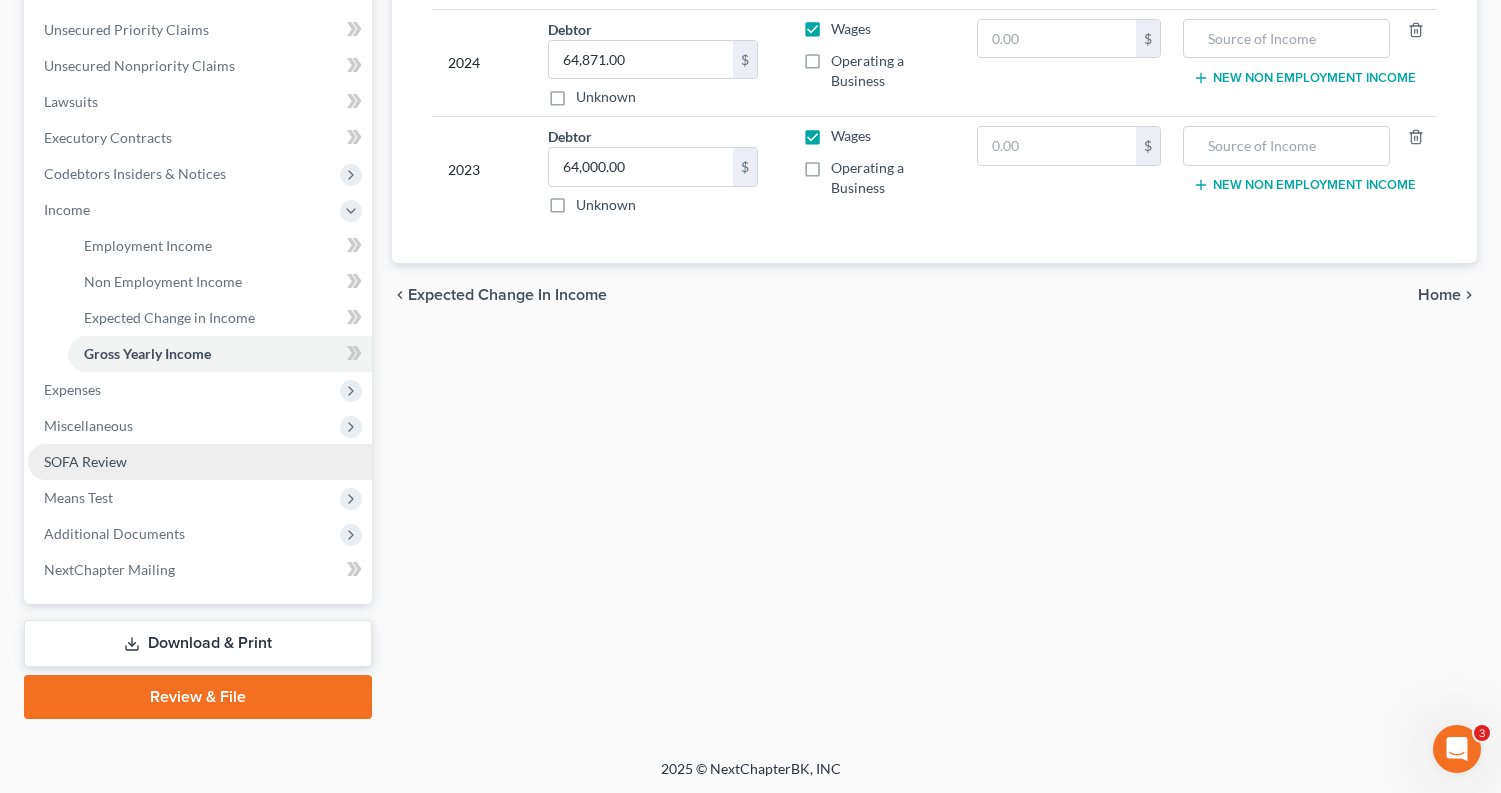 click on "SOFA Review" at bounding box center [85, 461] 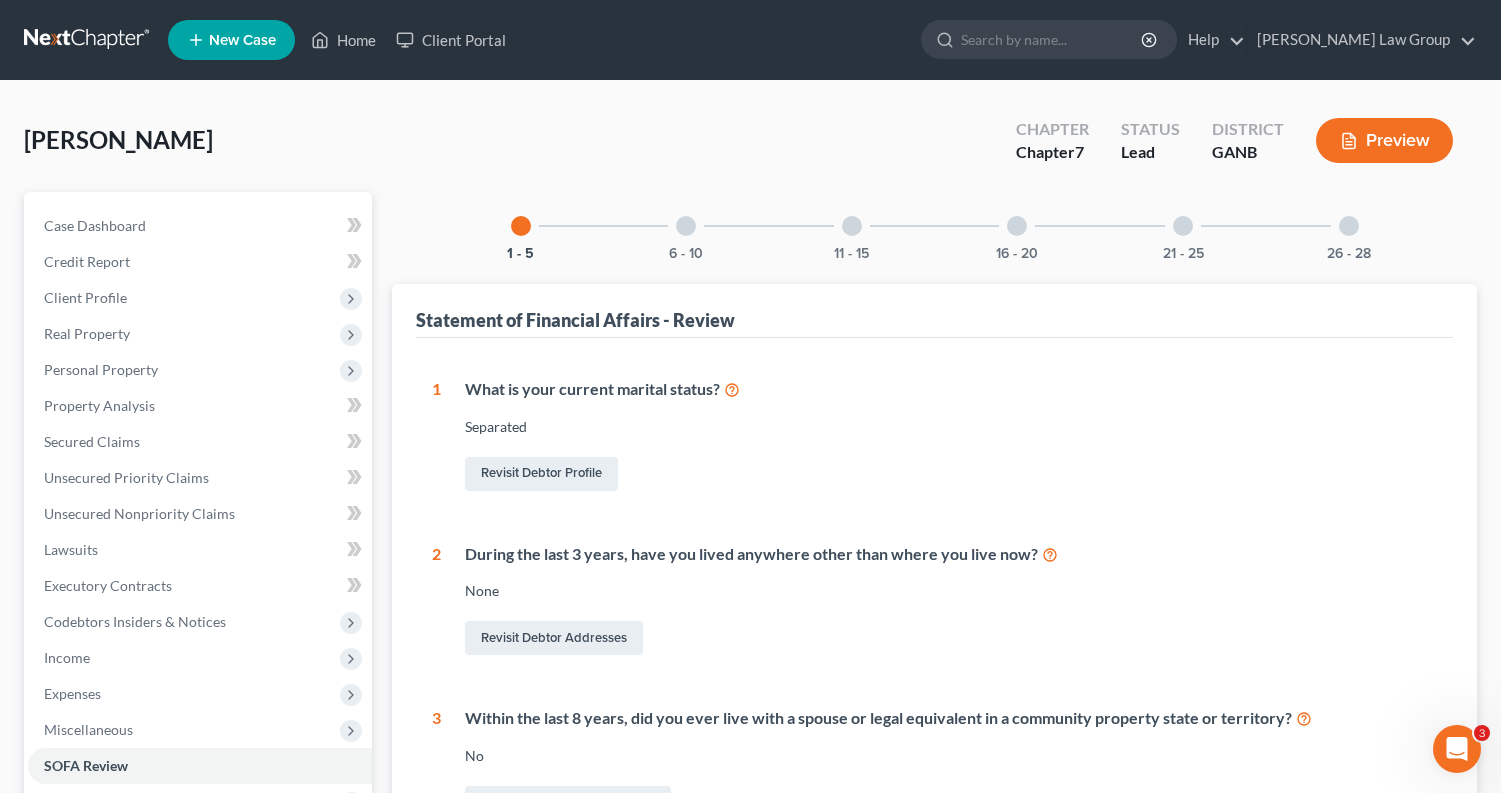 scroll, scrollTop: 771, scrollLeft: 0, axis: vertical 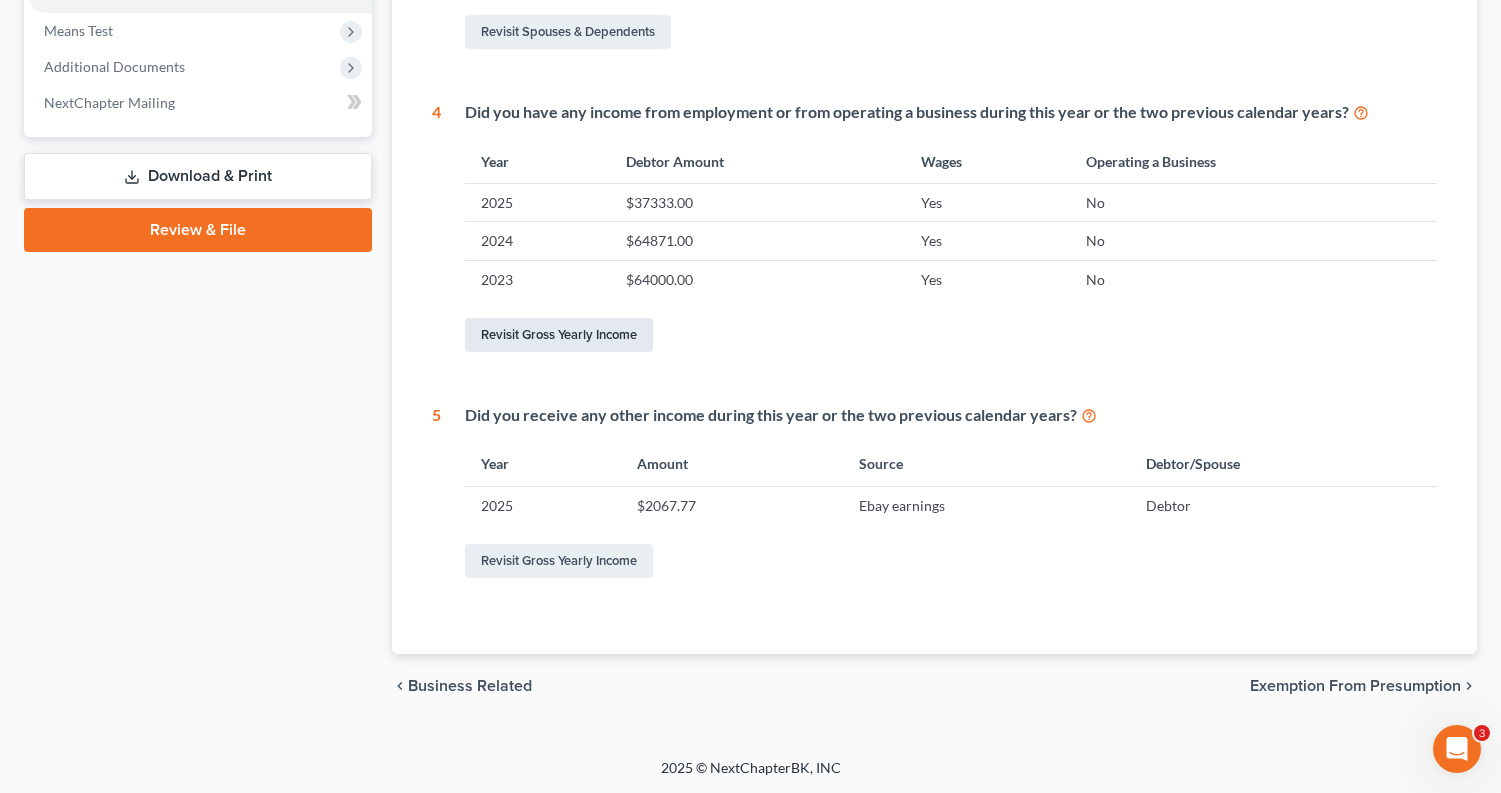 click on "Revisit Gross Yearly Income" at bounding box center (559, 335) 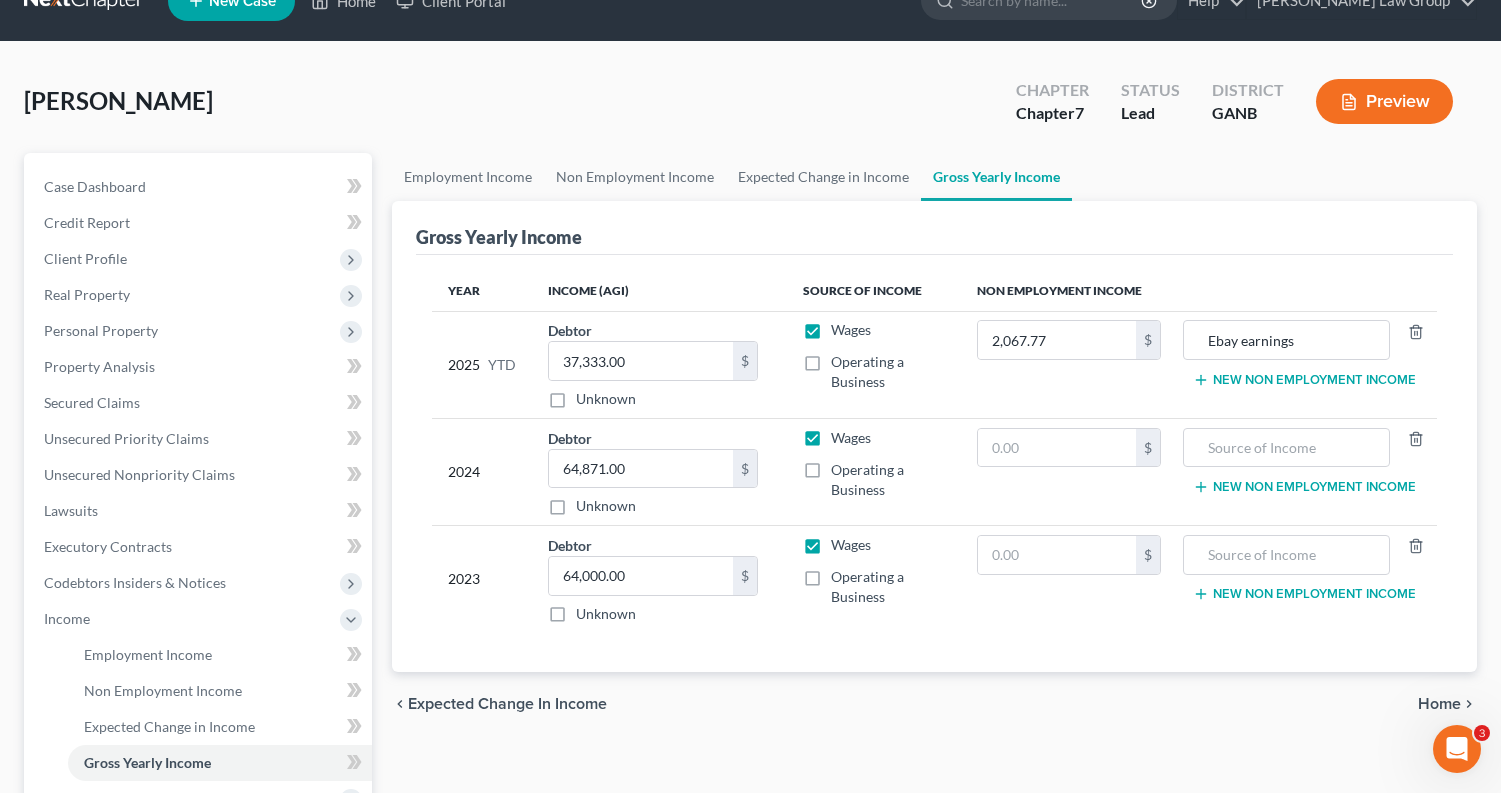scroll, scrollTop: 0, scrollLeft: 0, axis: both 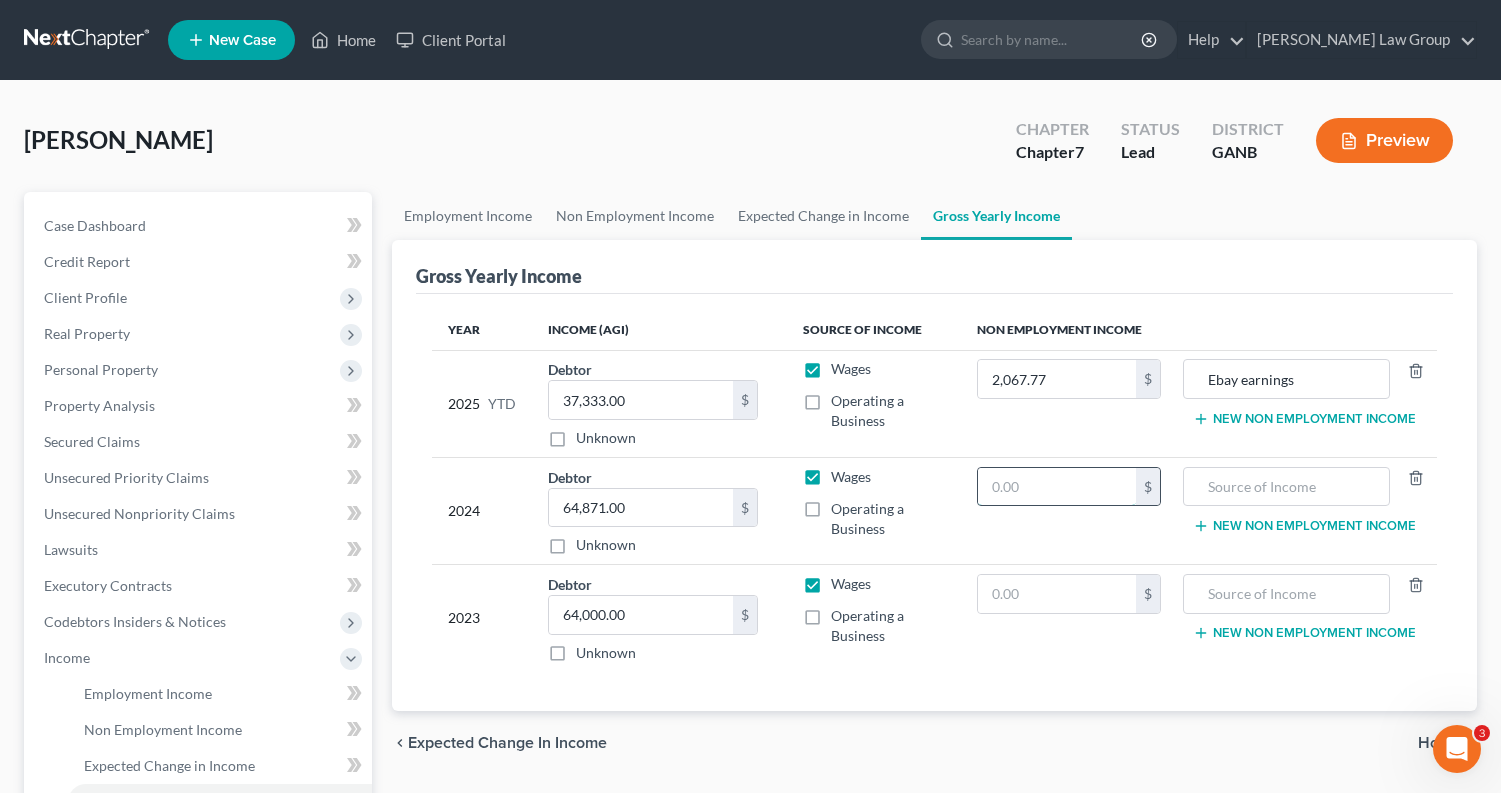 click at bounding box center (1057, 487) 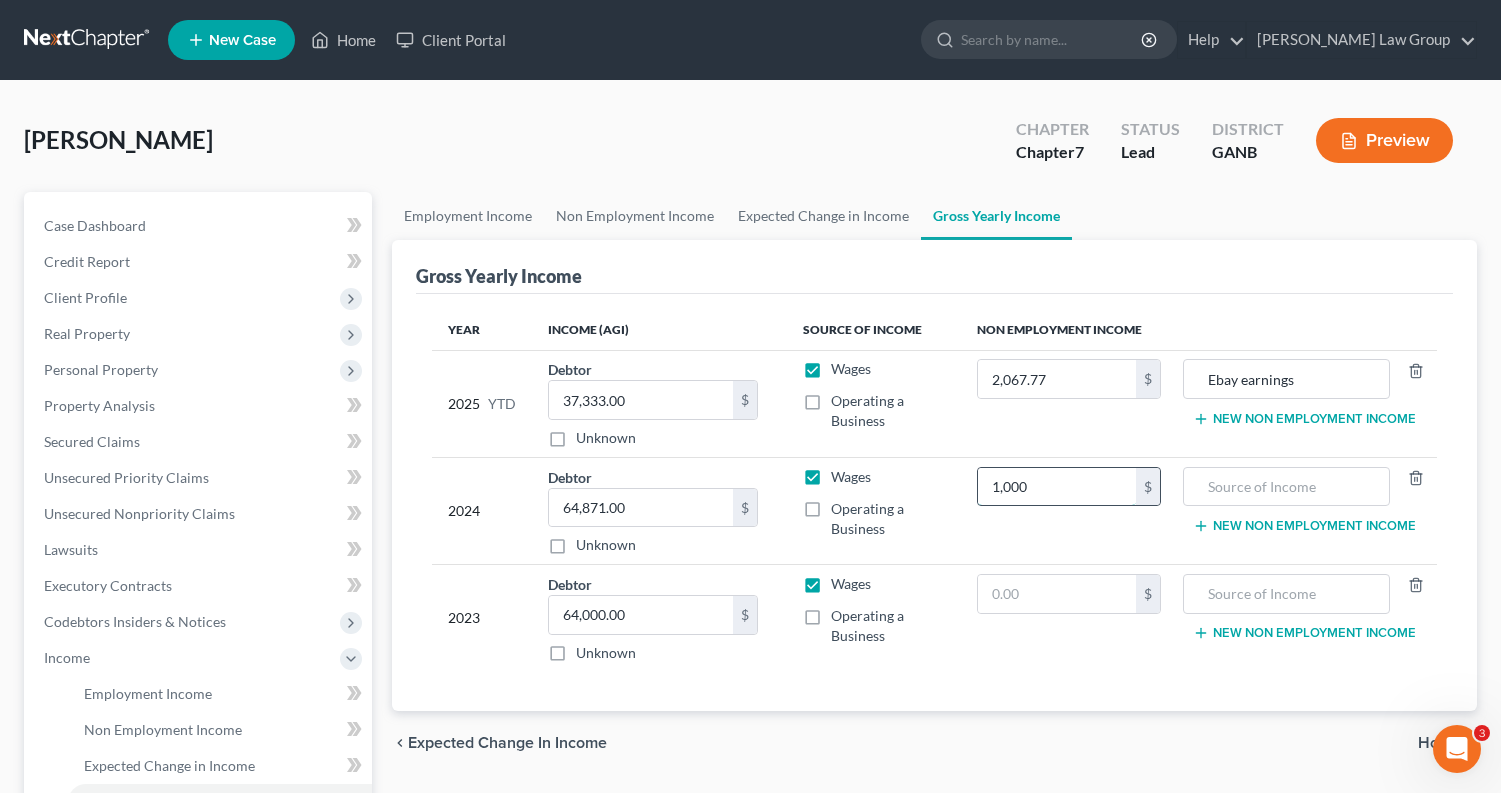 type on "1,000" 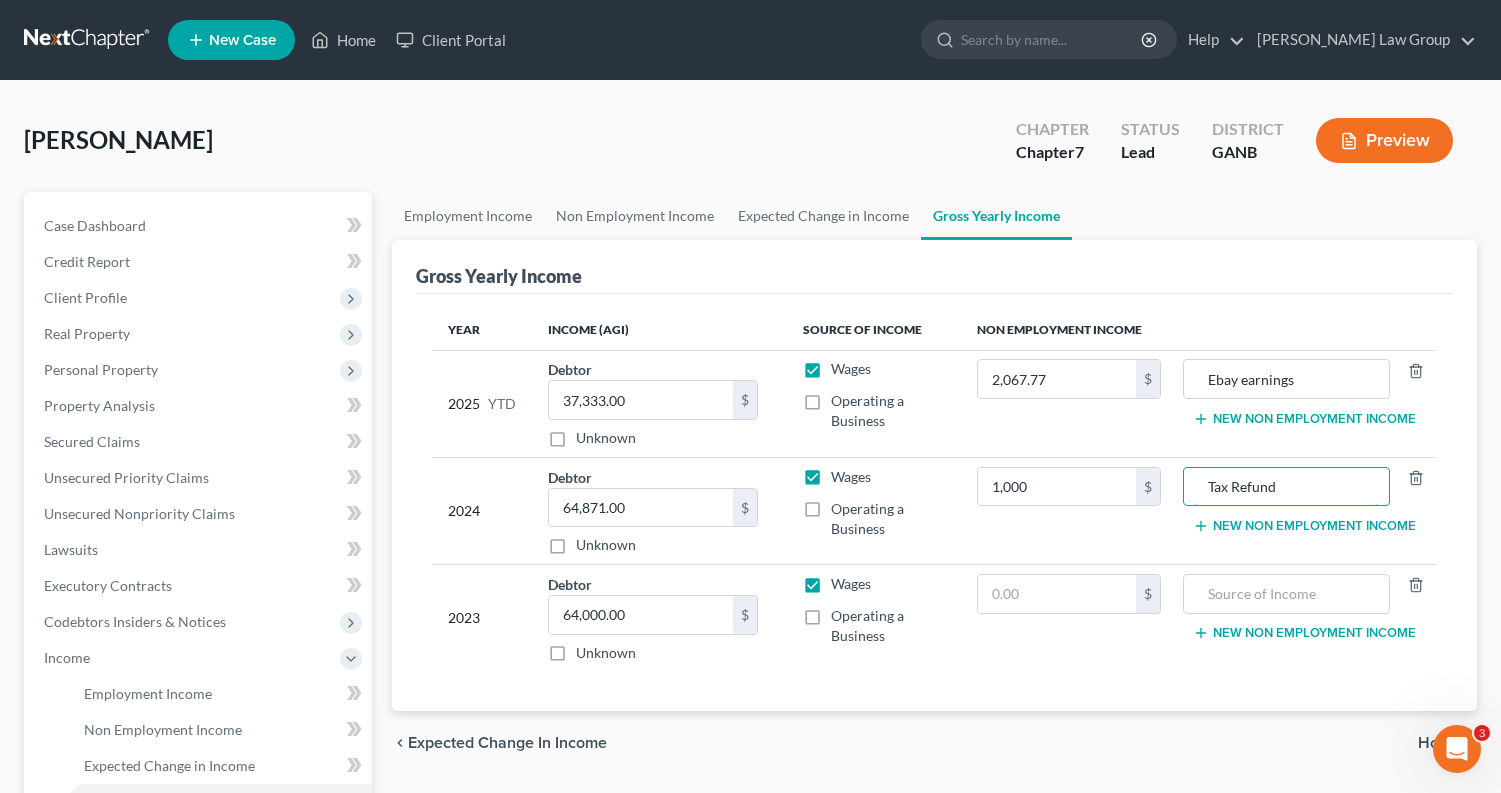 type on "Tax Refund" 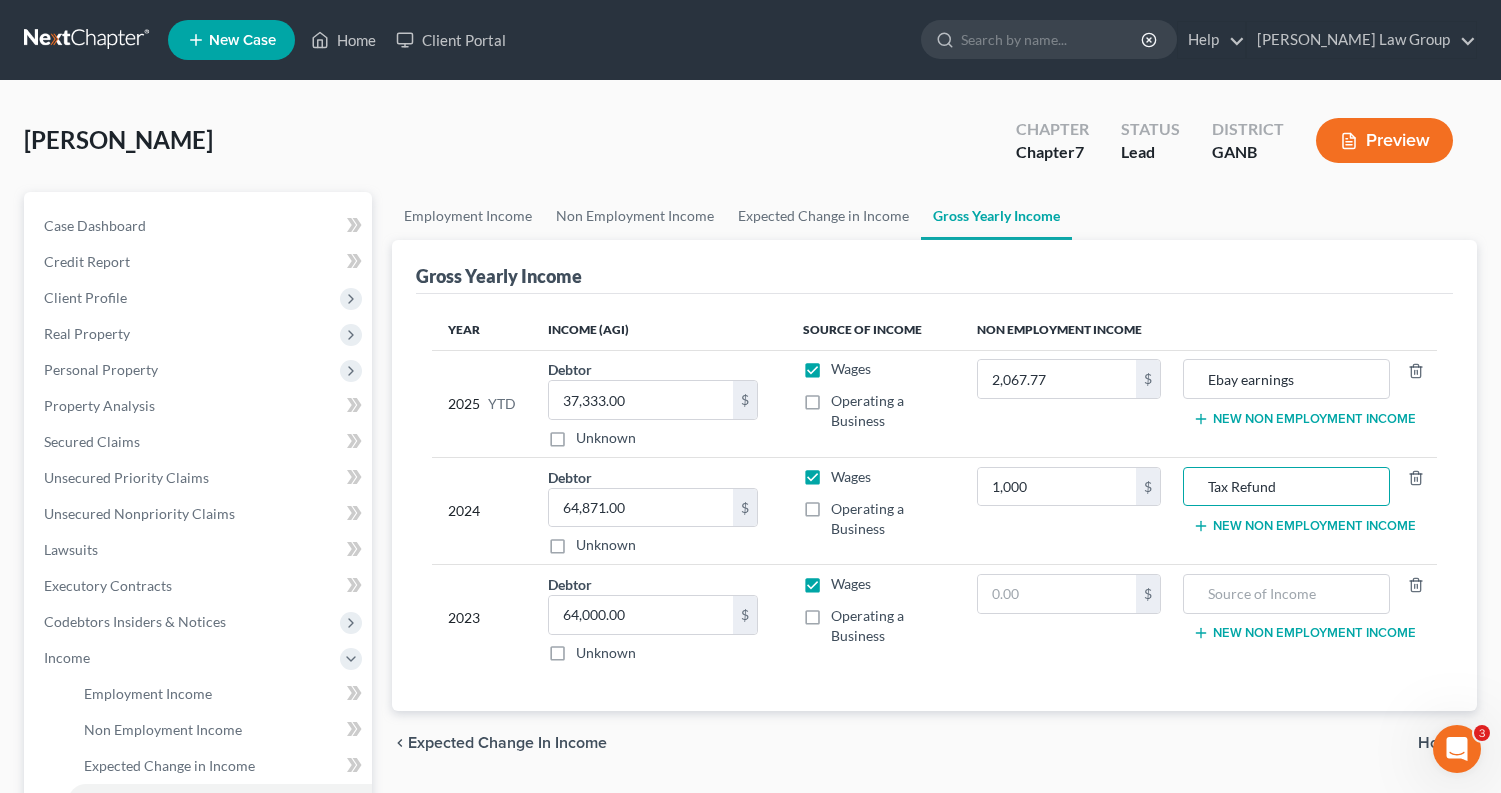 click on "2,067.77 $" at bounding box center [1069, 403] 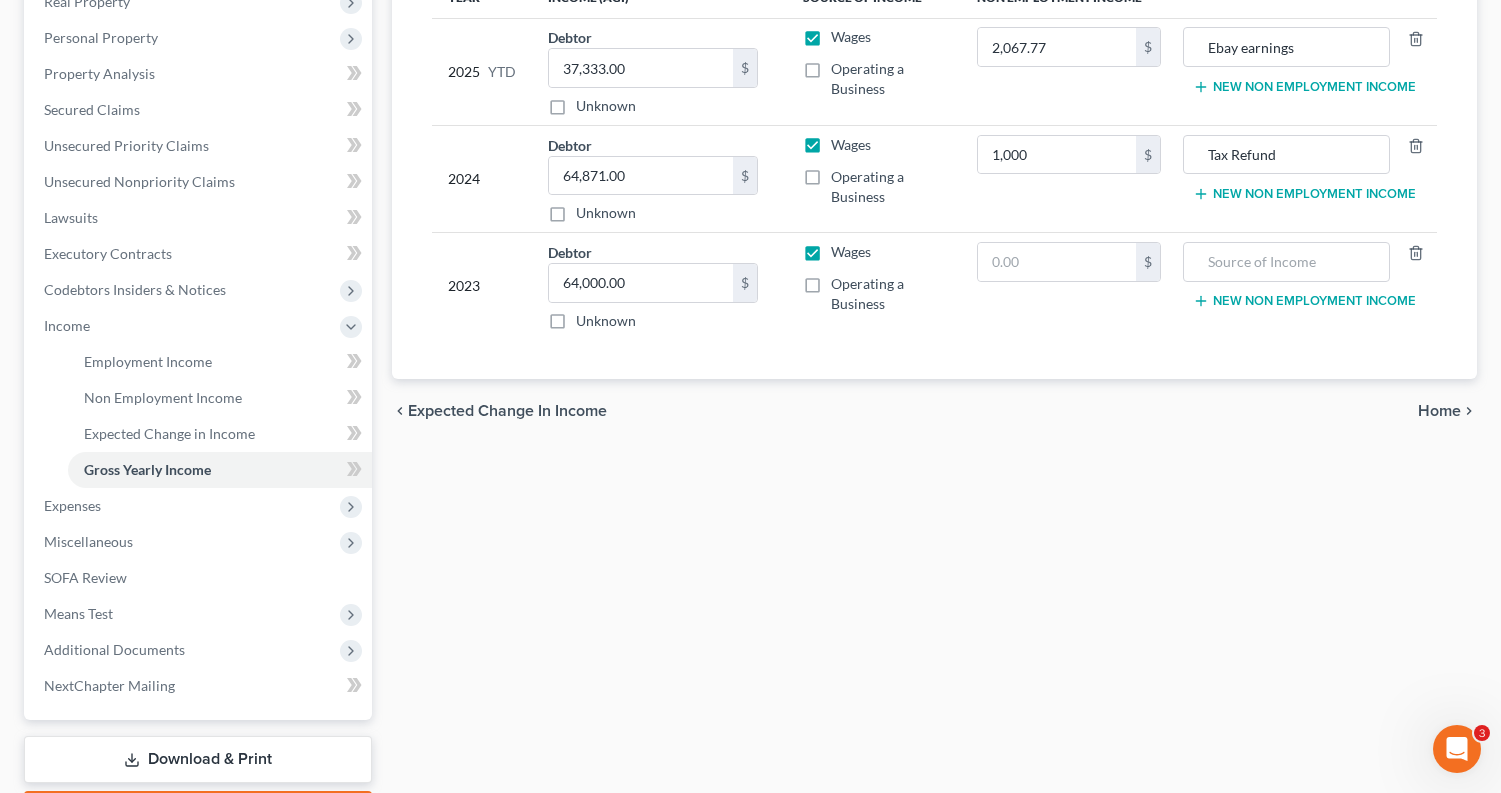 scroll, scrollTop: 448, scrollLeft: 0, axis: vertical 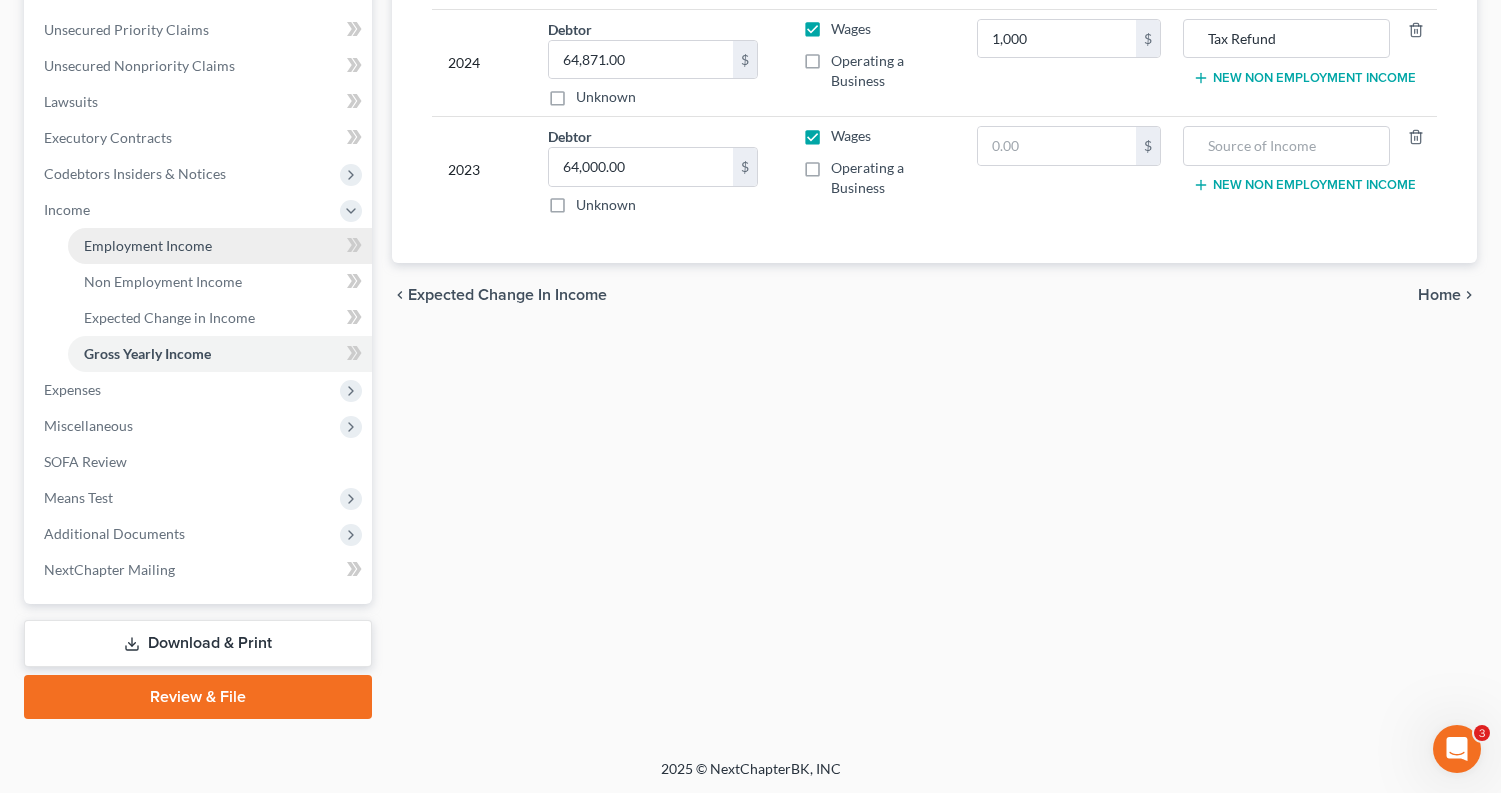 click on "Employment Income" at bounding box center [148, 245] 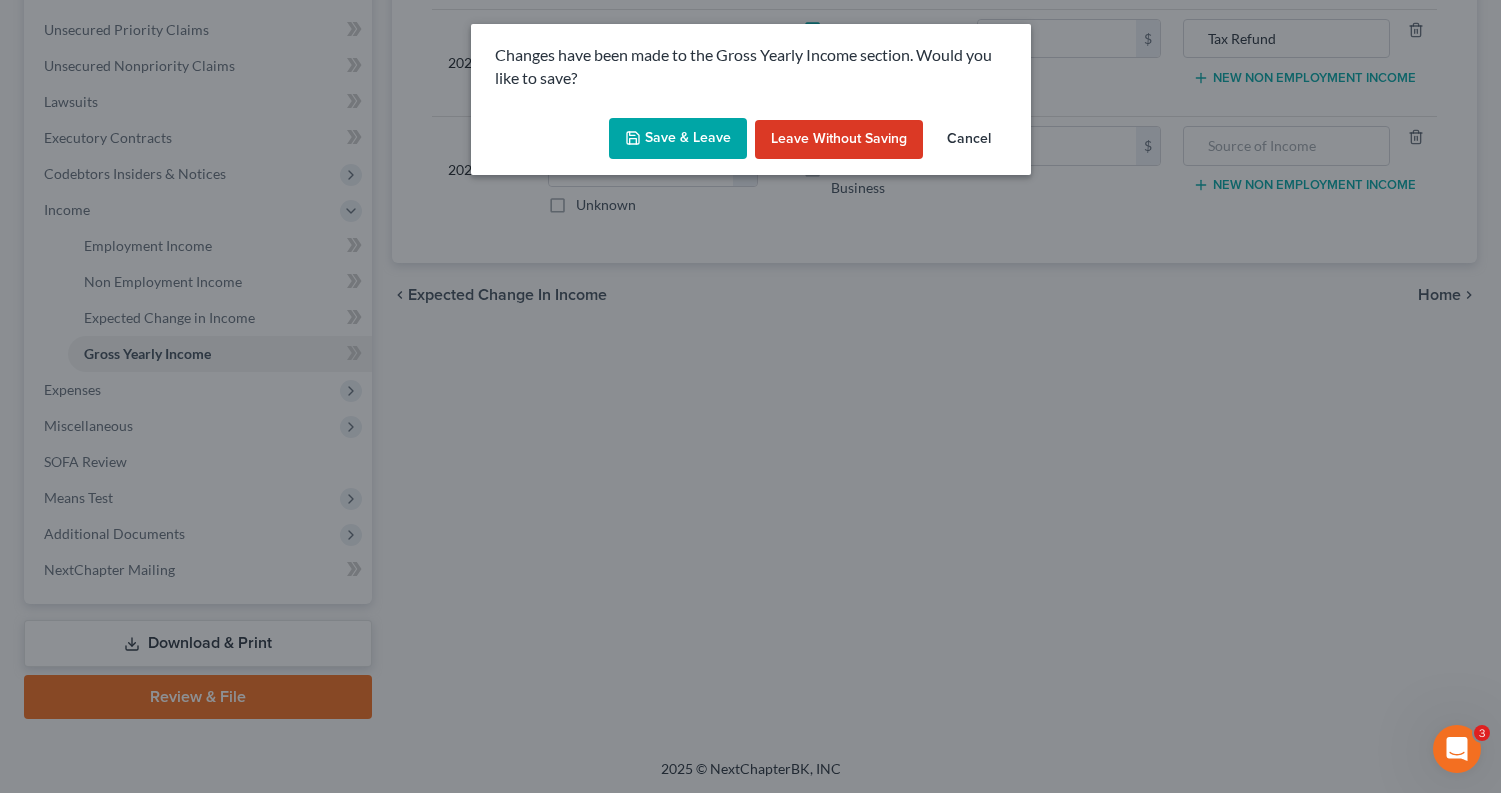 click on "Save & Leave" at bounding box center (678, 139) 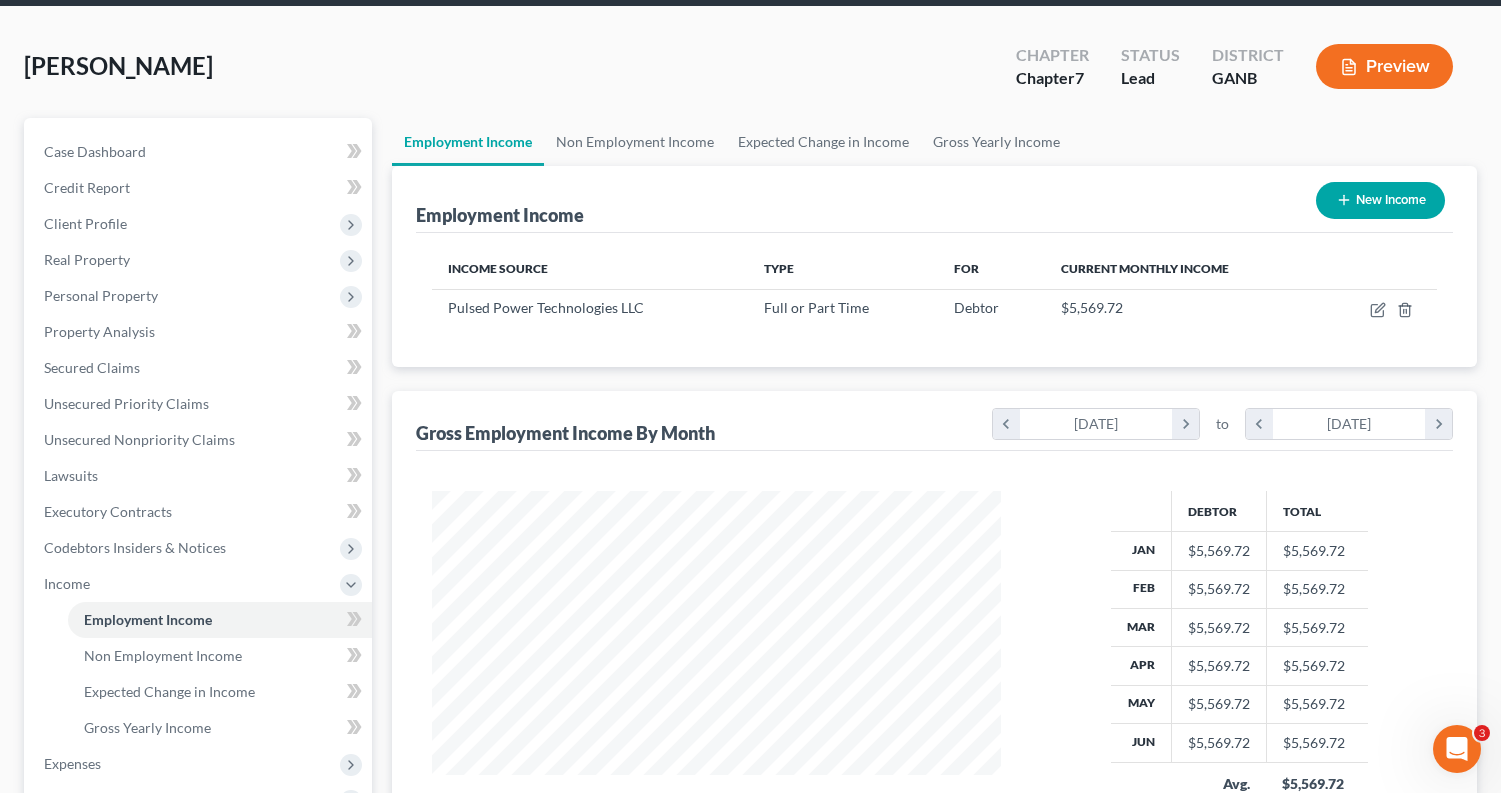 scroll, scrollTop: 15, scrollLeft: 0, axis: vertical 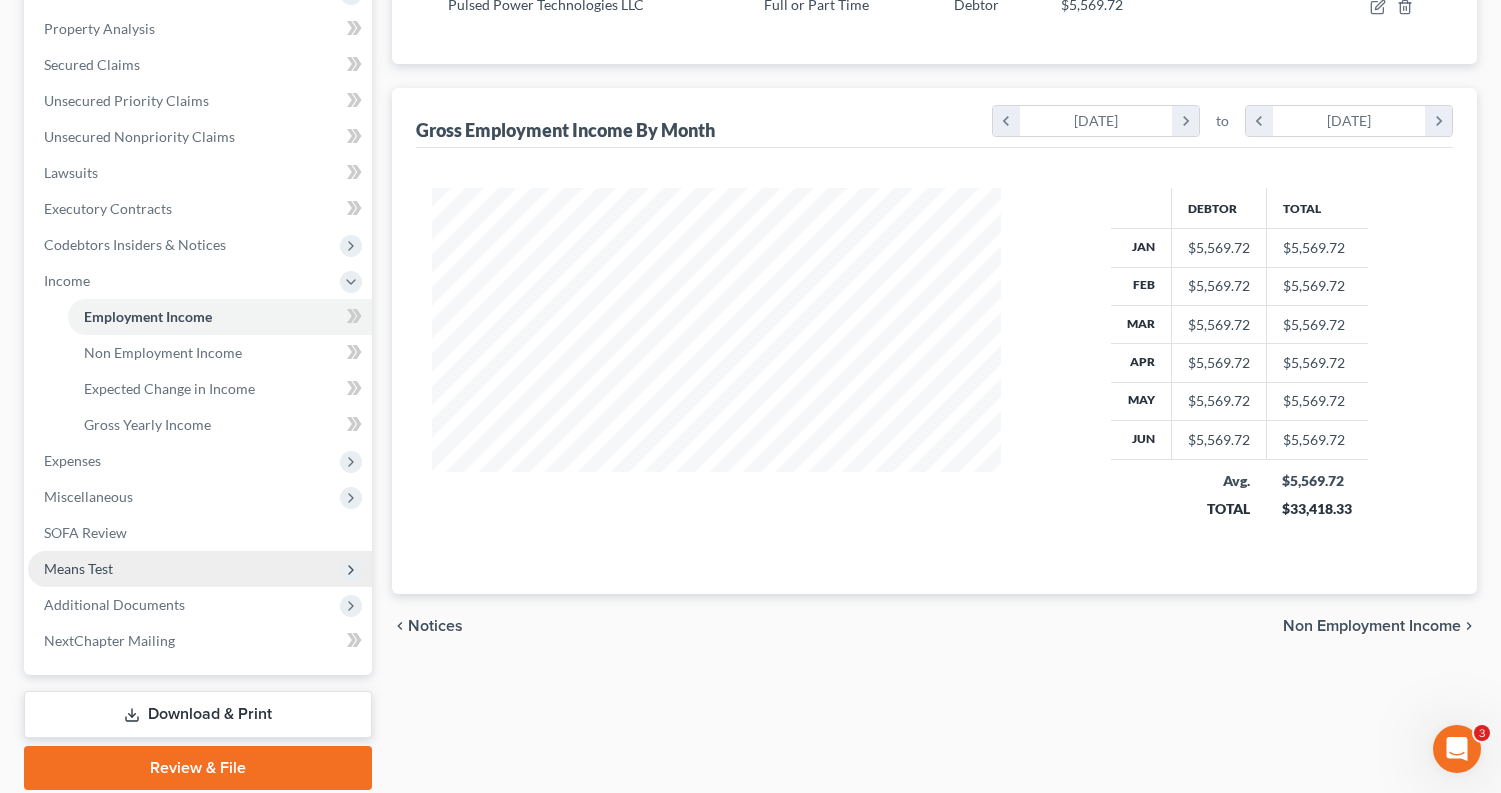 click on "Means Test" at bounding box center (200, 569) 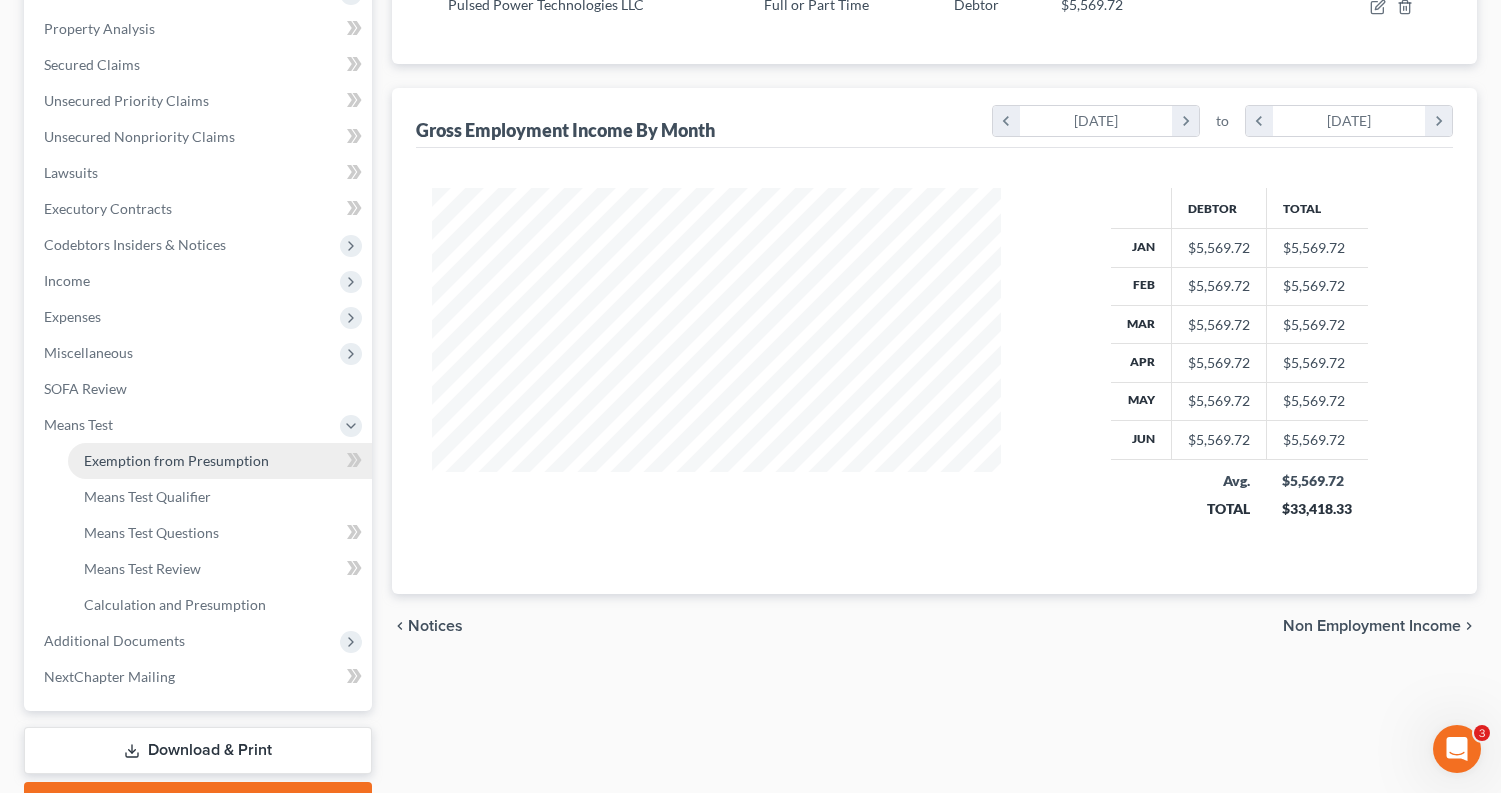 click on "Exemption from Presumption" at bounding box center (176, 460) 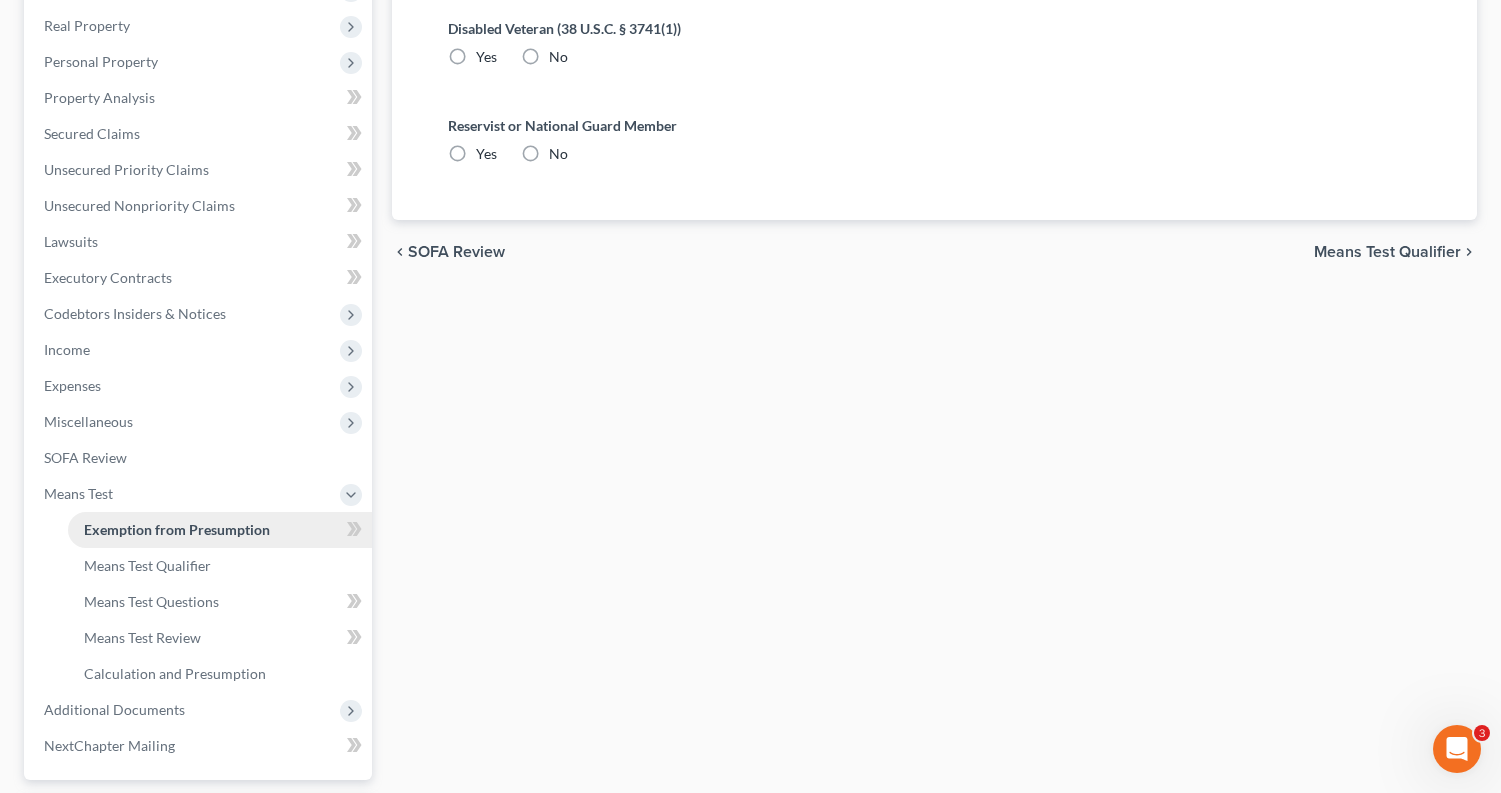 radio on "true" 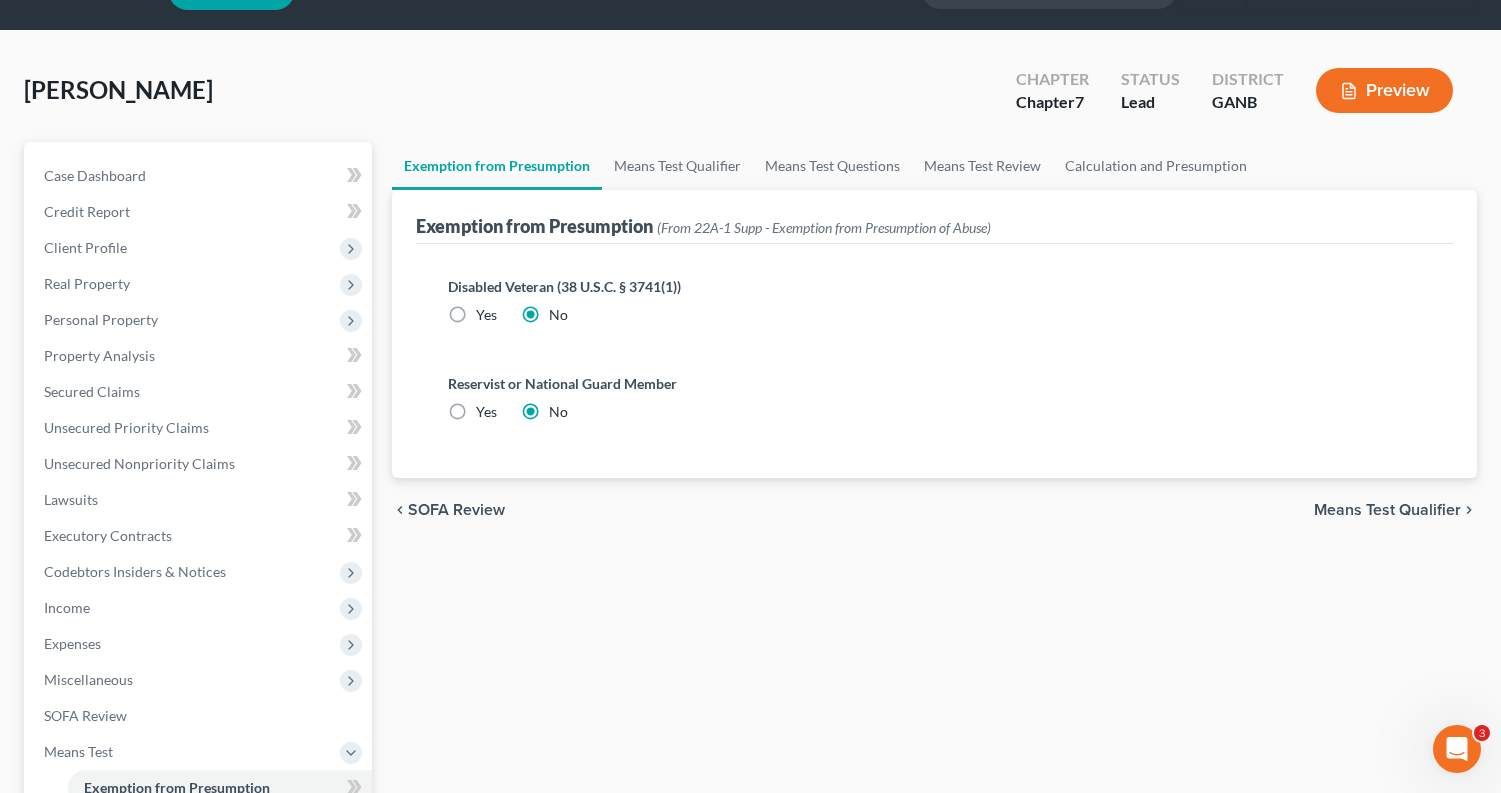 scroll, scrollTop: 0, scrollLeft: 0, axis: both 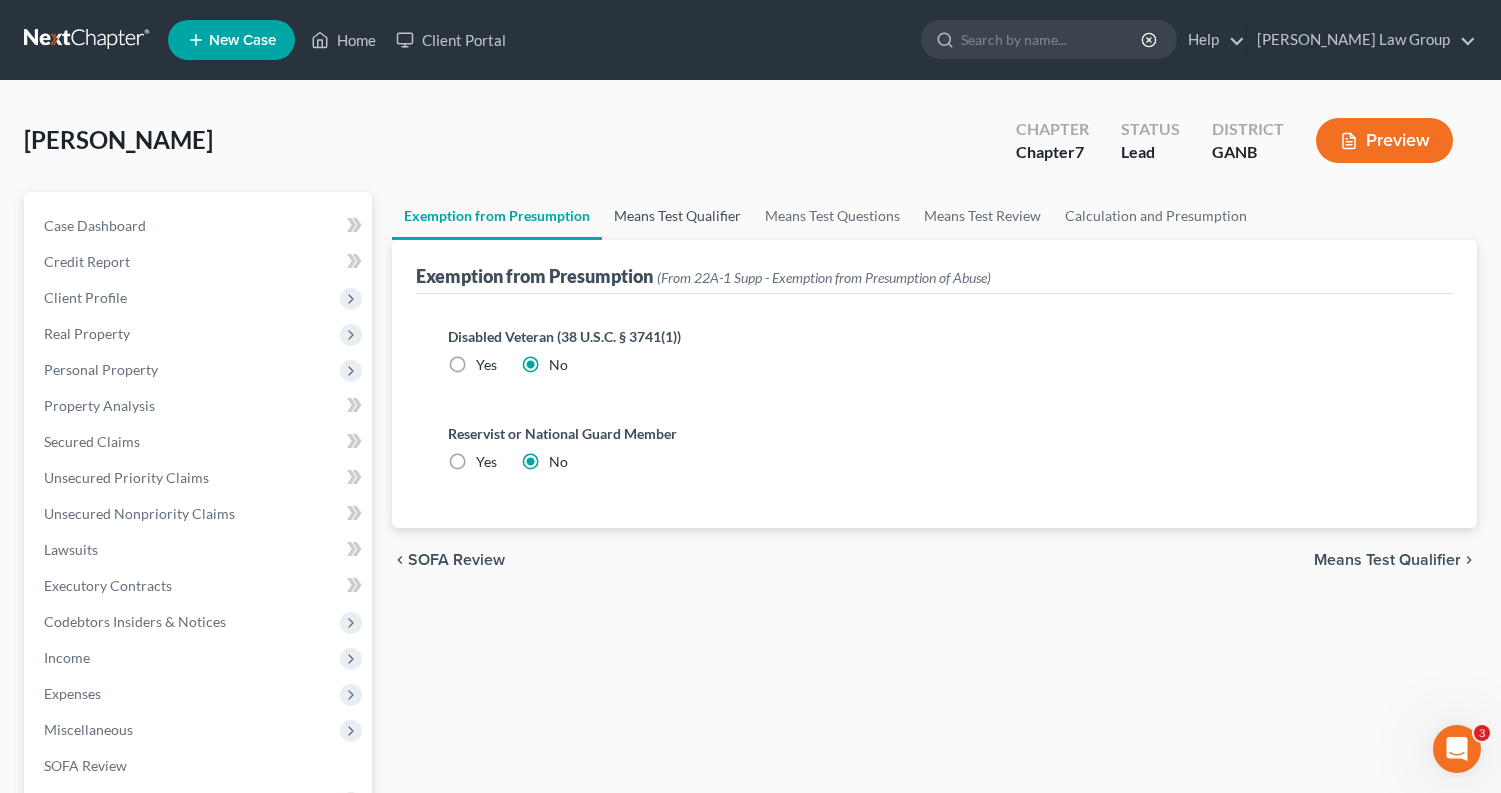 click on "Means Test Qualifier" at bounding box center [677, 216] 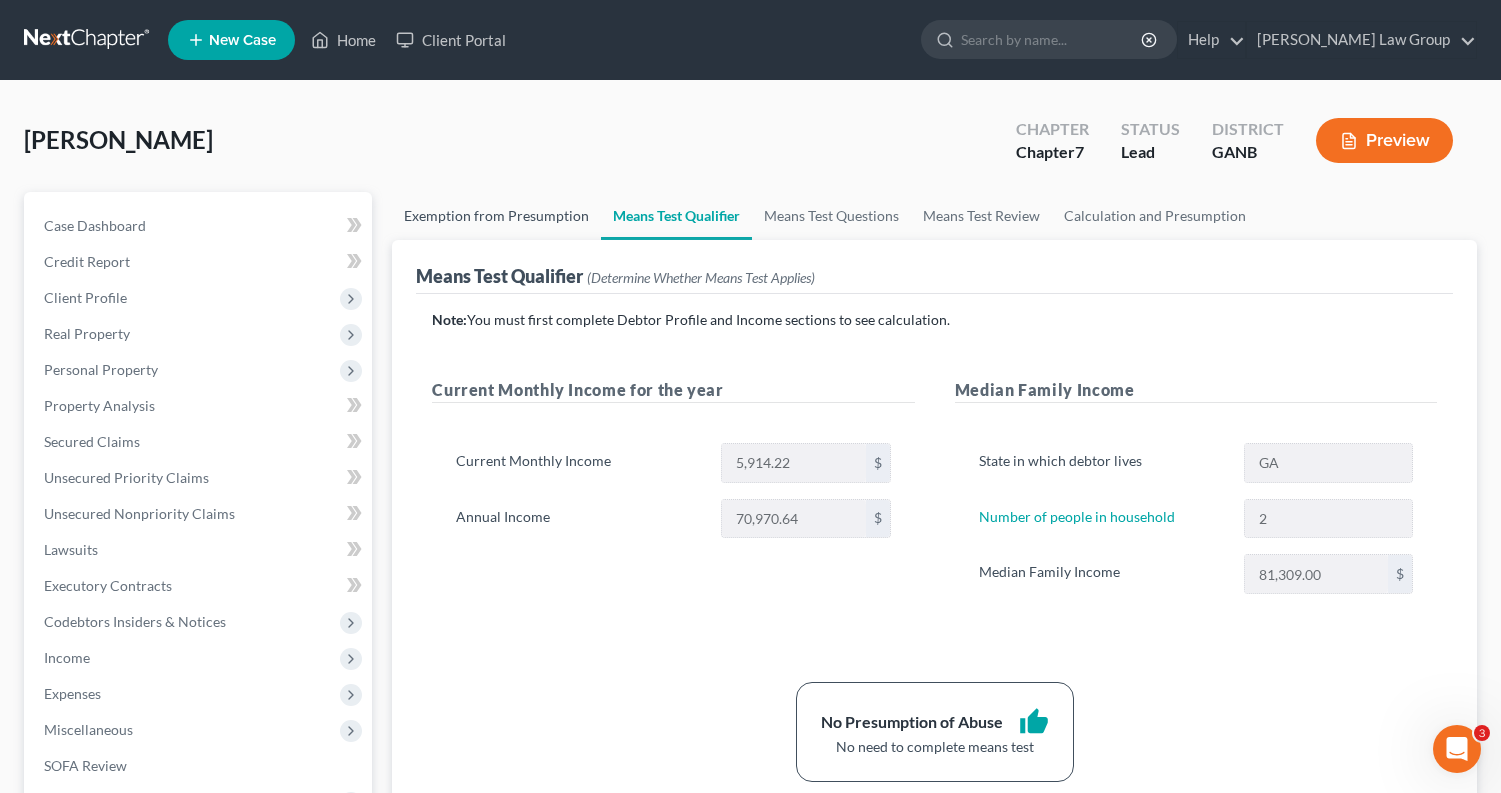 click on "Exemption from Presumption" at bounding box center (496, 216) 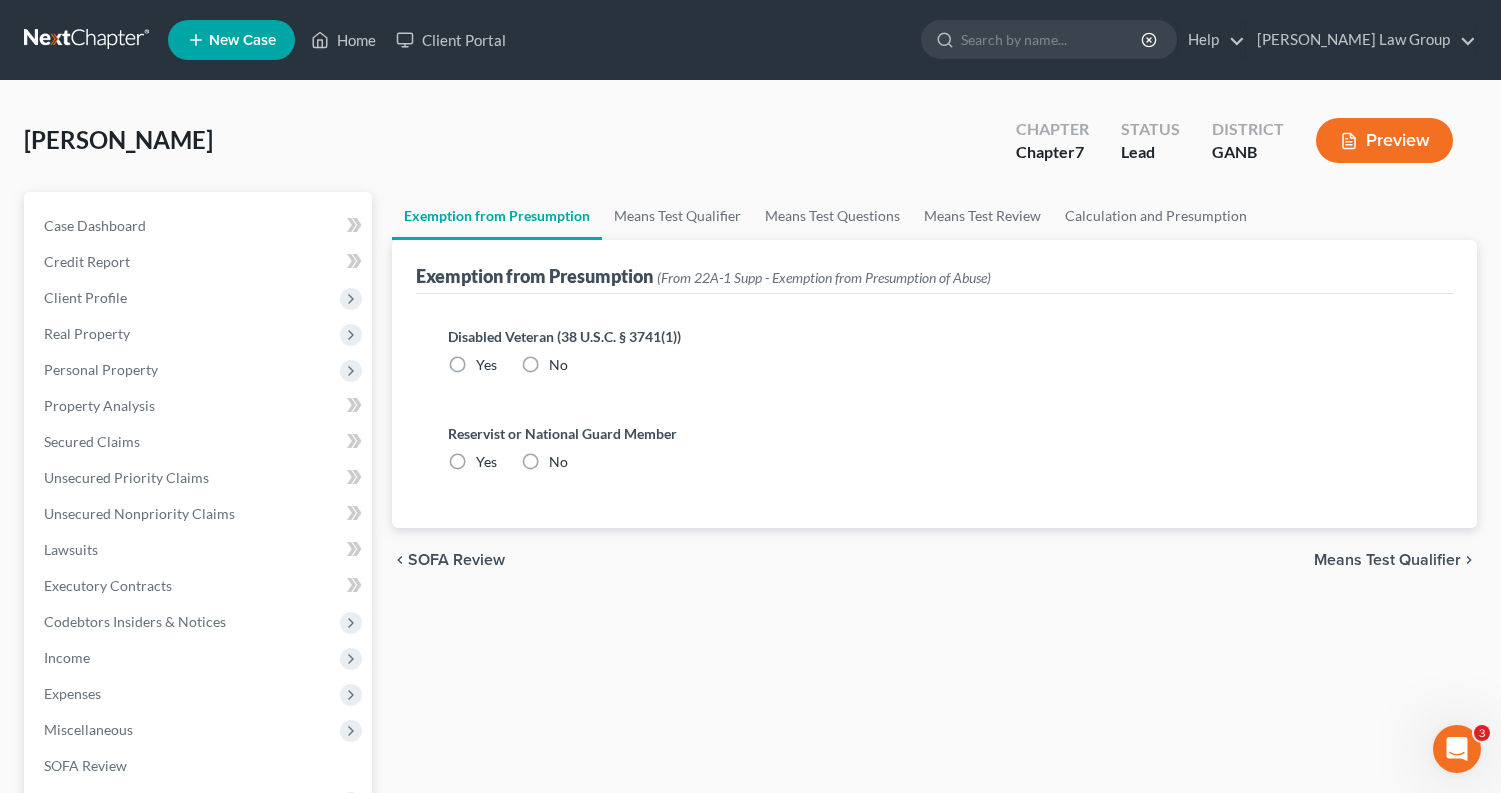 radio on "true" 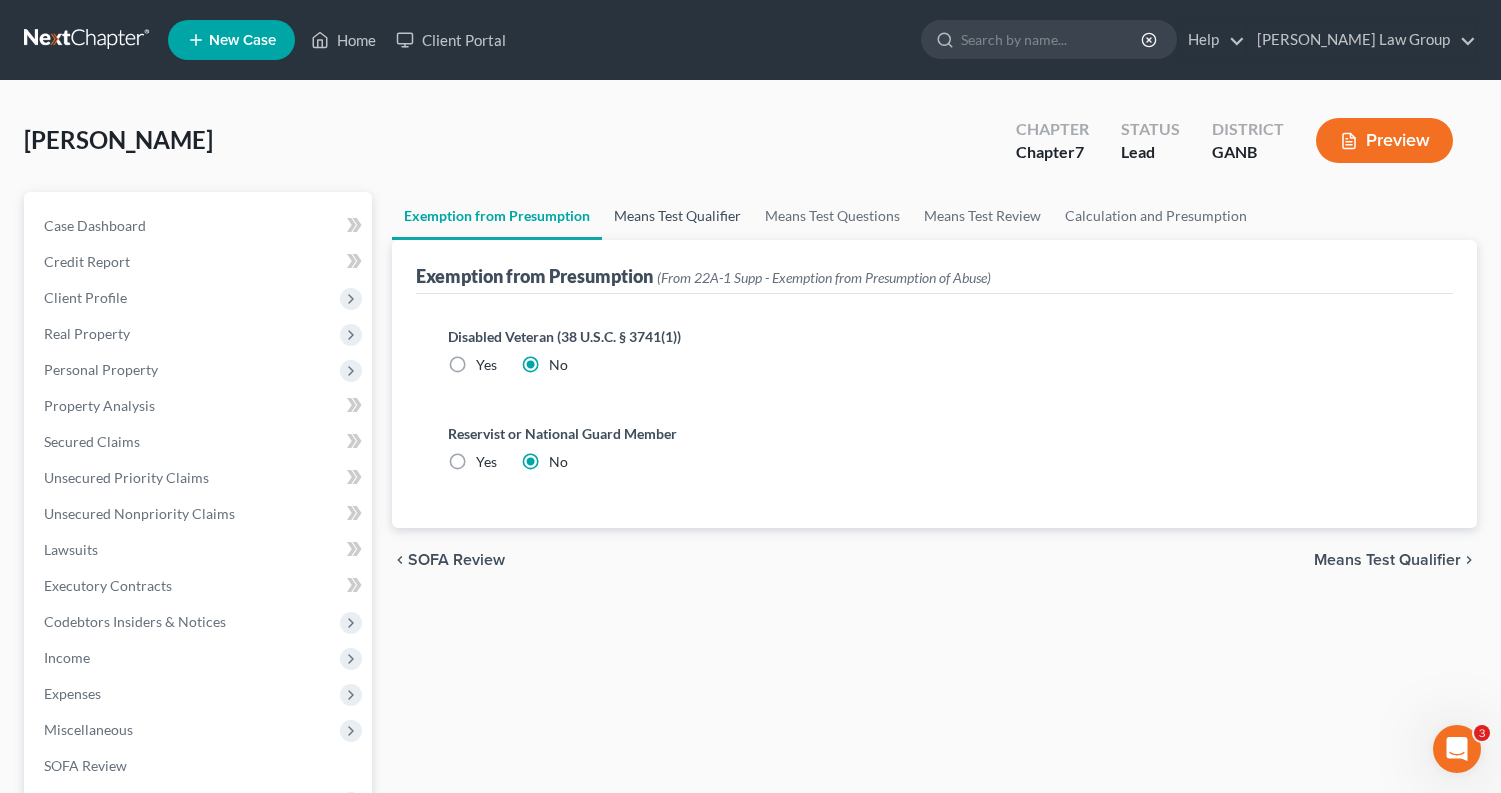 click on "Means Test Qualifier" at bounding box center [677, 216] 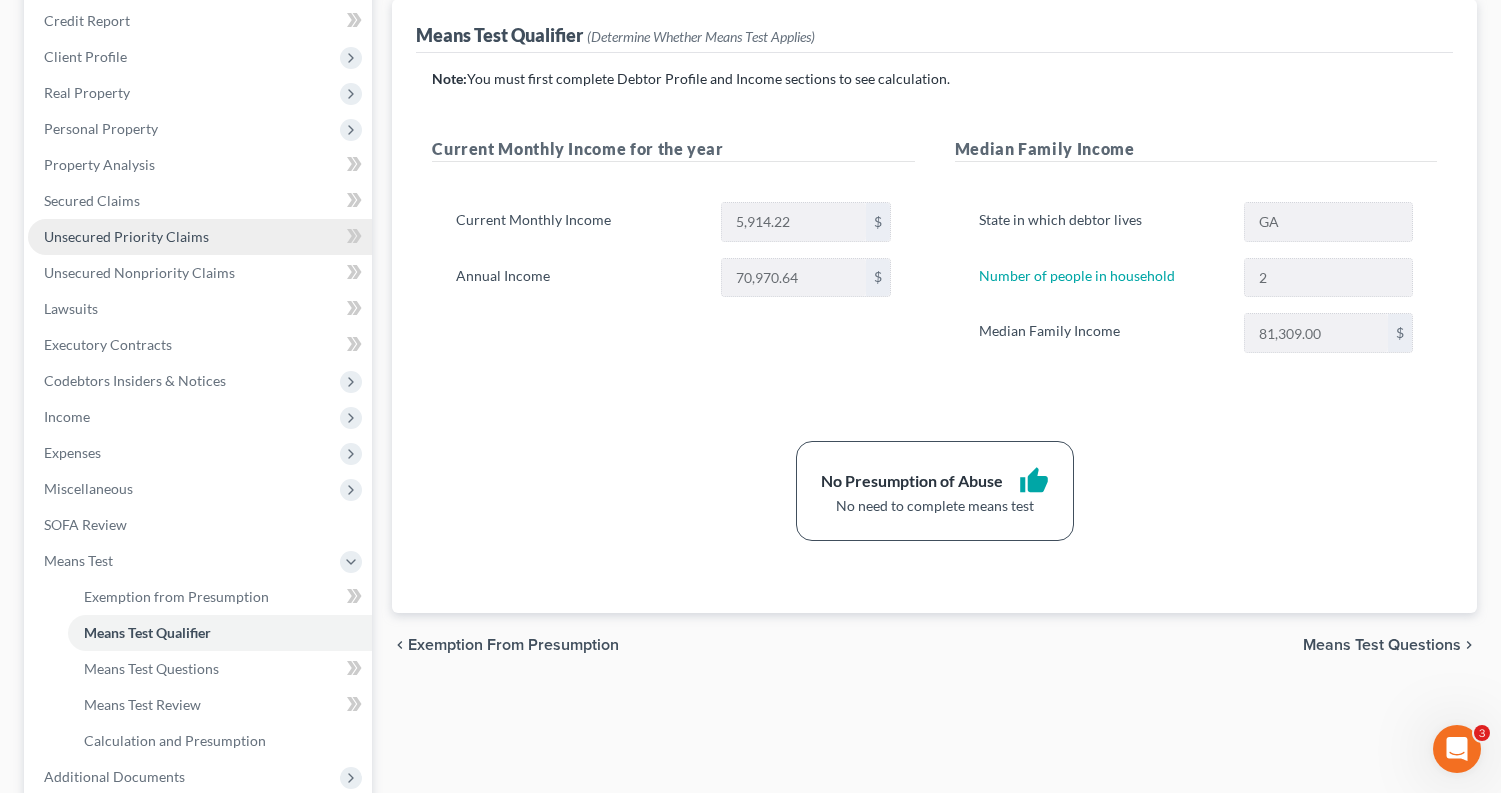 click on "Unsecured Priority Claims" at bounding box center [200, 237] 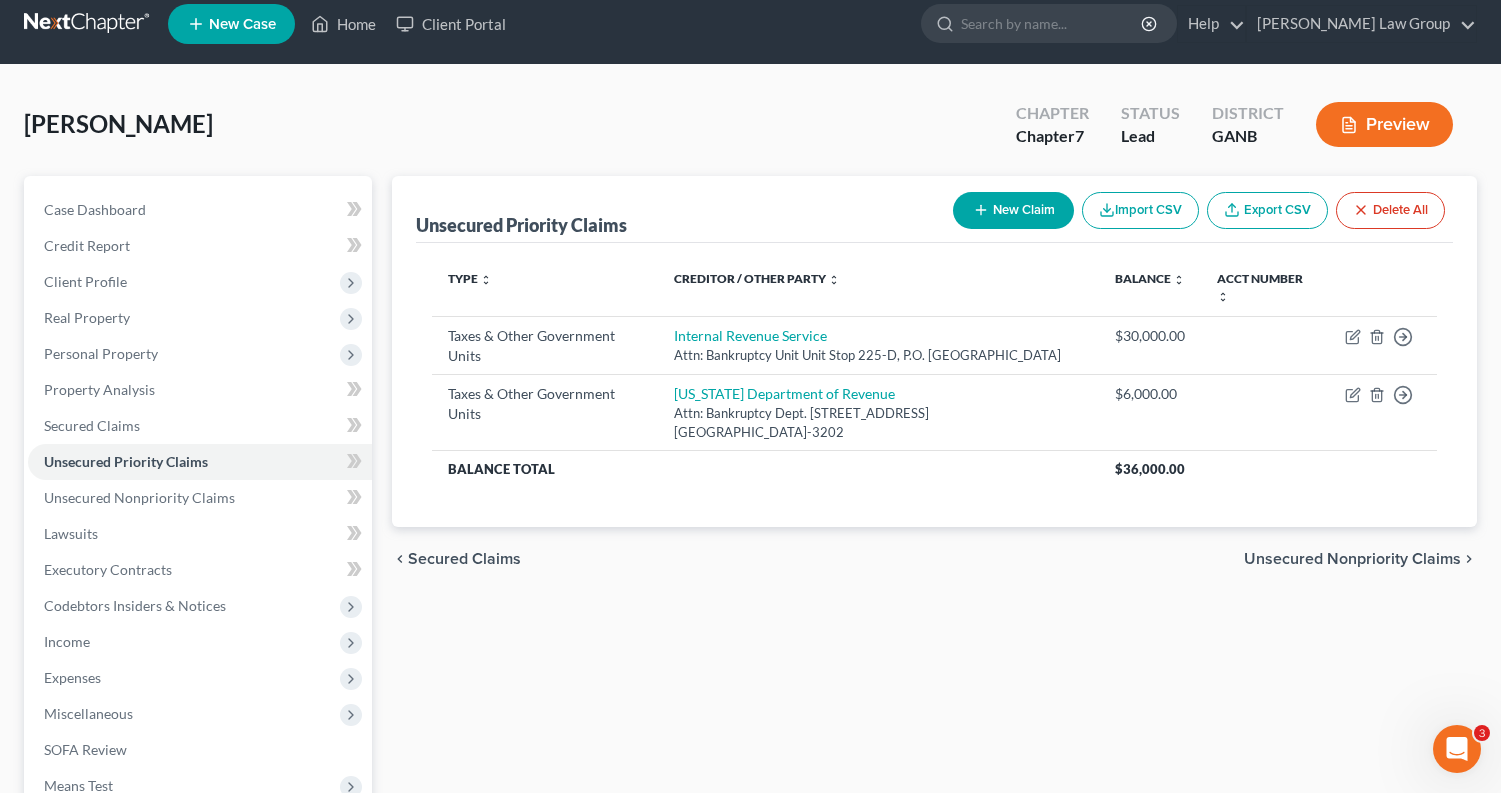 scroll, scrollTop: 0, scrollLeft: 0, axis: both 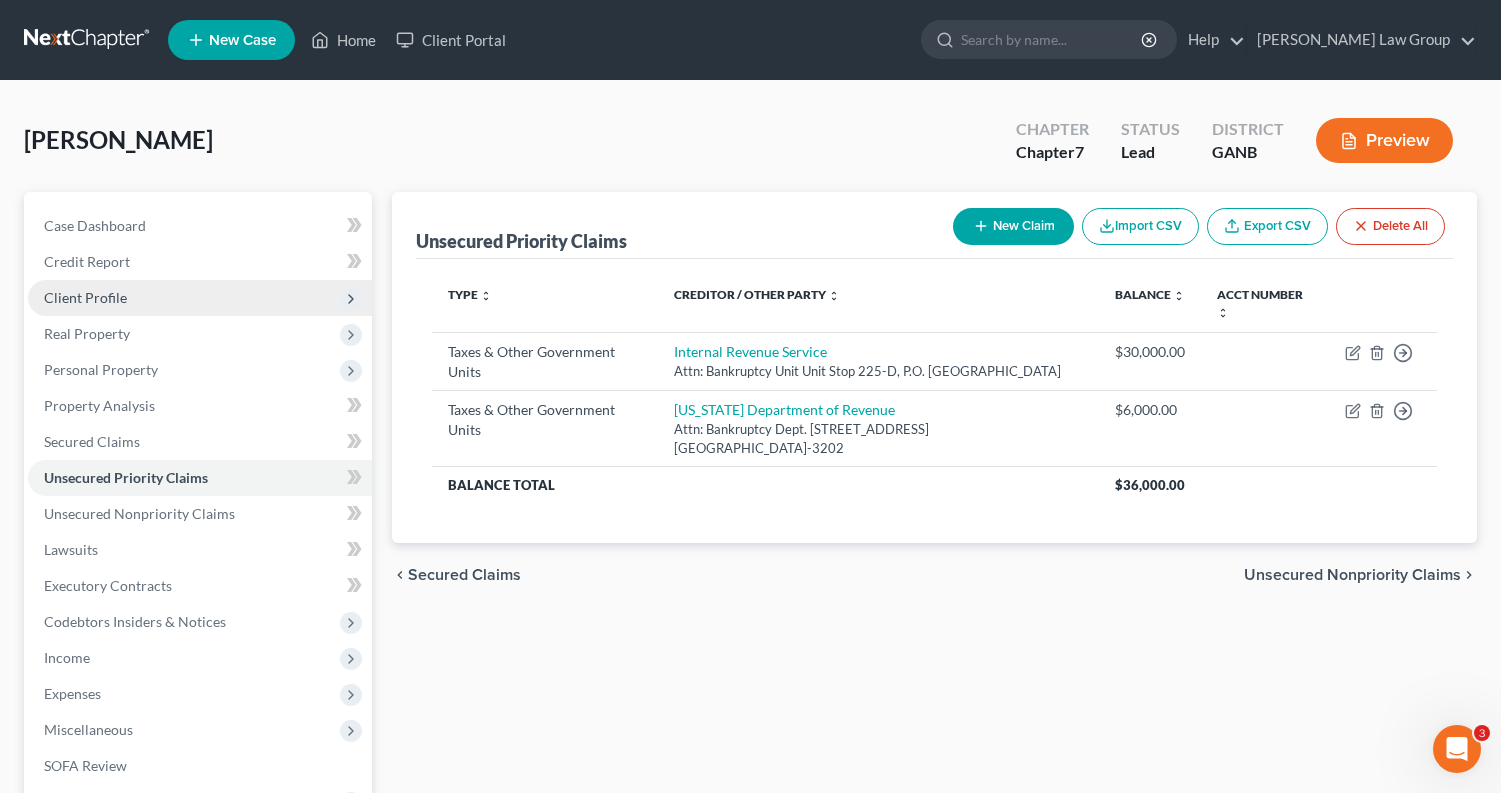click on "Client Profile" at bounding box center [200, 298] 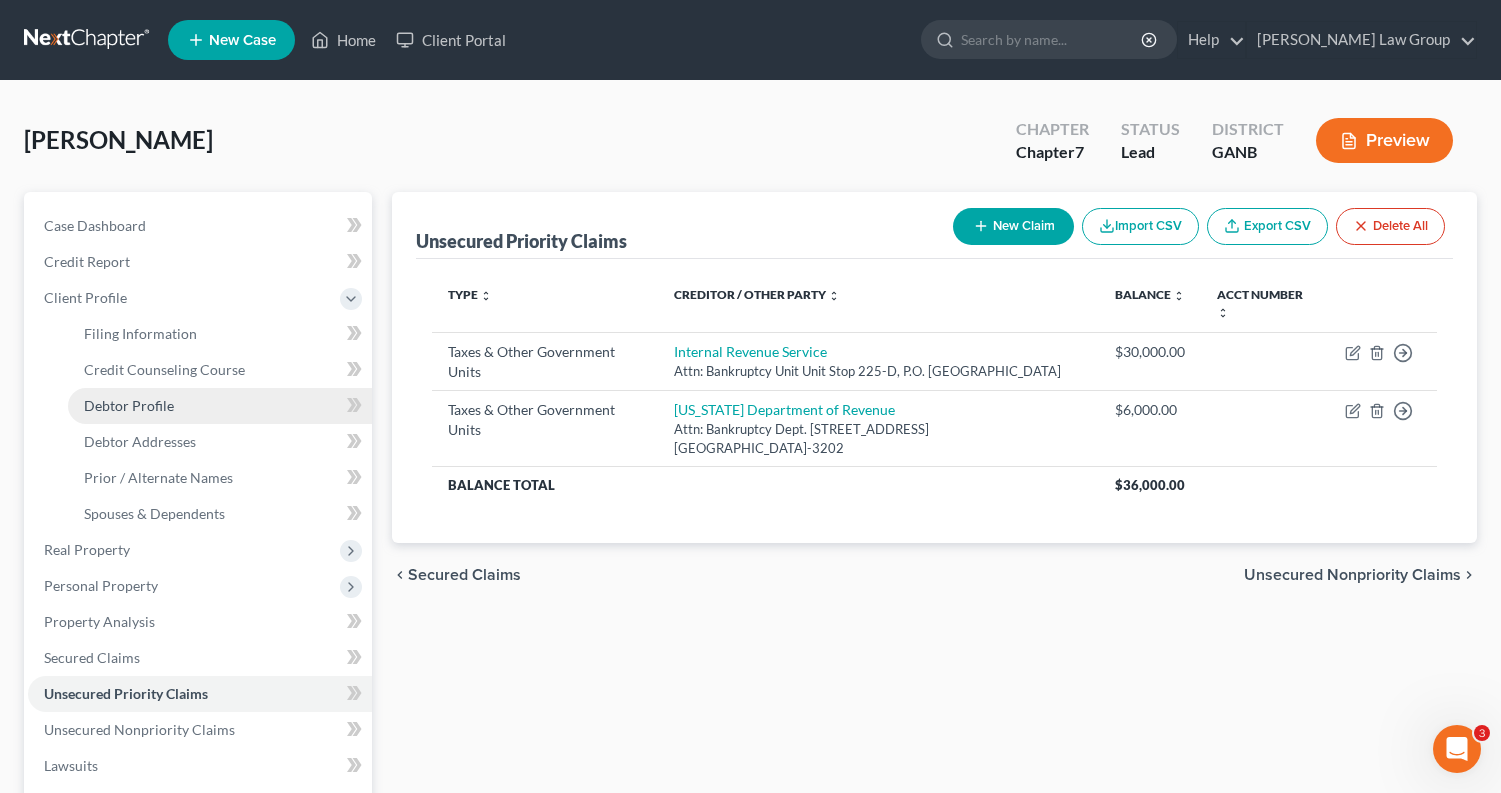 click on "Debtor Profile" at bounding box center [220, 406] 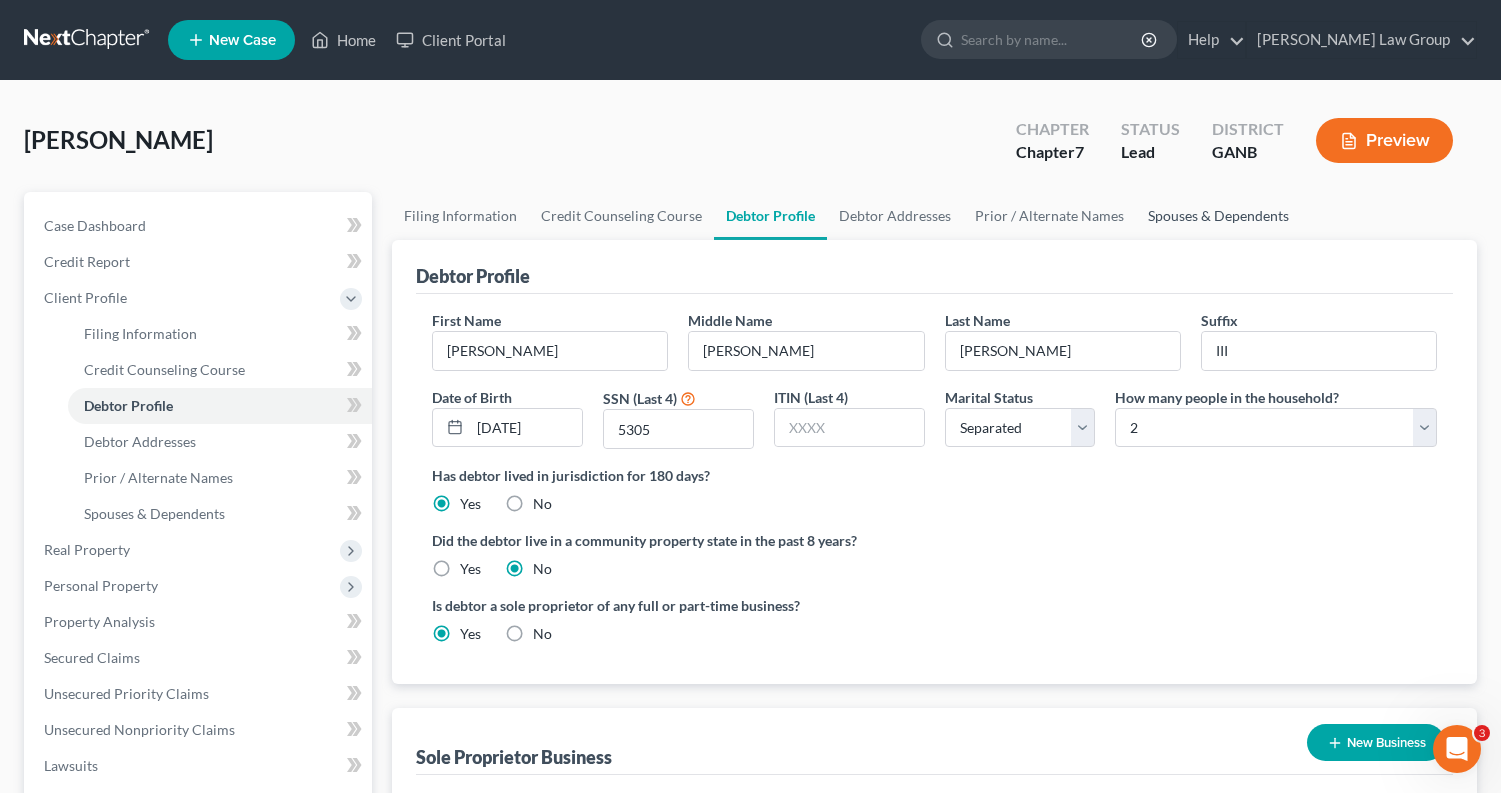 click on "Spouses & Dependents" at bounding box center (1218, 216) 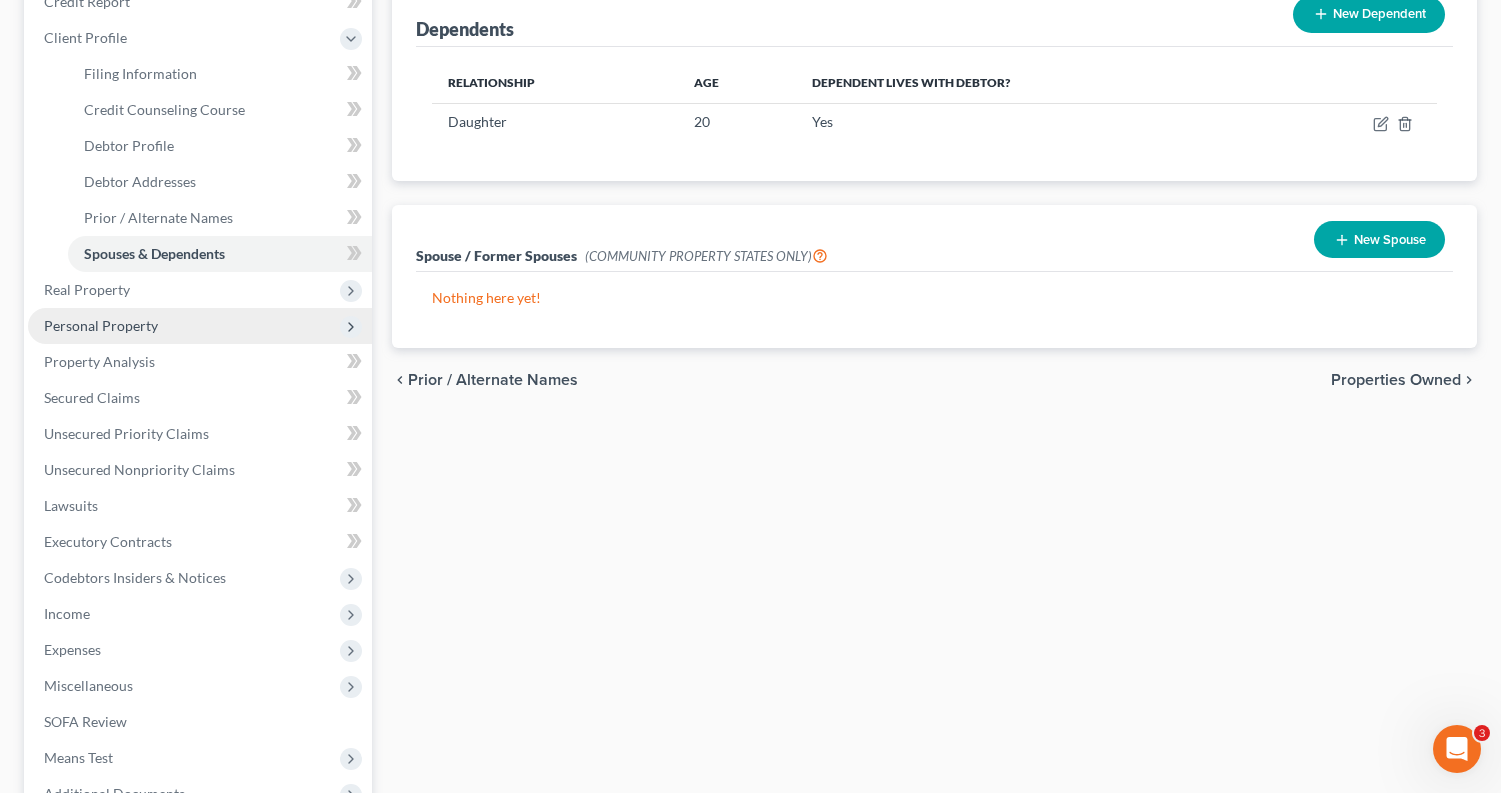 scroll, scrollTop: 273, scrollLeft: 0, axis: vertical 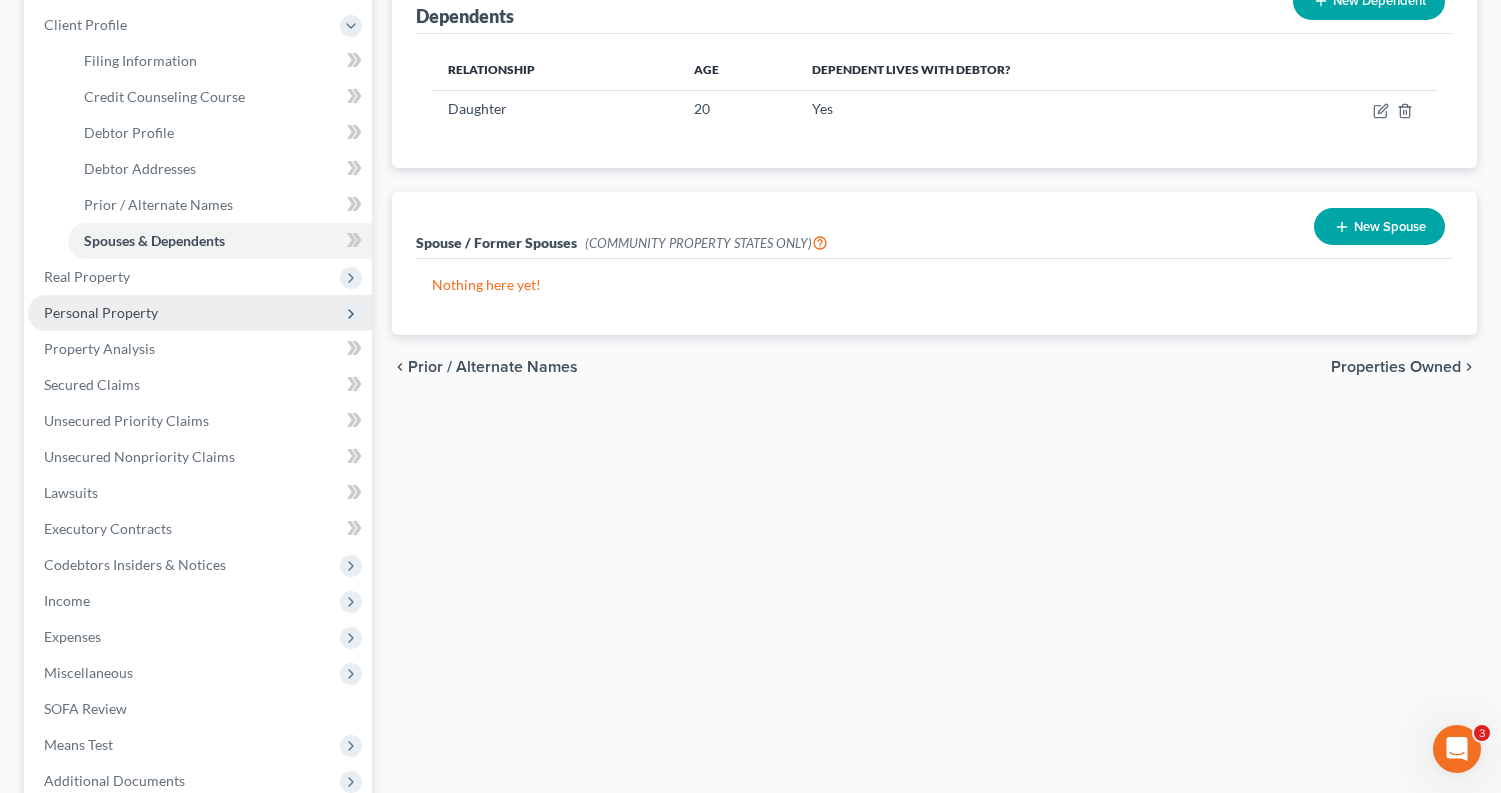 click on "Personal Property" at bounding box center (200, 313) 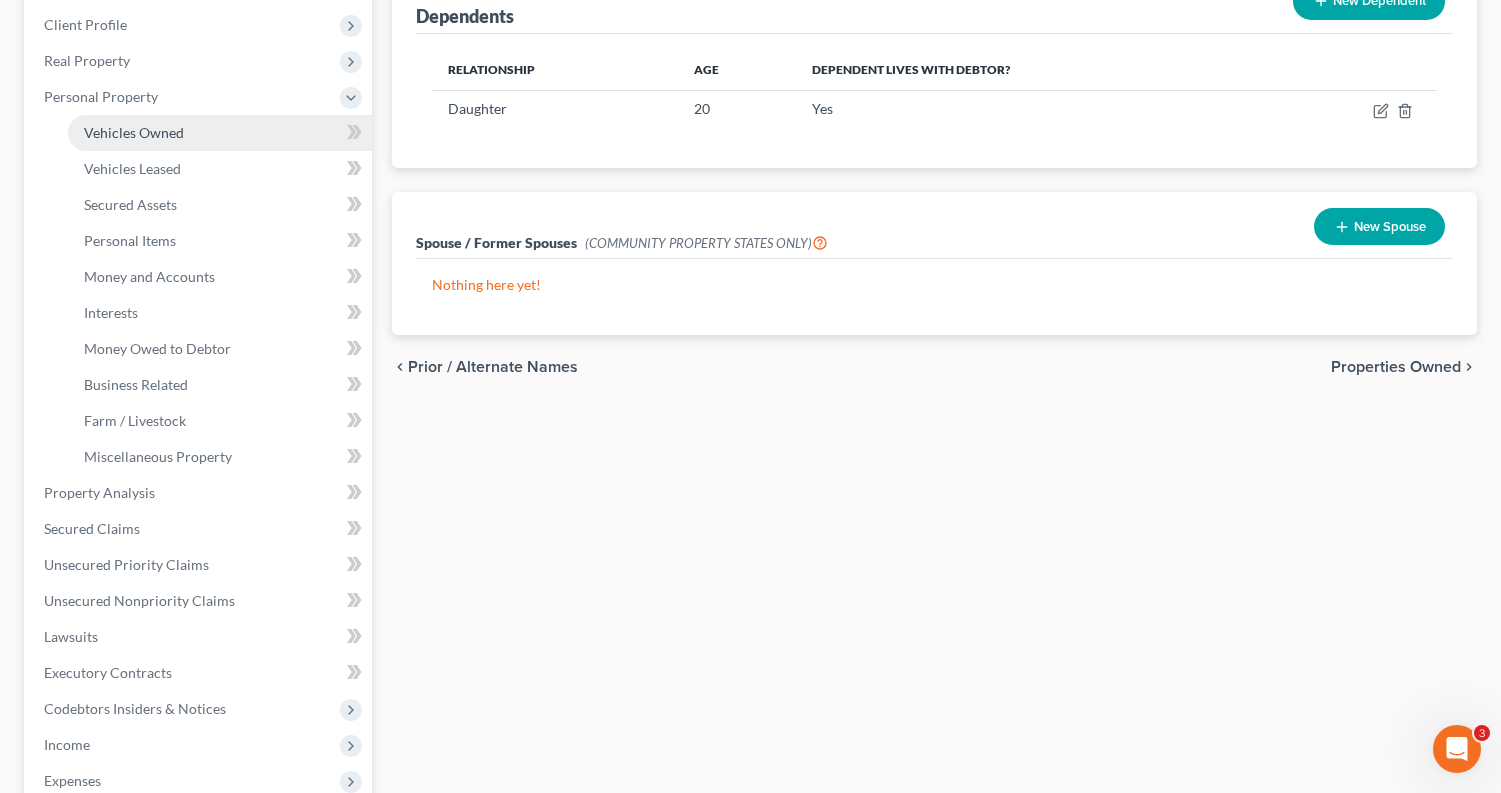 click on "Vehicles Owned" at bounding box center (220, 133) 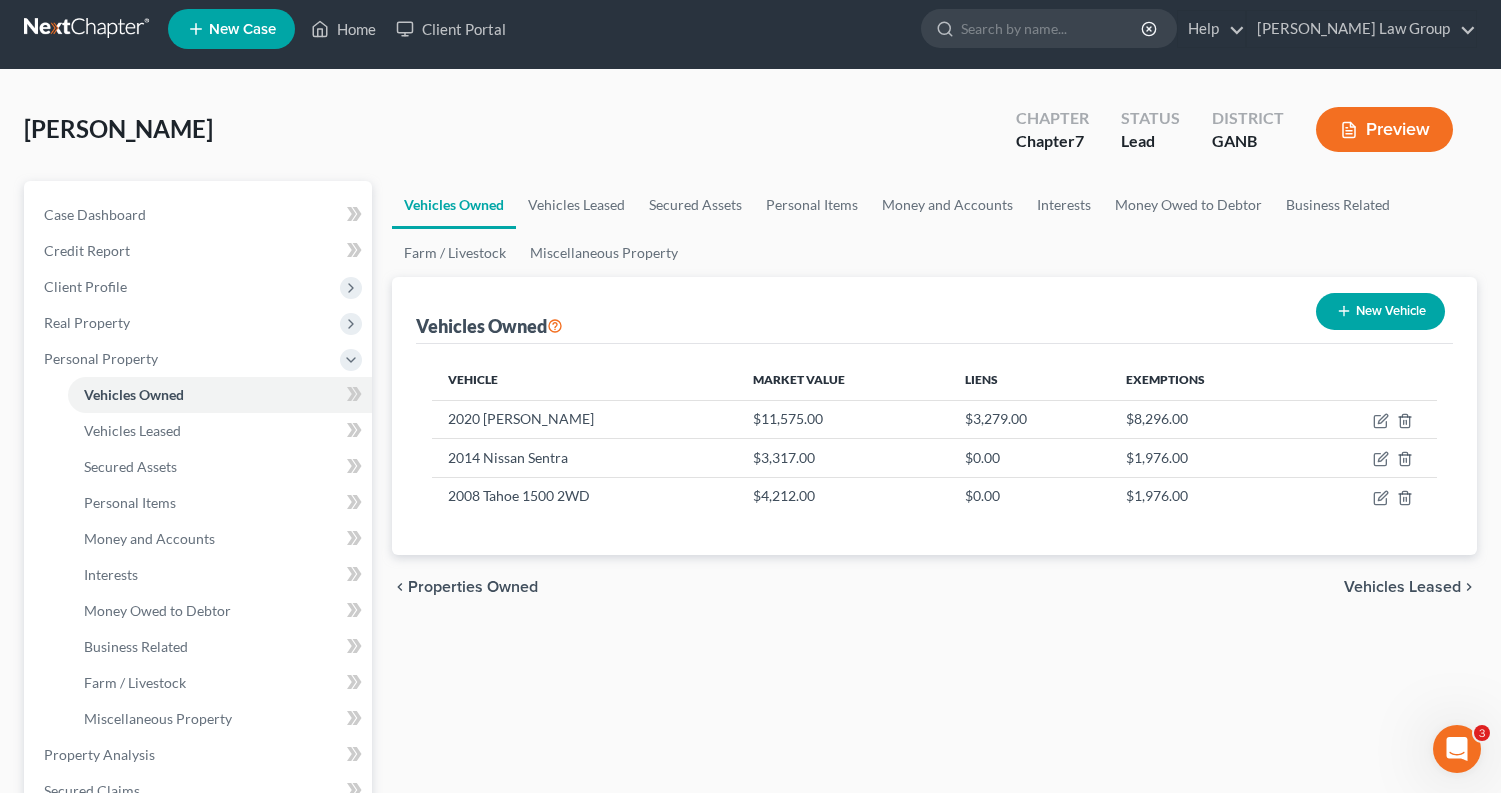 scroll, scrollTop: 0, scrollLeft: 0, axis: both 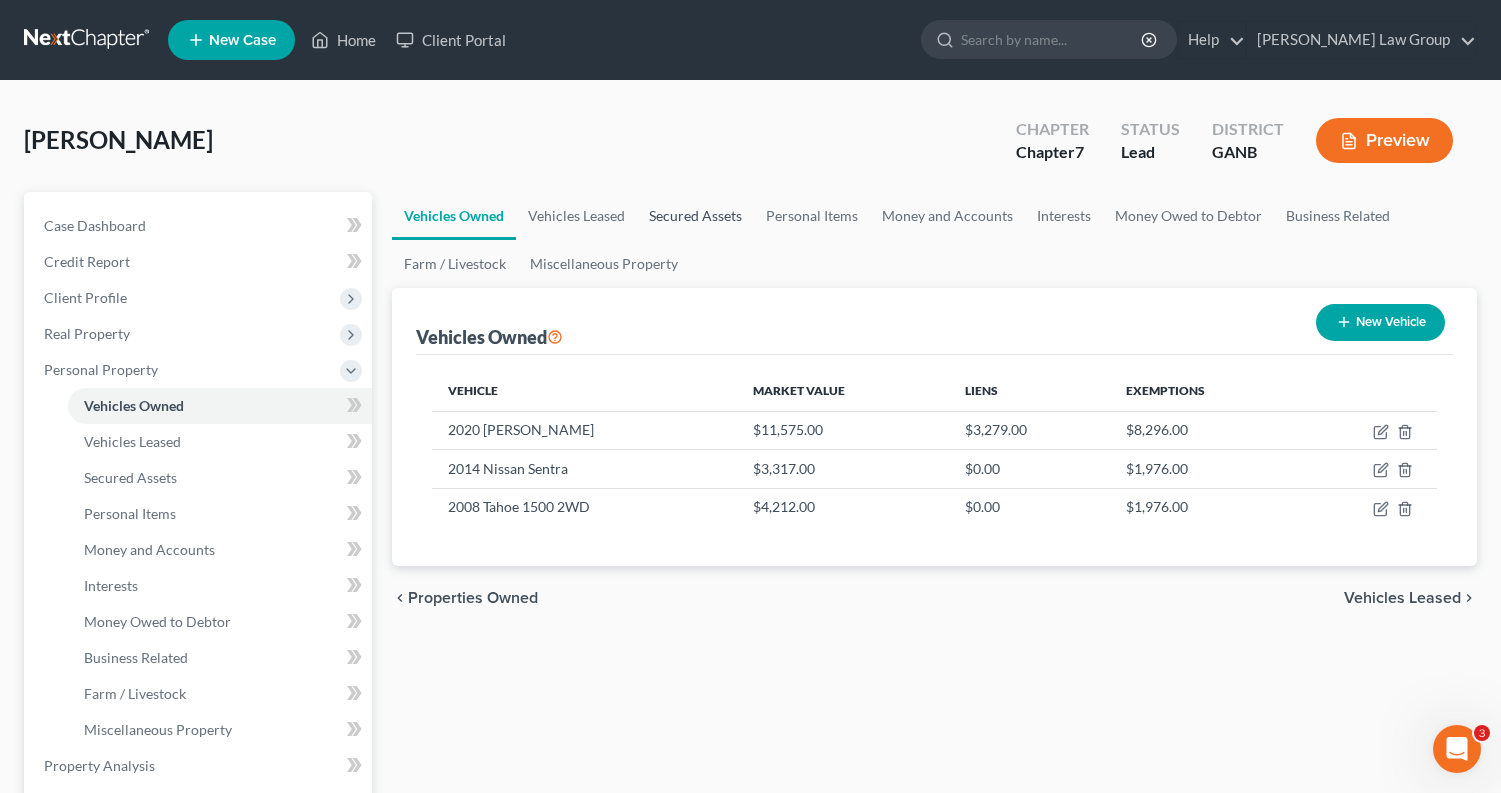 click on "Secured Assets" at bounding box center (695, 216) 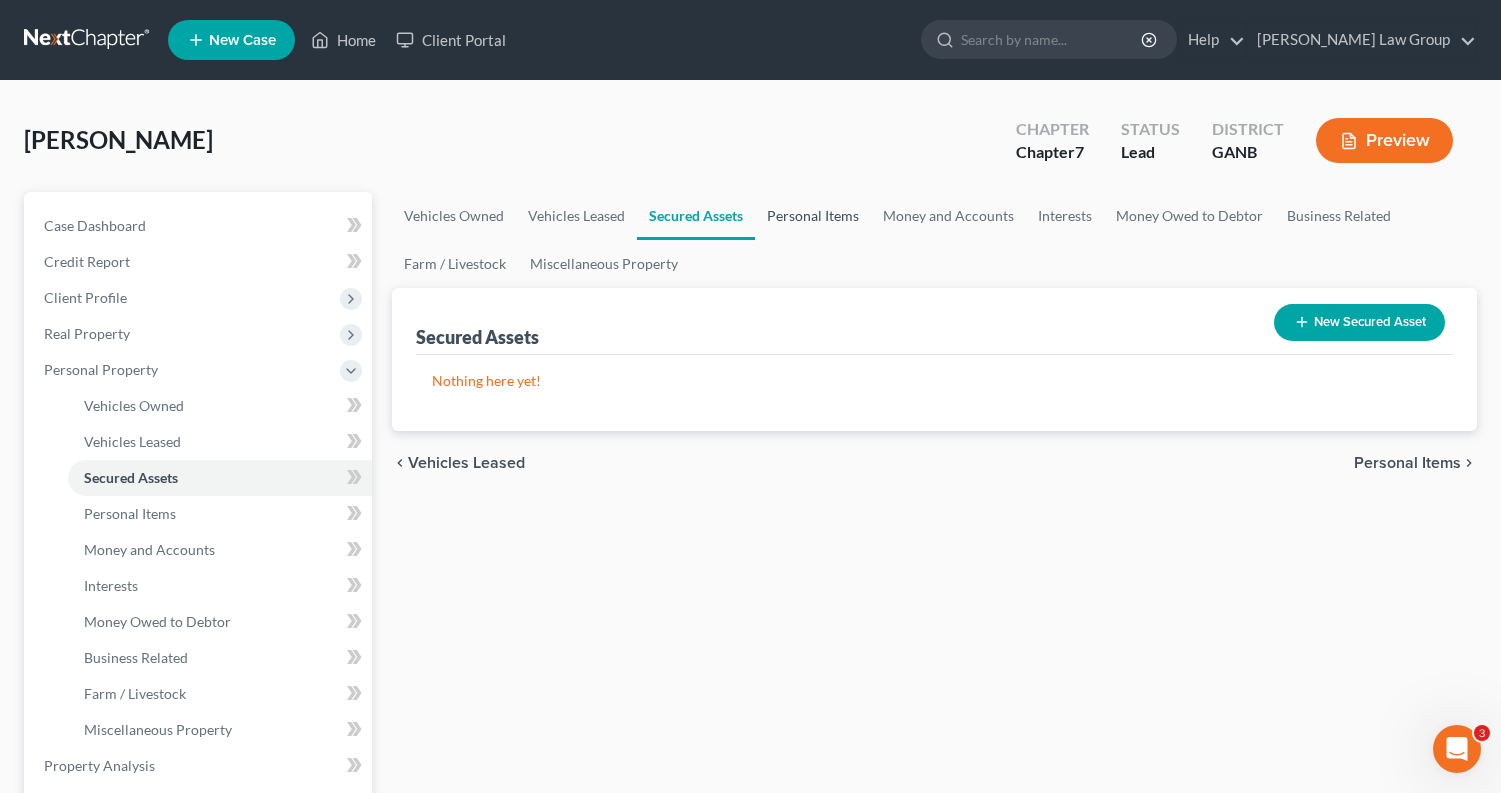 click on "Personal Items" at bounding box center (813, 216) 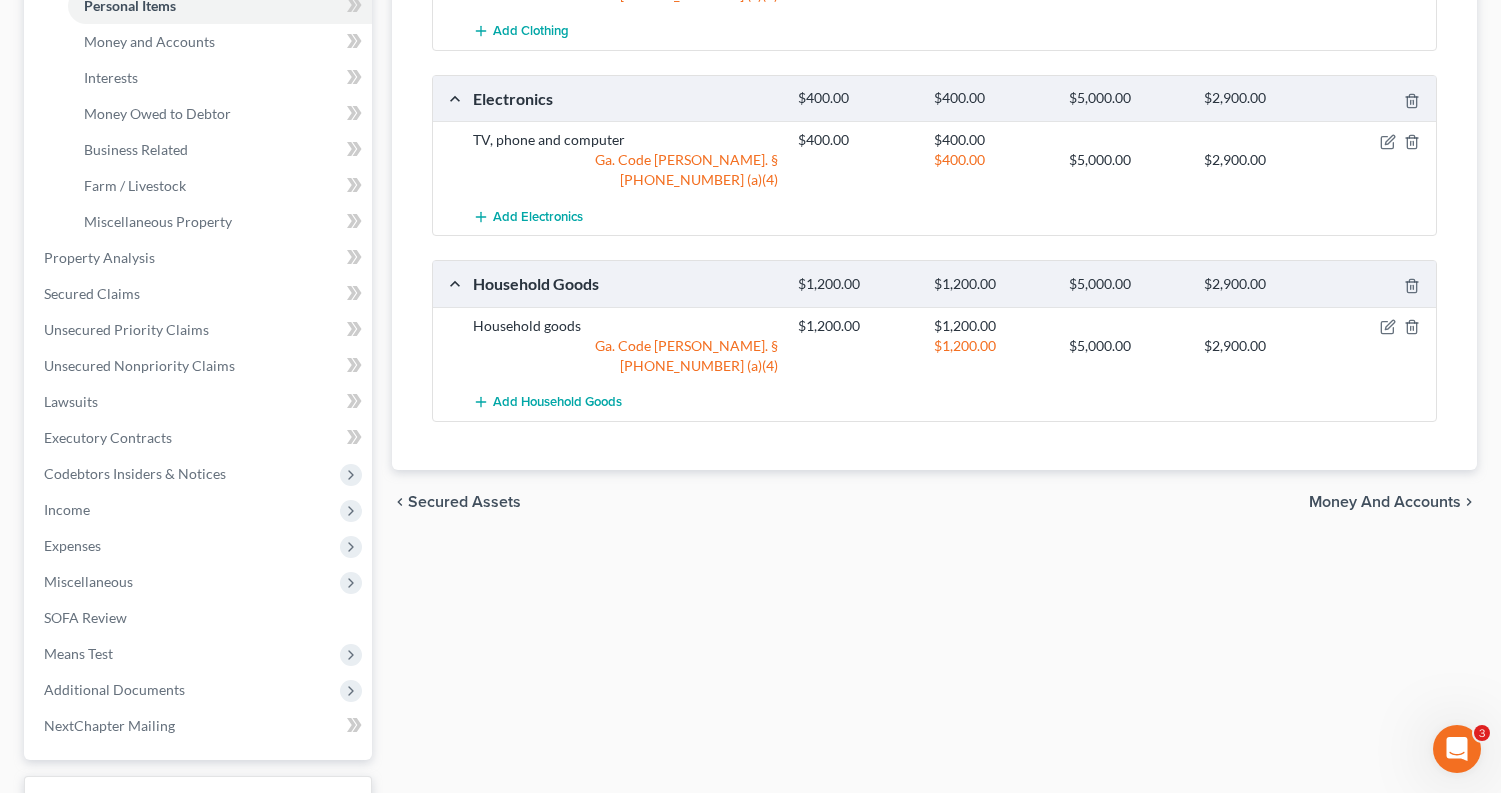 scroll, scrollTop: 531, scrollLeft: 0, axis: vertical 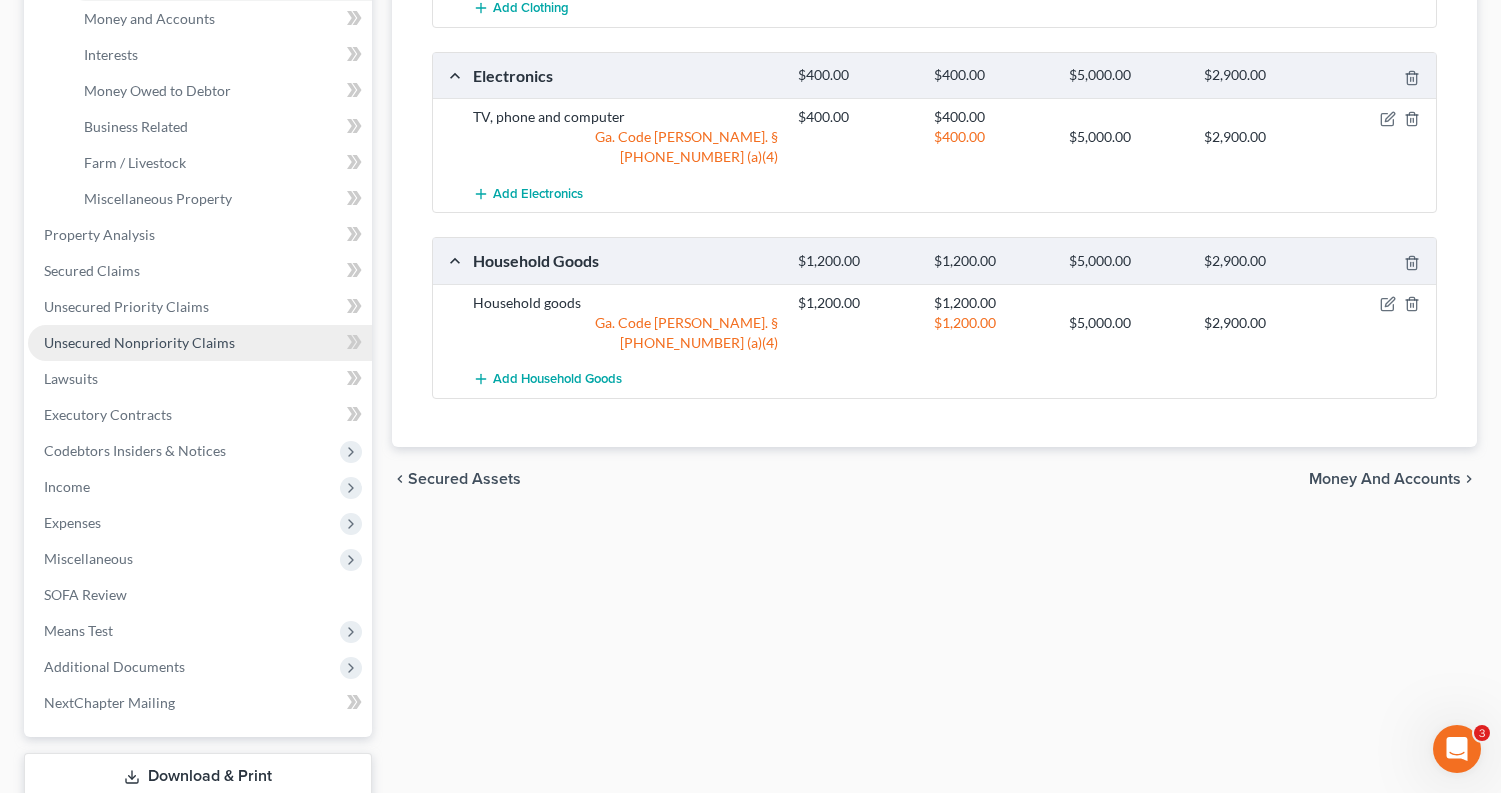 click on "Unsecured Nonpriority Claims" at bounding box center [200, 343] 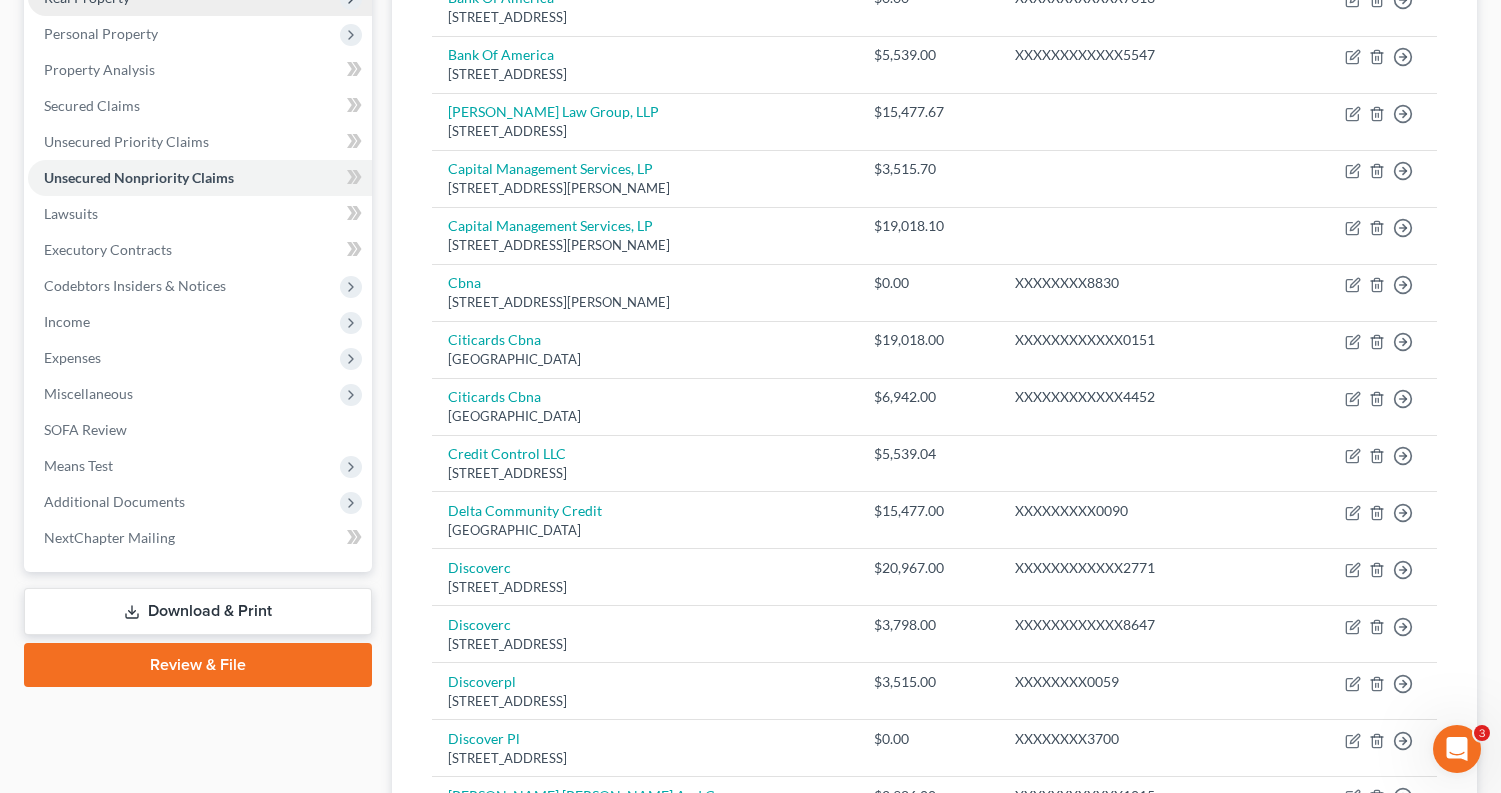 scroll, scrollTop: 337, scrollLeft: 0, axis: vertical 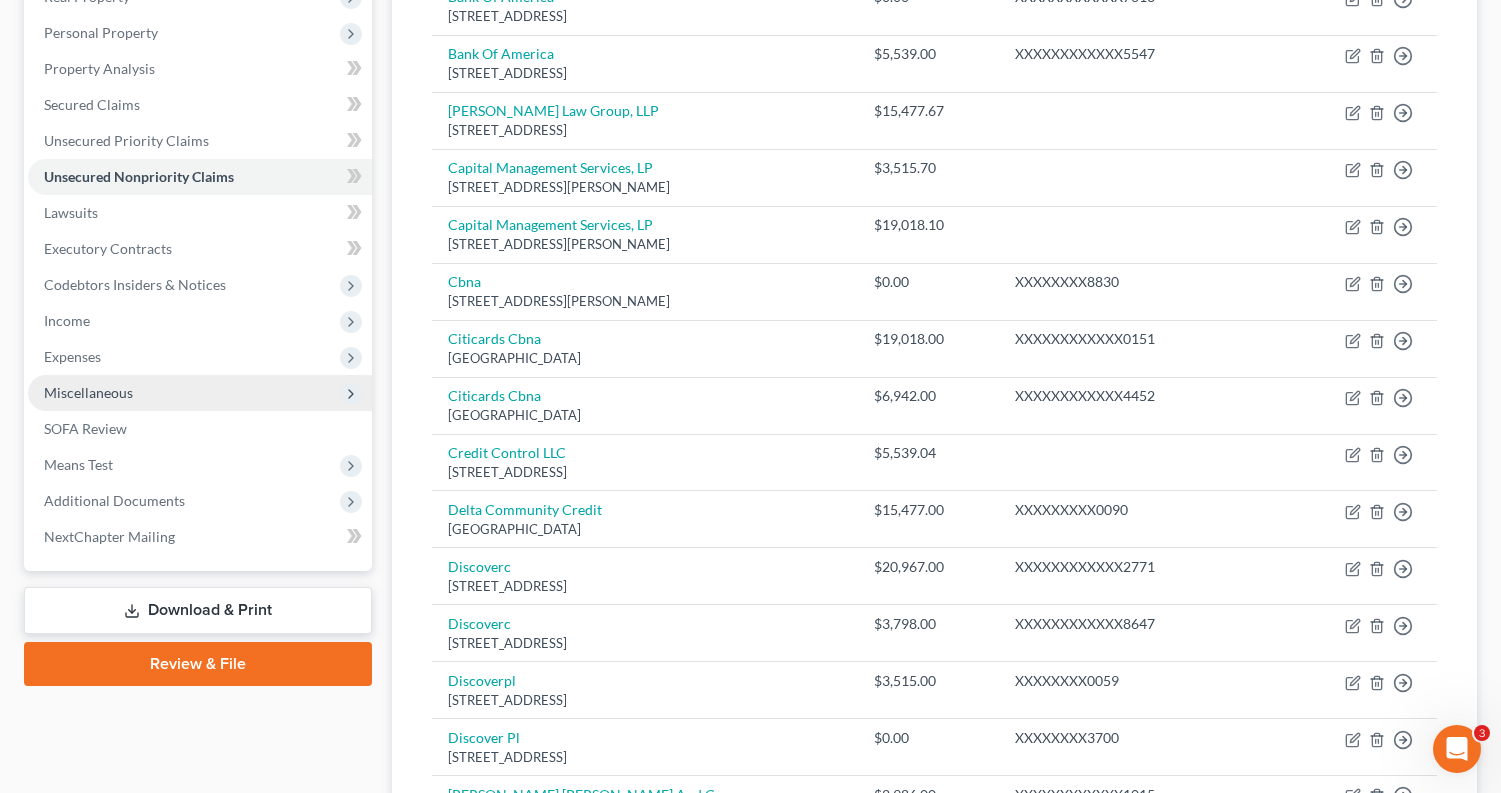 click on "Miscellaneous" at bounding box center (88, 392) 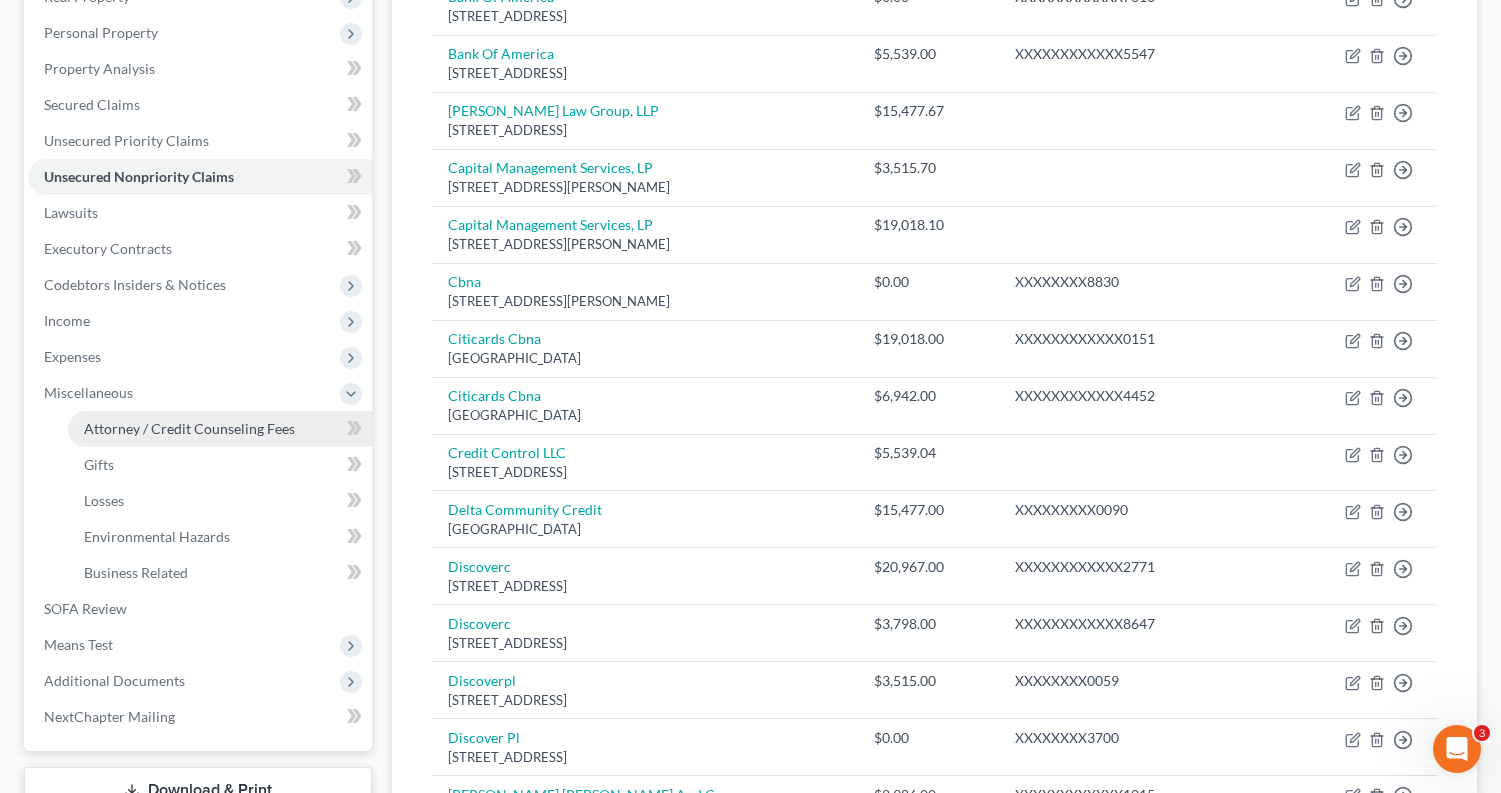 click on "Attorney / Credit Counseling Fees" at bounding box center [189, 428] 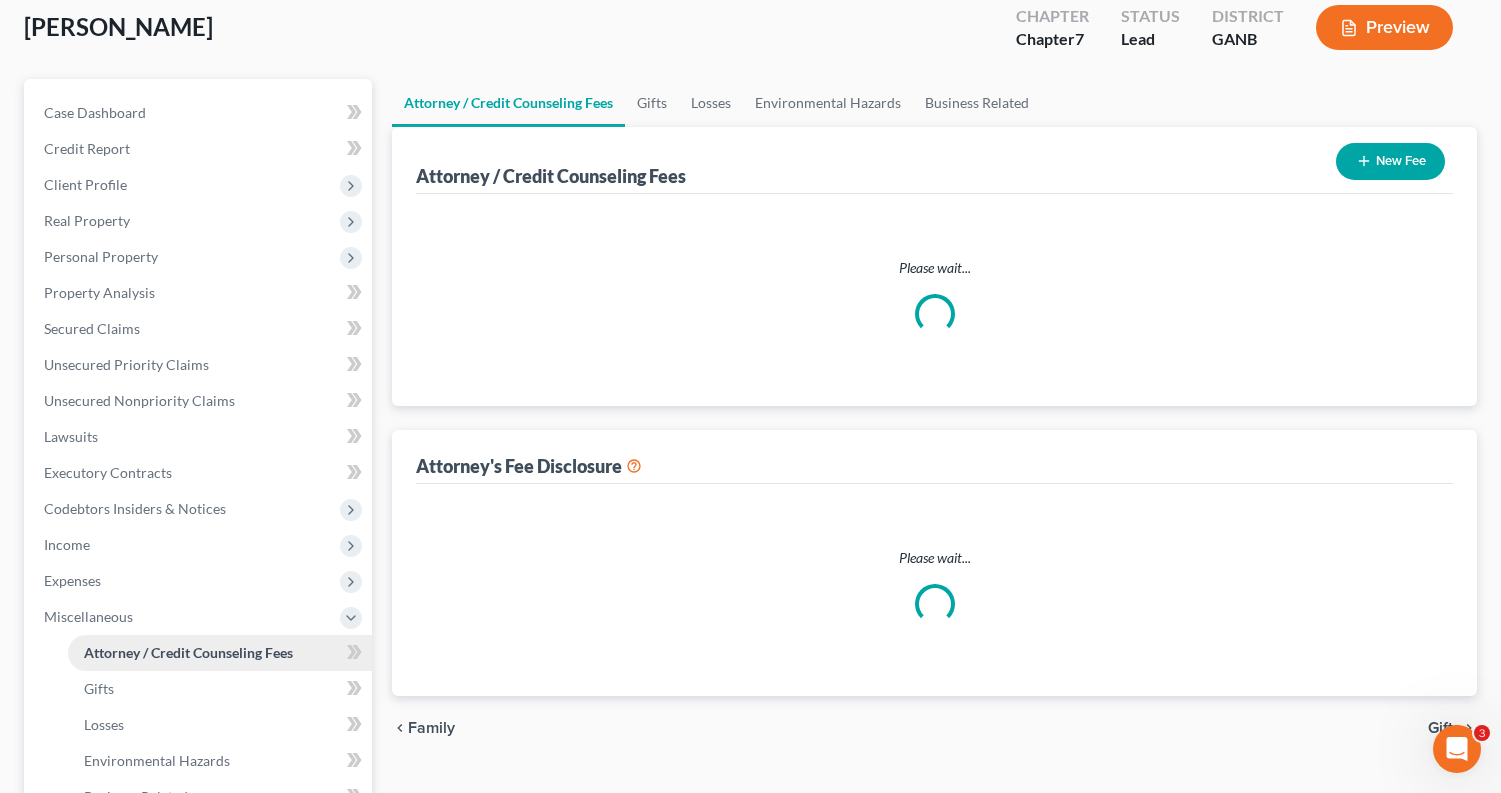 select on "0" 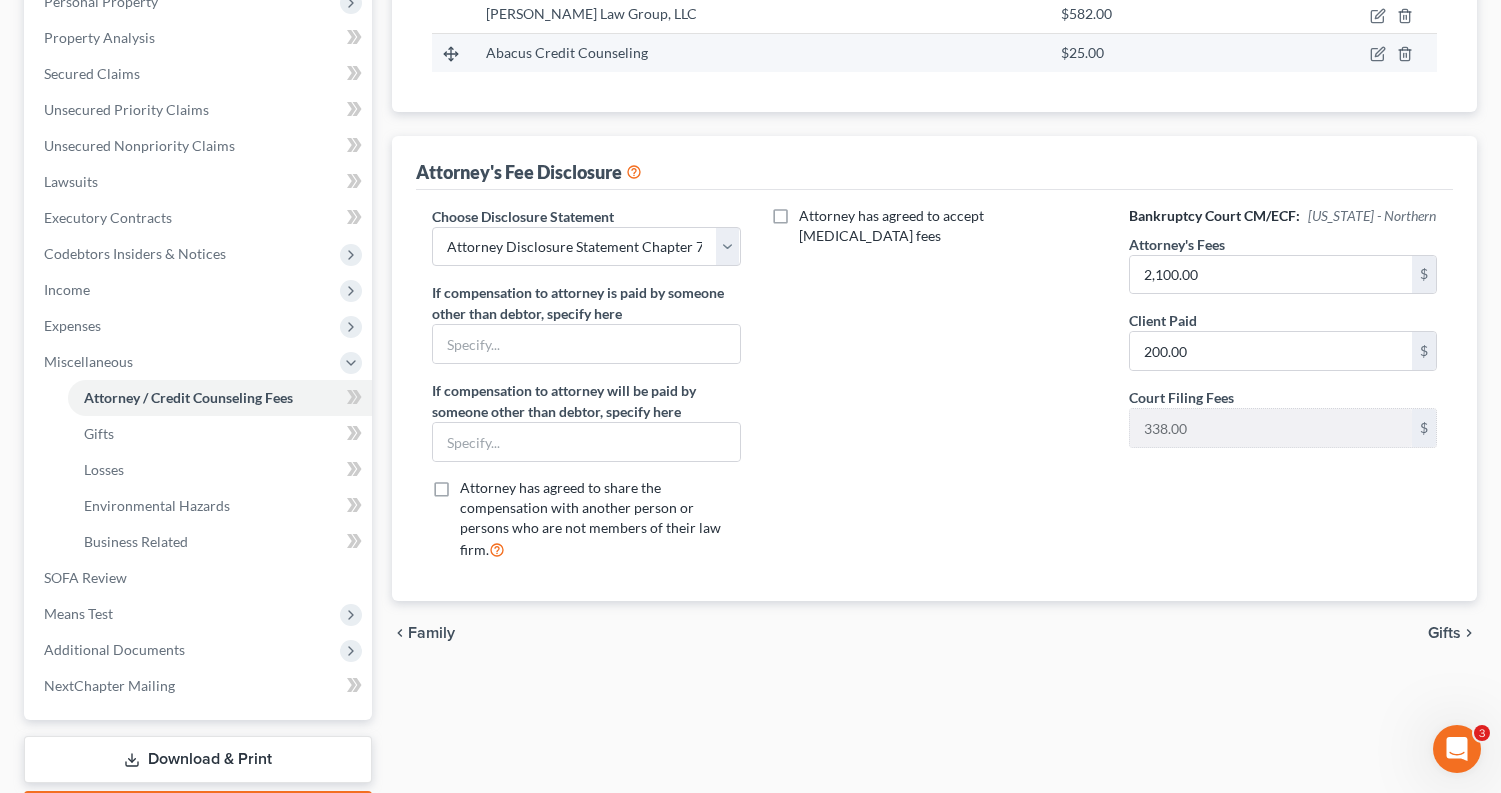 scroll, scrollTop: 452, scrollLeft: 0, axis: vertical 